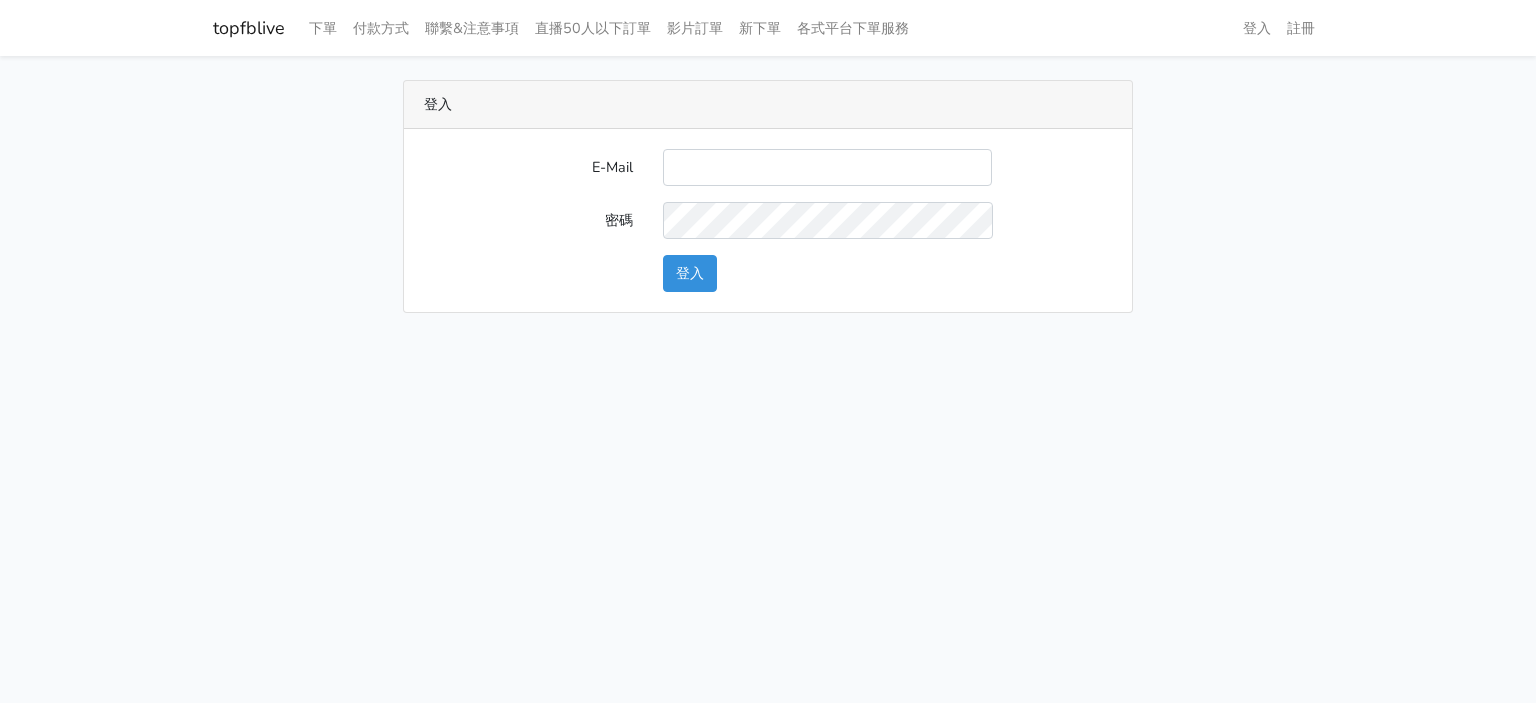 scroll, scrollTop: 0, scrollLeft: 0, axis: both 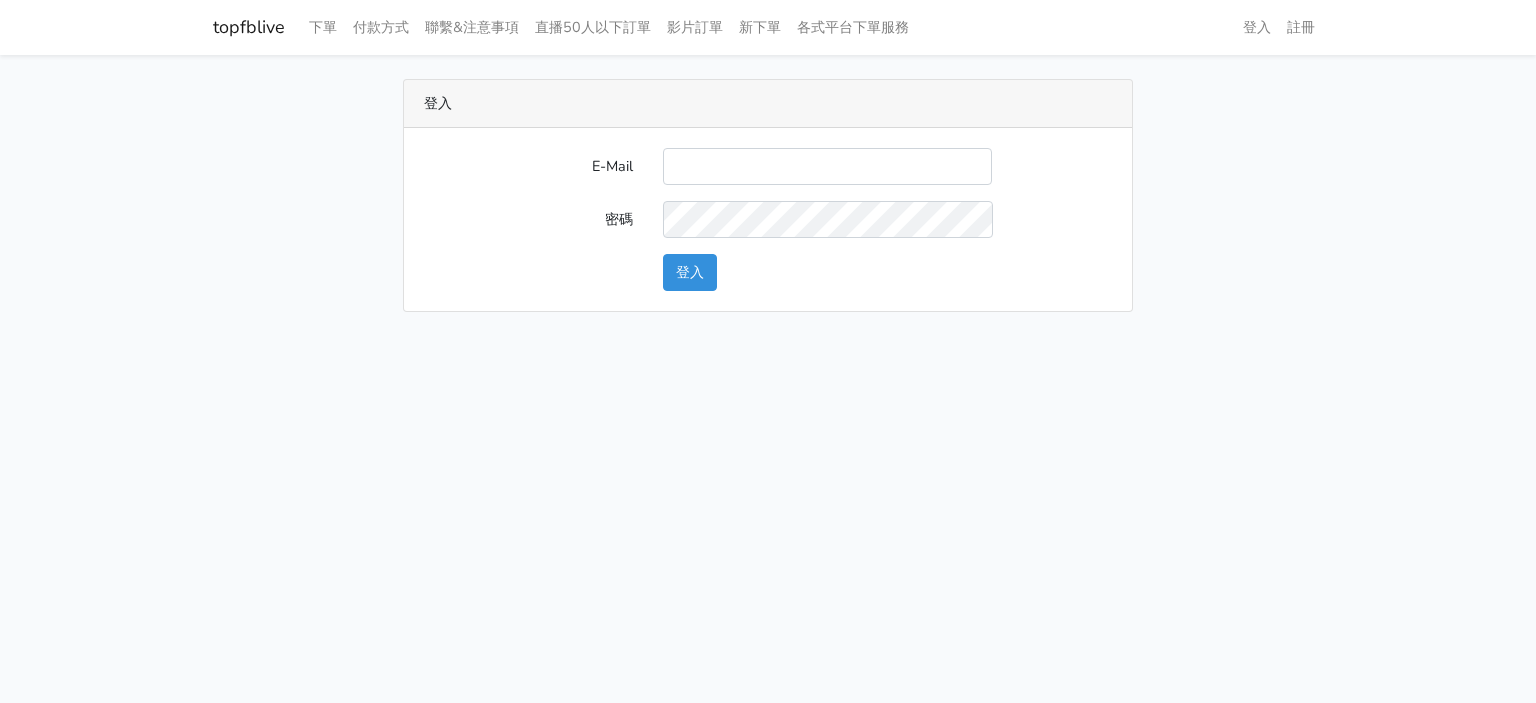 click on "topfblive" at bounding box center (249, 27) 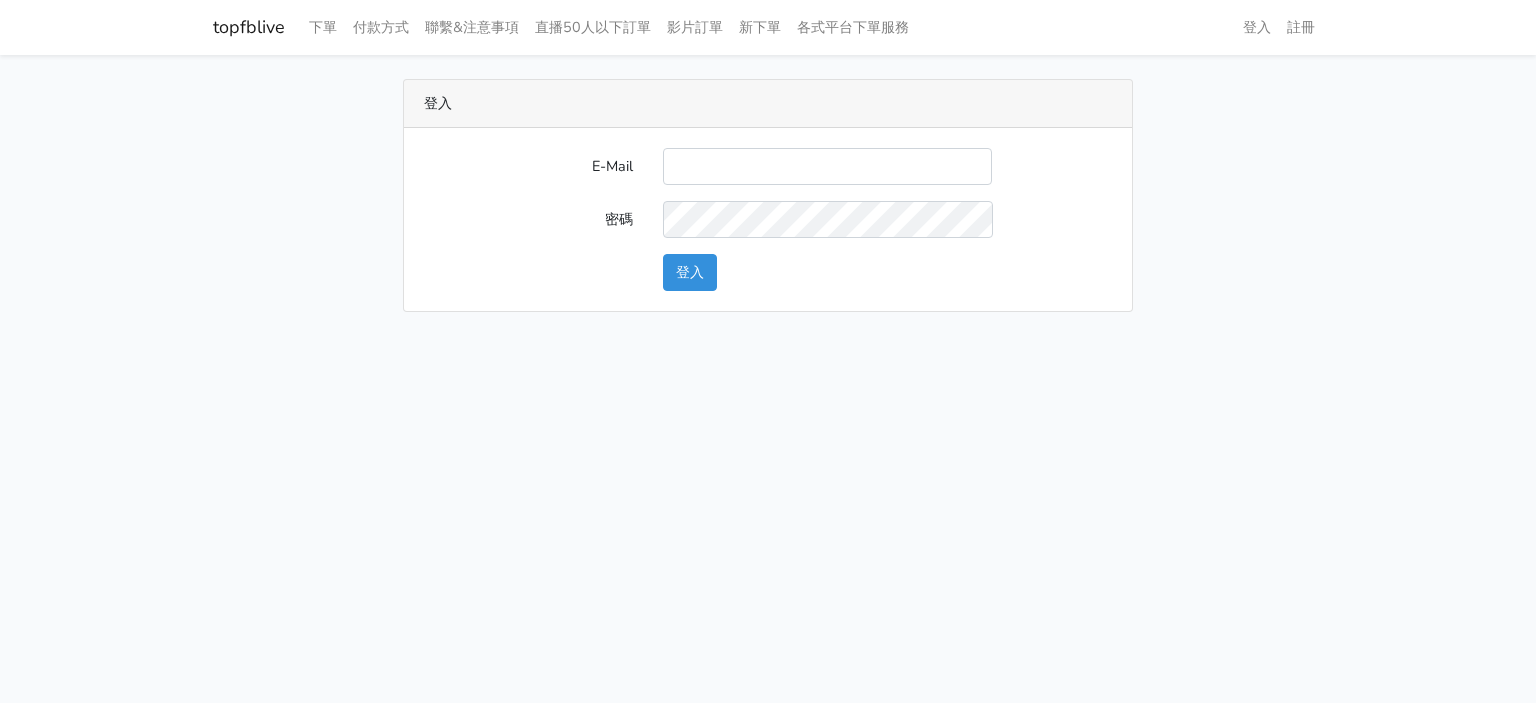 scroll, scrollTop: 0, scrollLeft: 0, axis: both 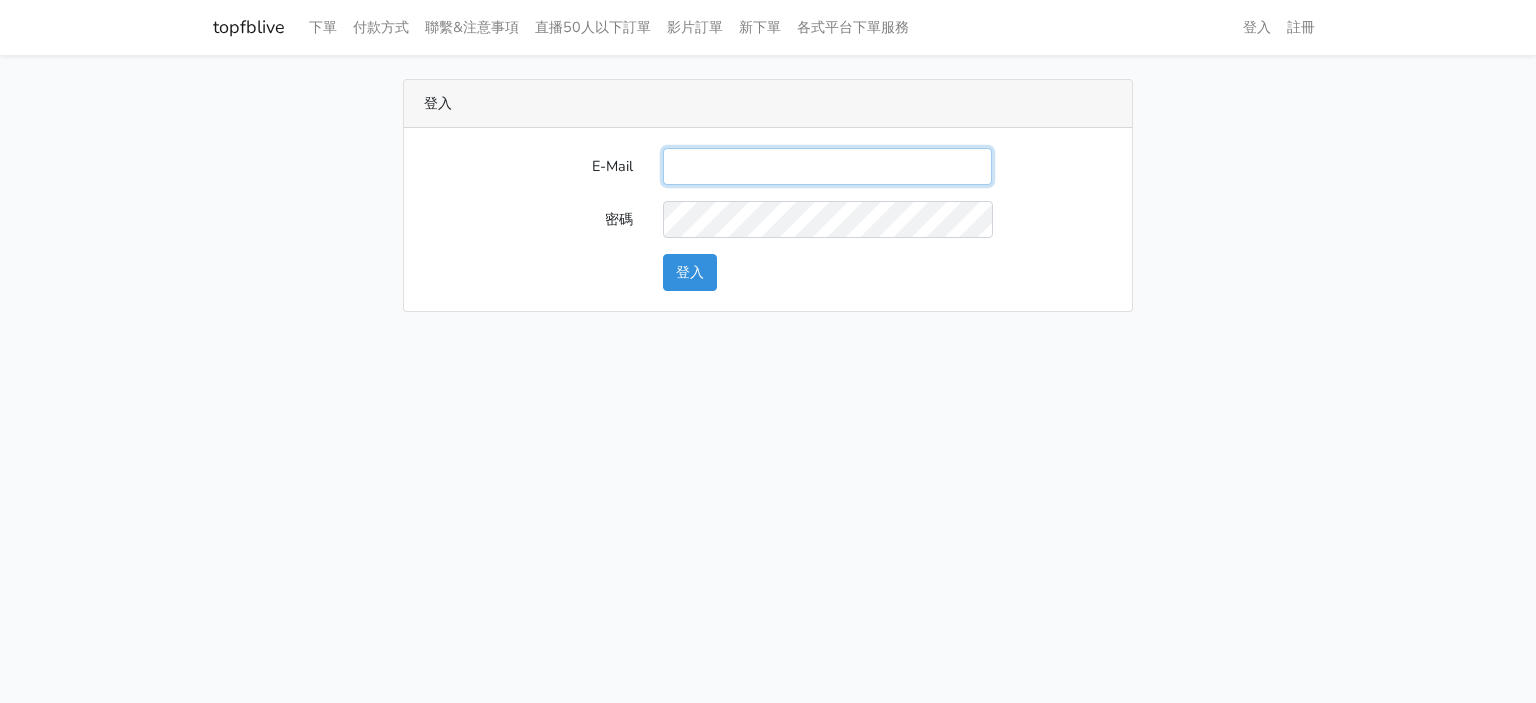 click on "E-Mail" at bounding box center [827, 166] 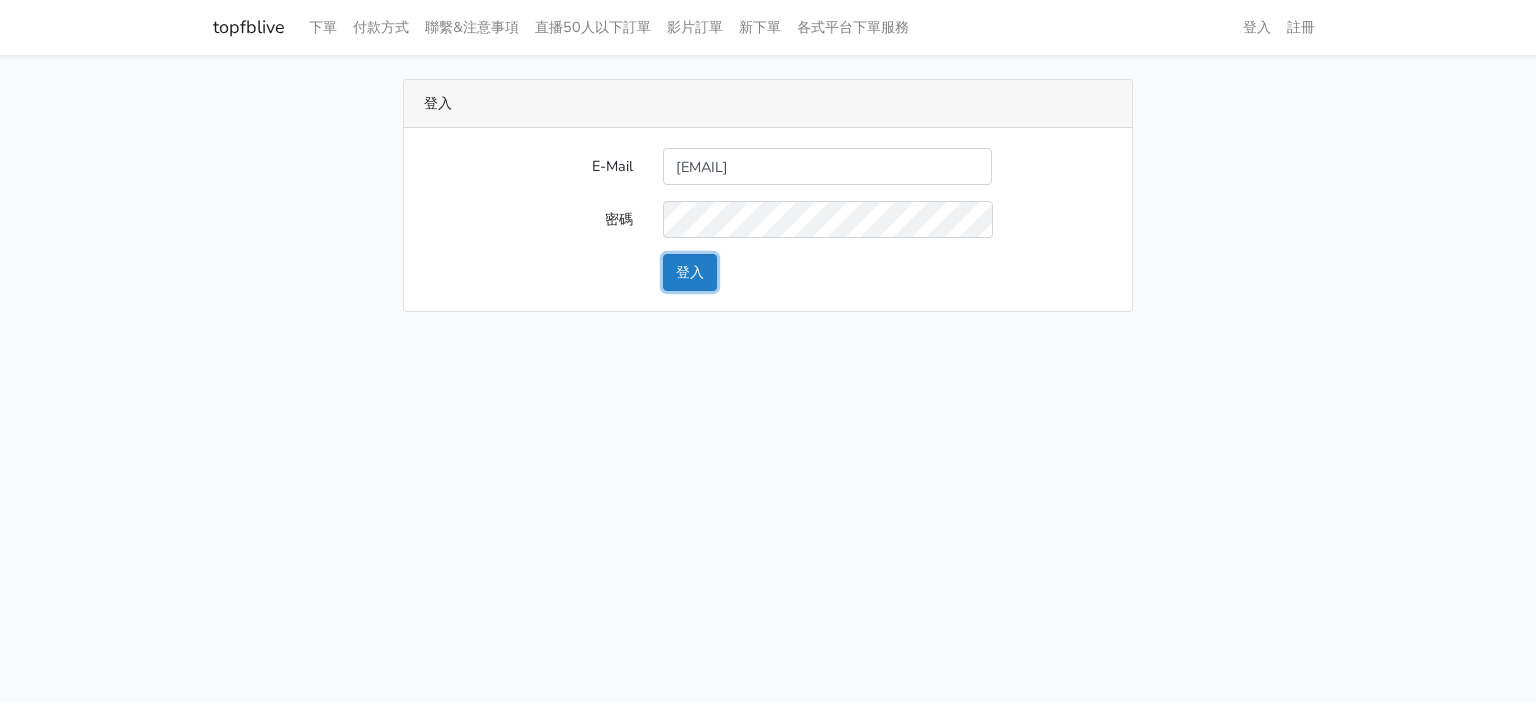 click on "登入" at bounding box center (690, 272) 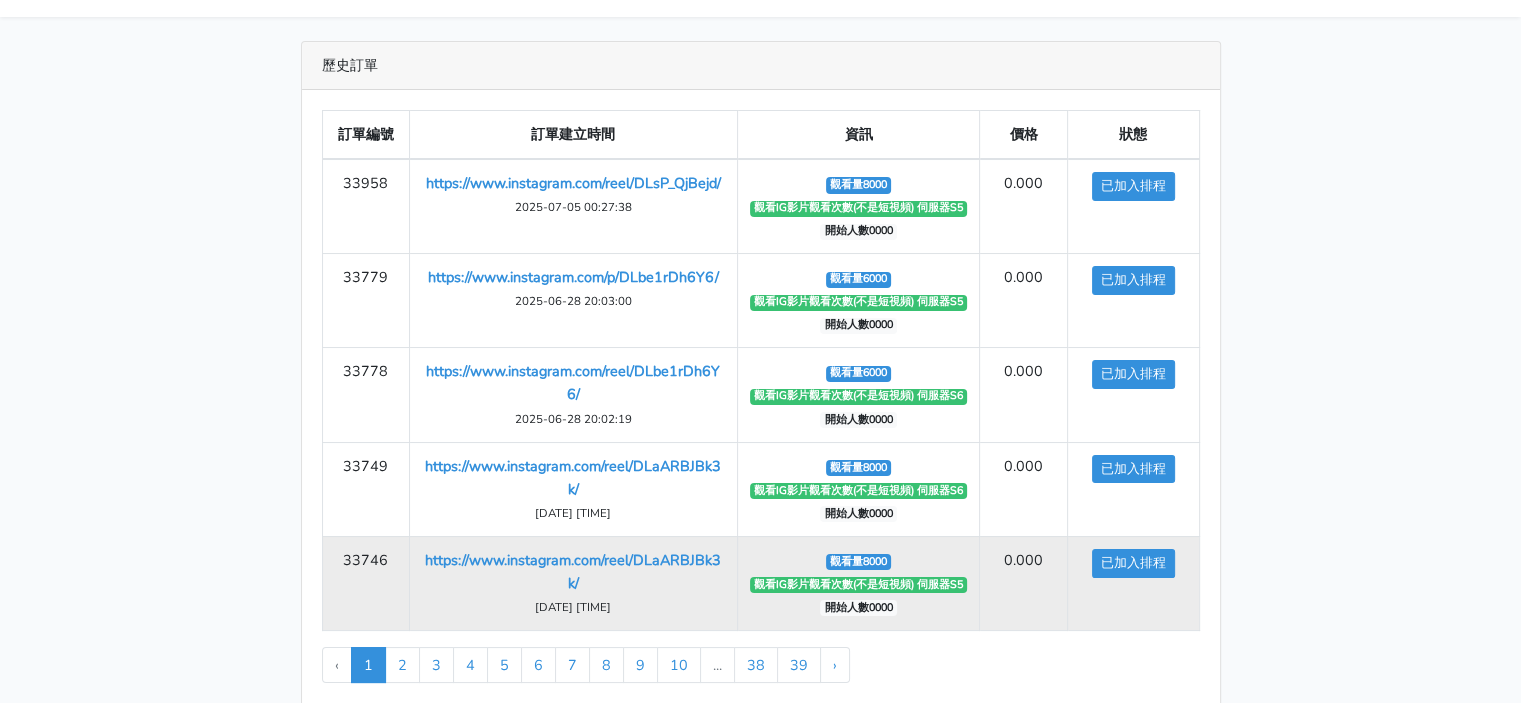 scroll, scrollTop: 76, scrollLeft: 0, axis: vertical 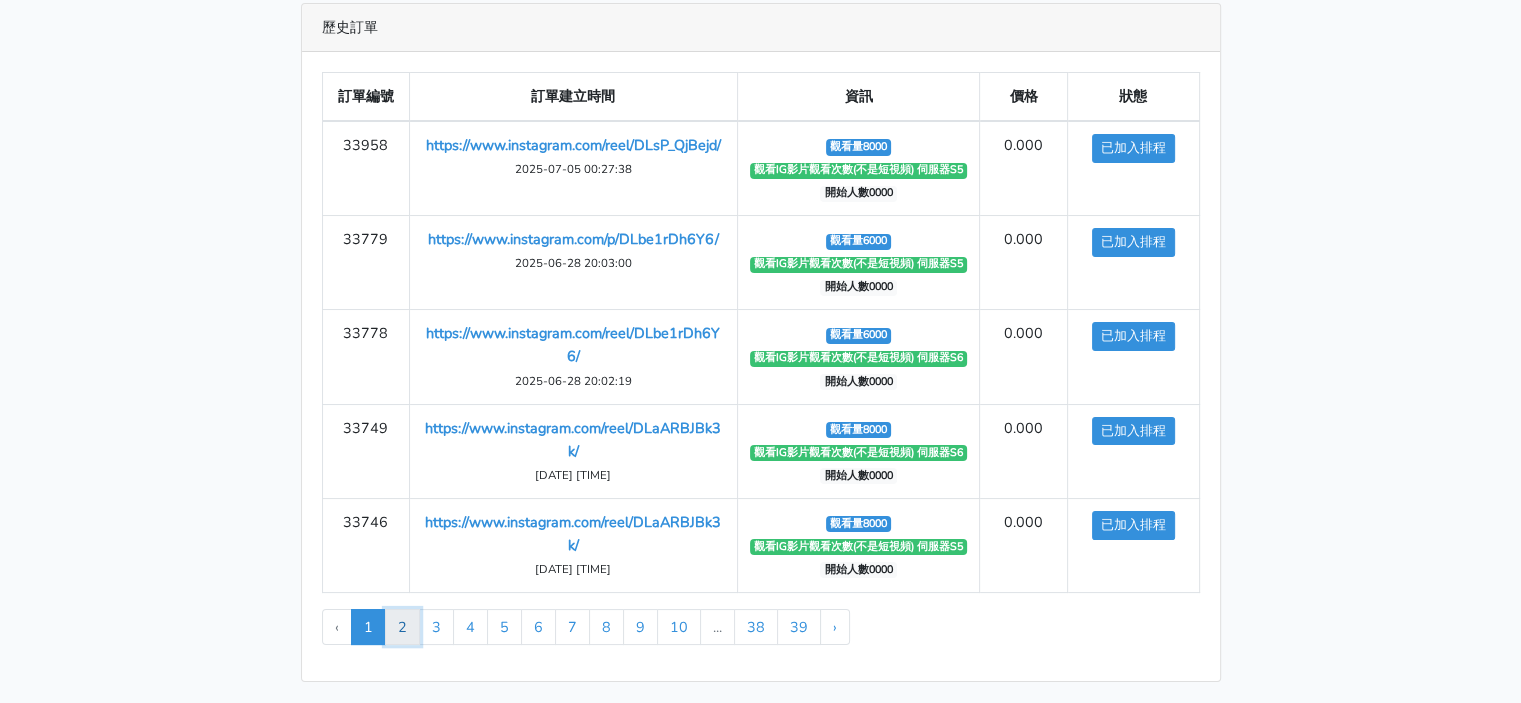 click on "2" at bounding box center (402, 627) 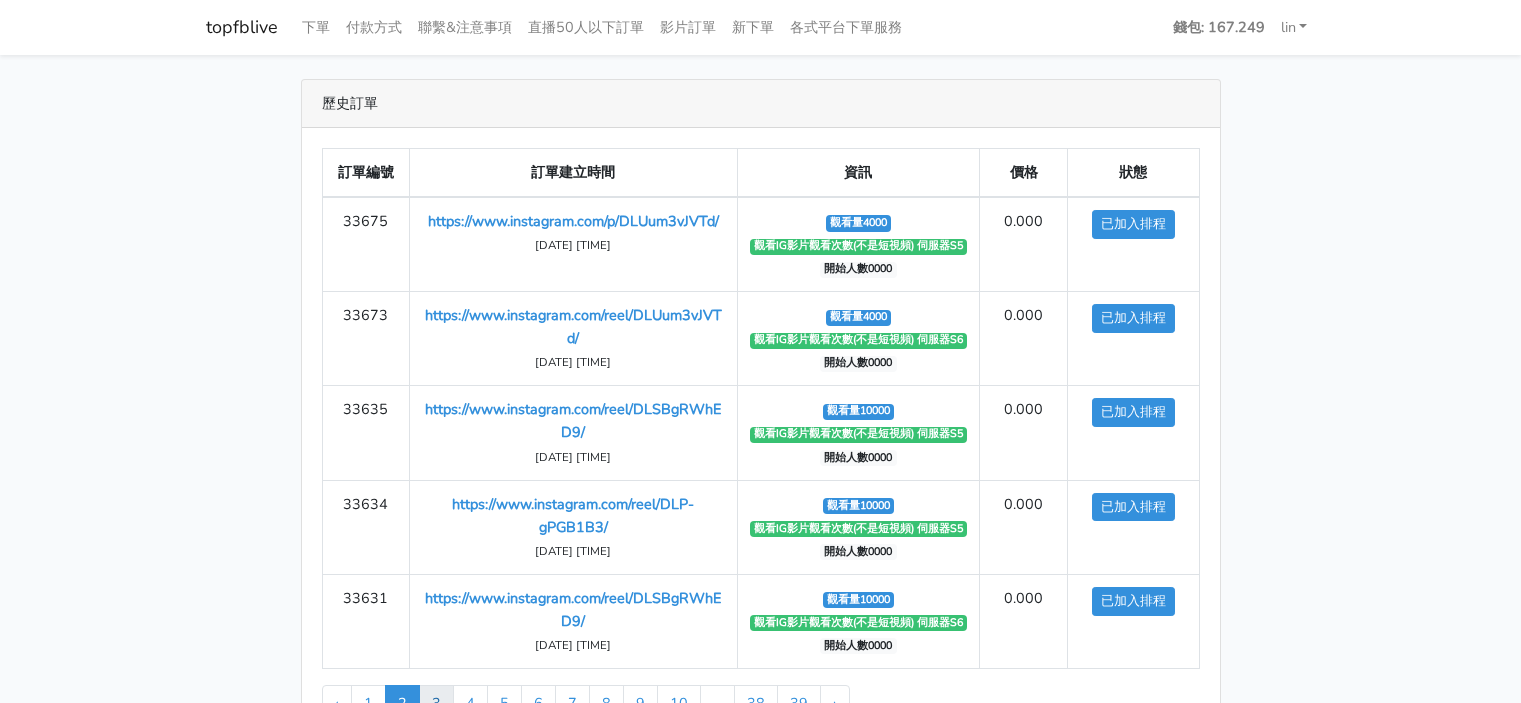 scroll, scrollTop: 76, scrollLeft: 0, axis: vertical 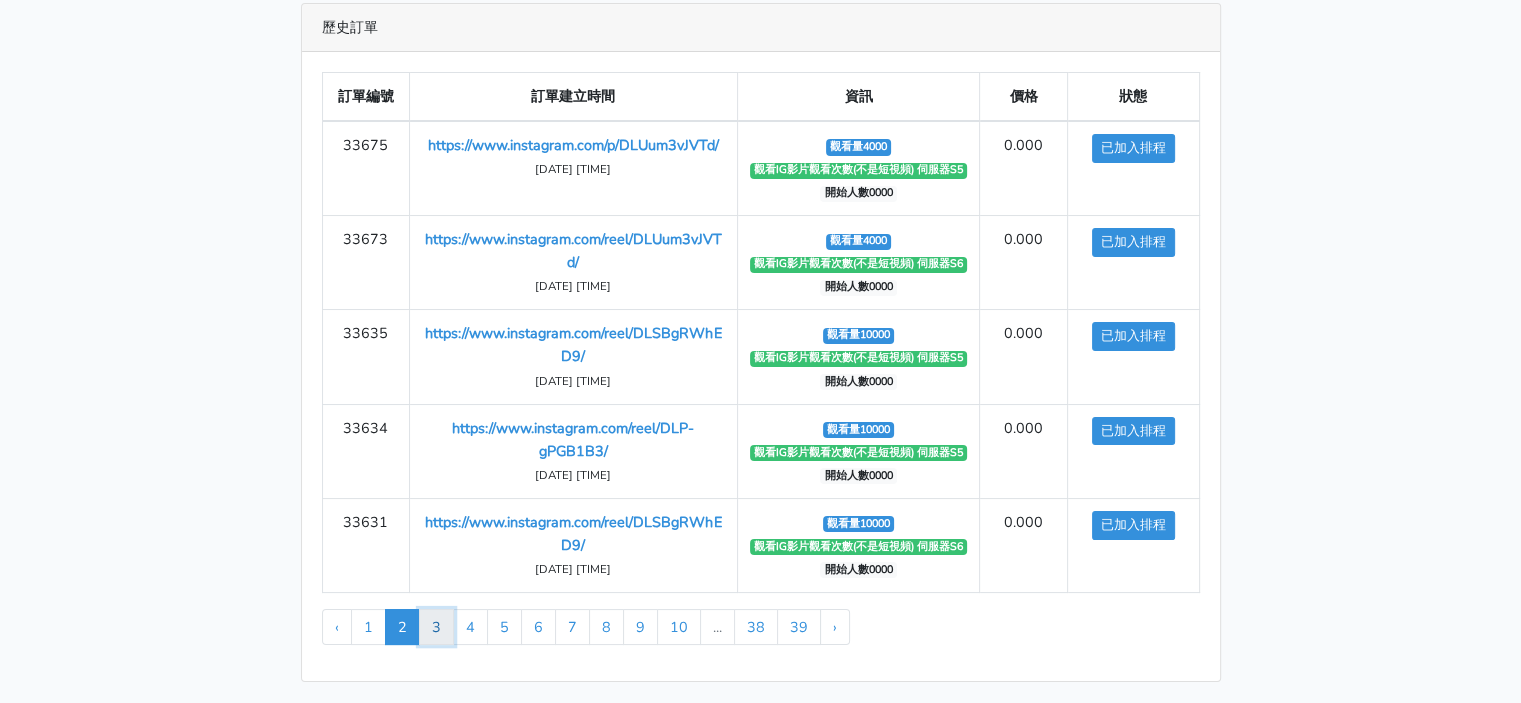 click on "3" at bounding box center [436, 627] 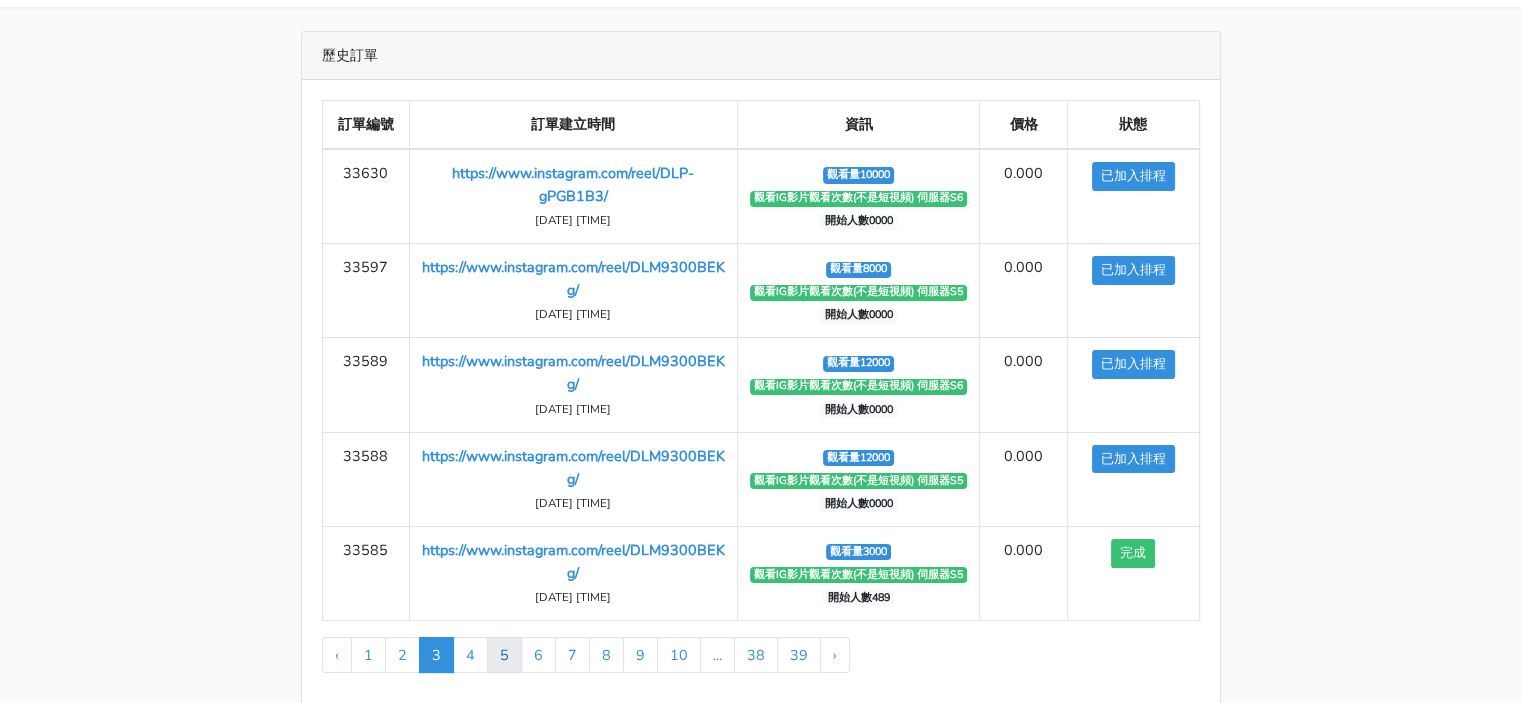 scroll, scrollTop: 76, scrollLeft: 0, axis: vertical 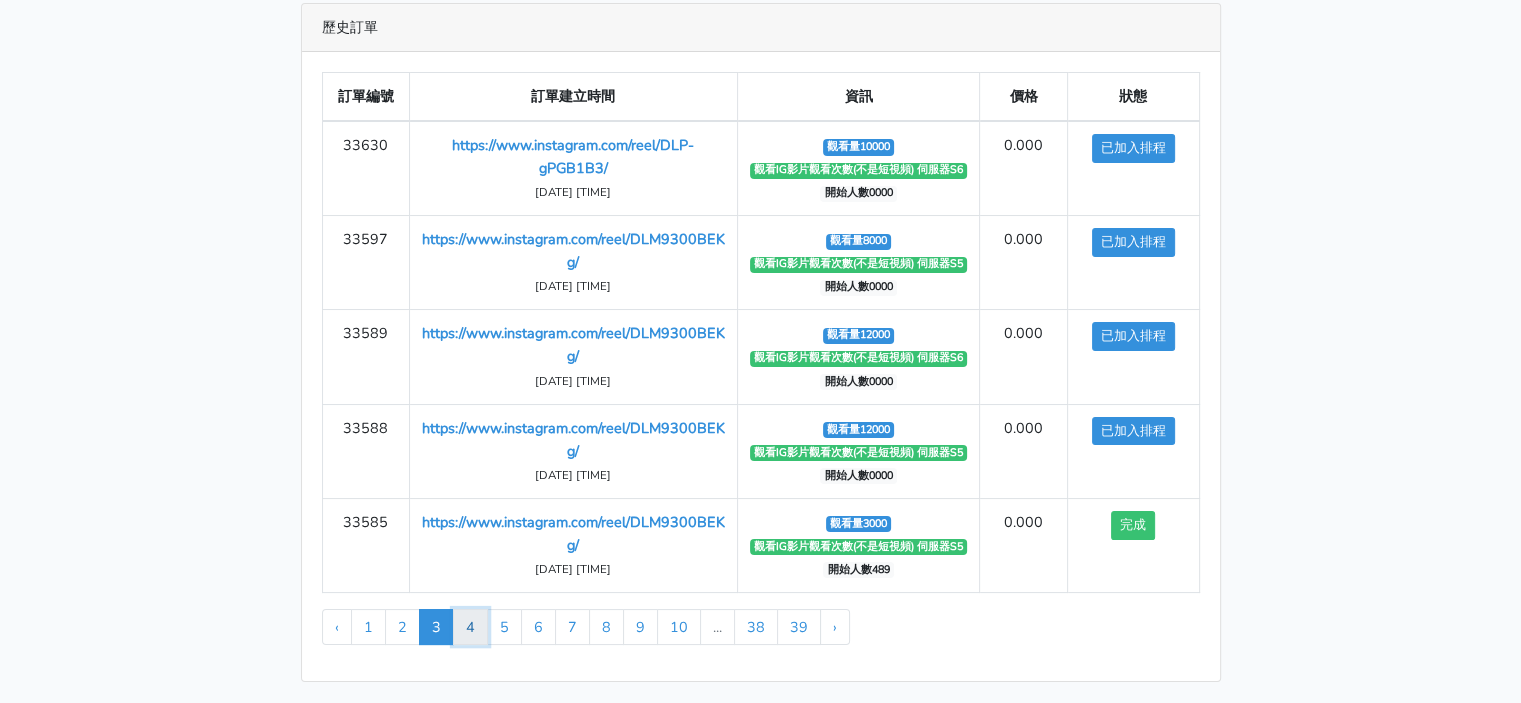 click on "4" at bounding box center [470, 627] 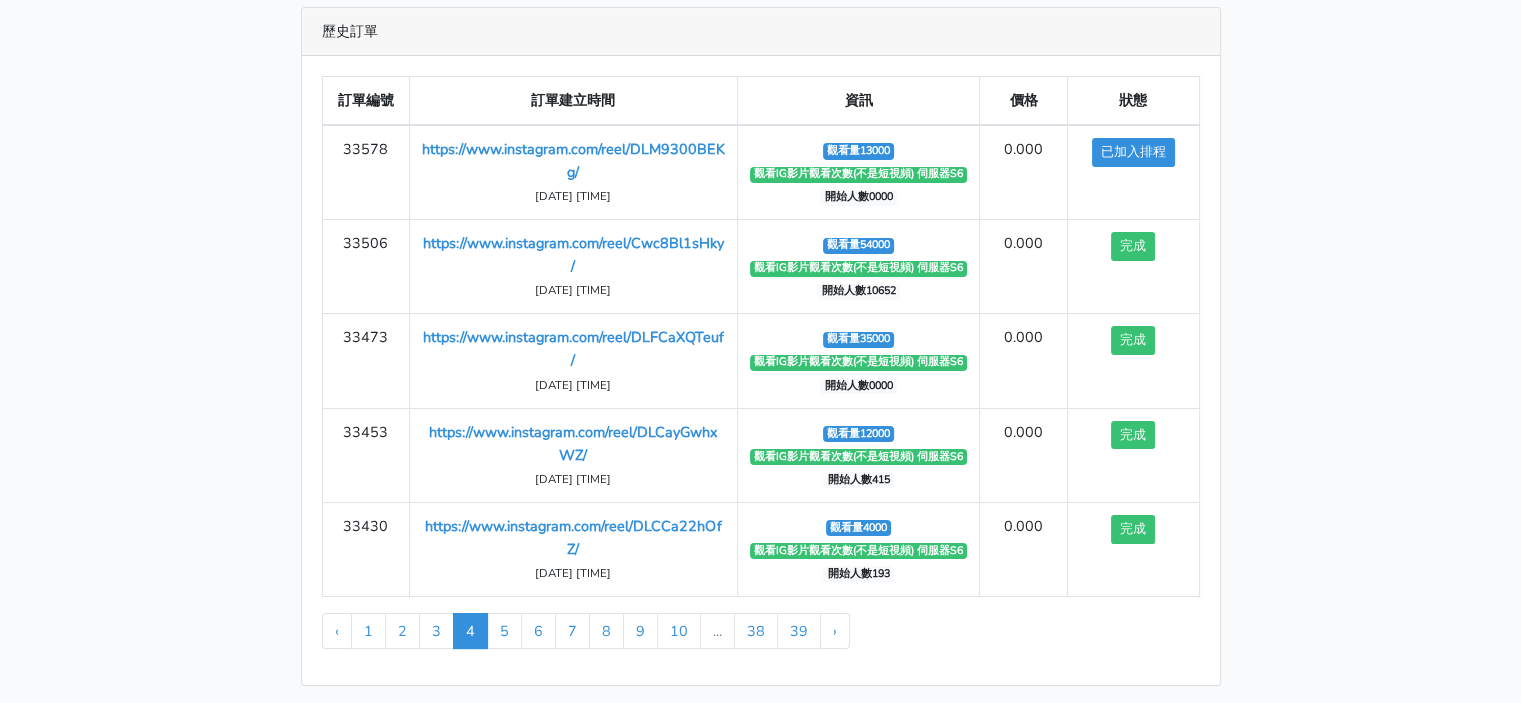 scroll, scrollTop: 76, scrollLeft: 0, axis: vertical 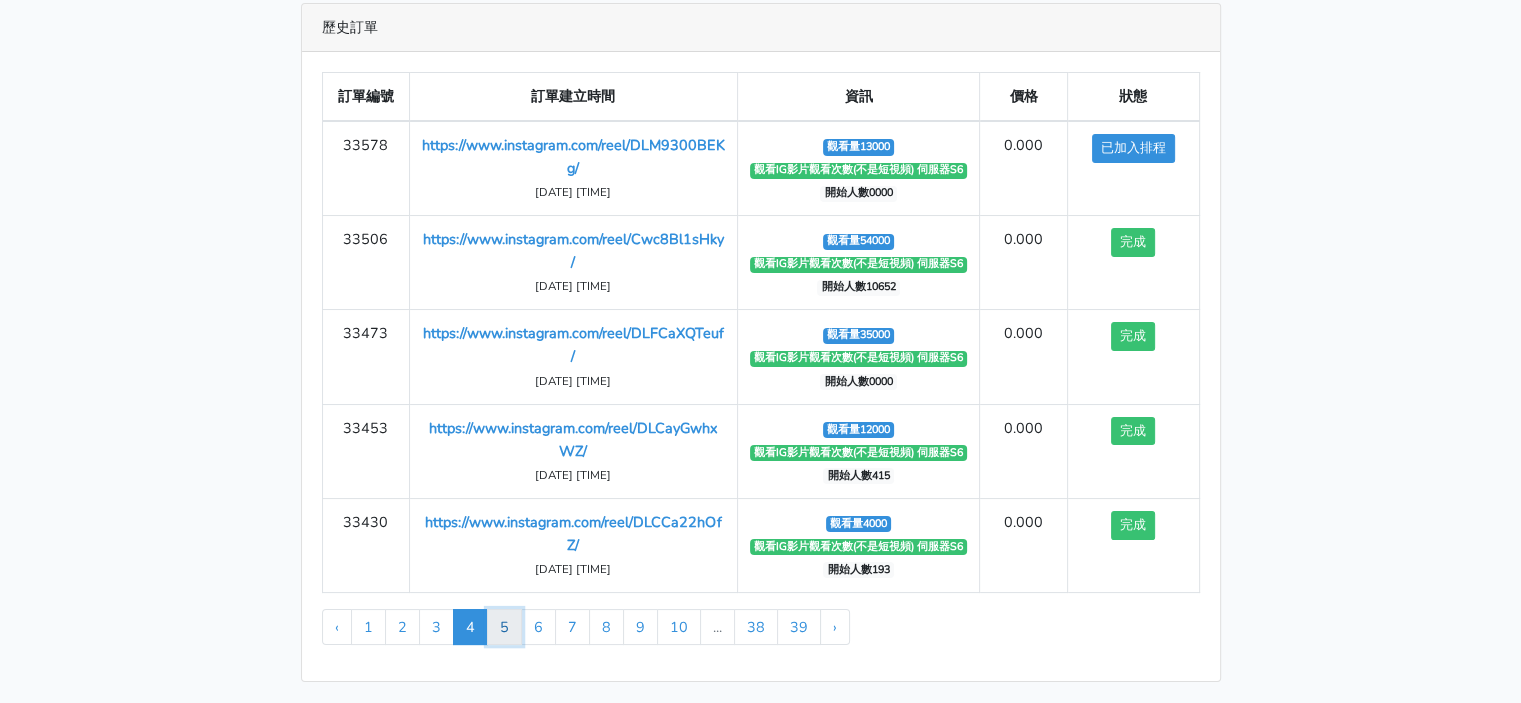 click on "5" at bounding box center [504, 627] 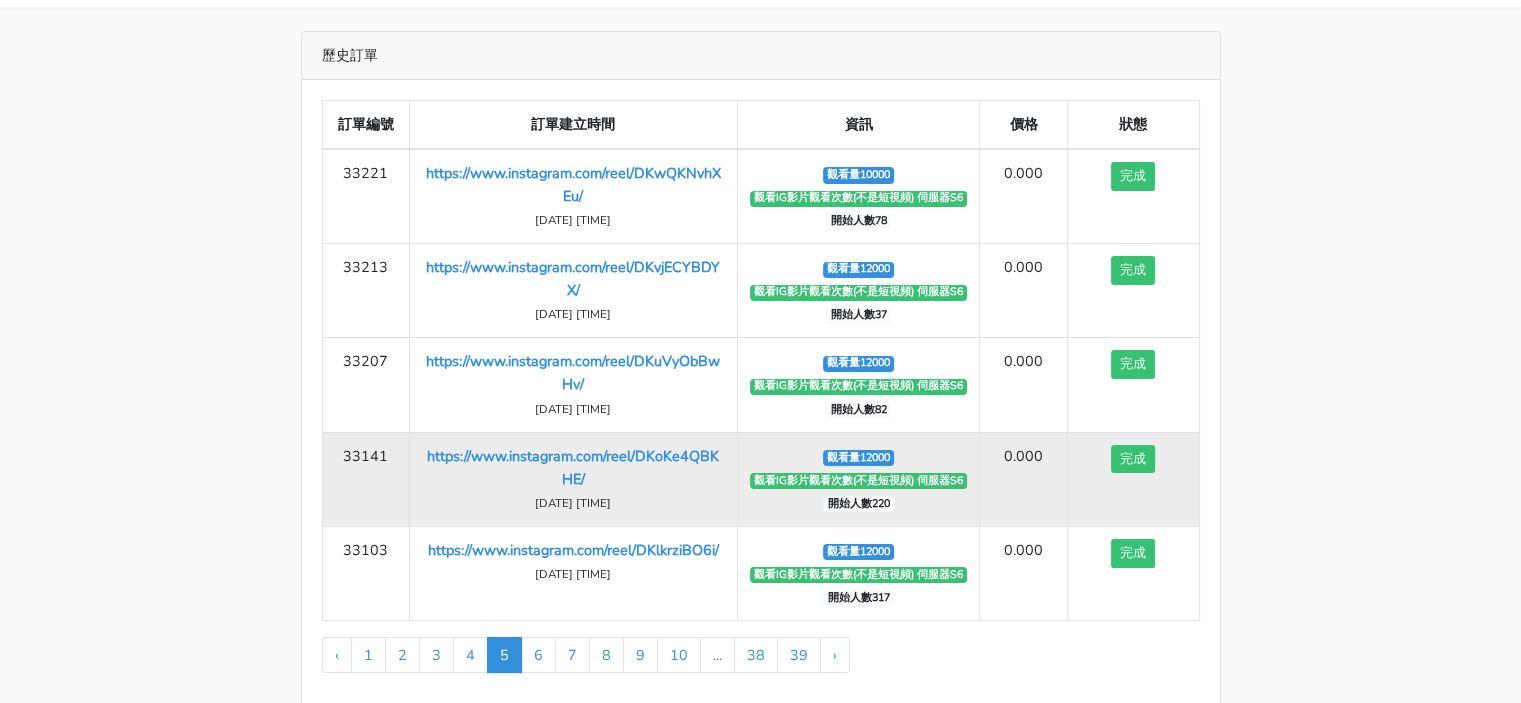 scroll, scrollTop: 76, scrollLeft: 0, axis: vertical 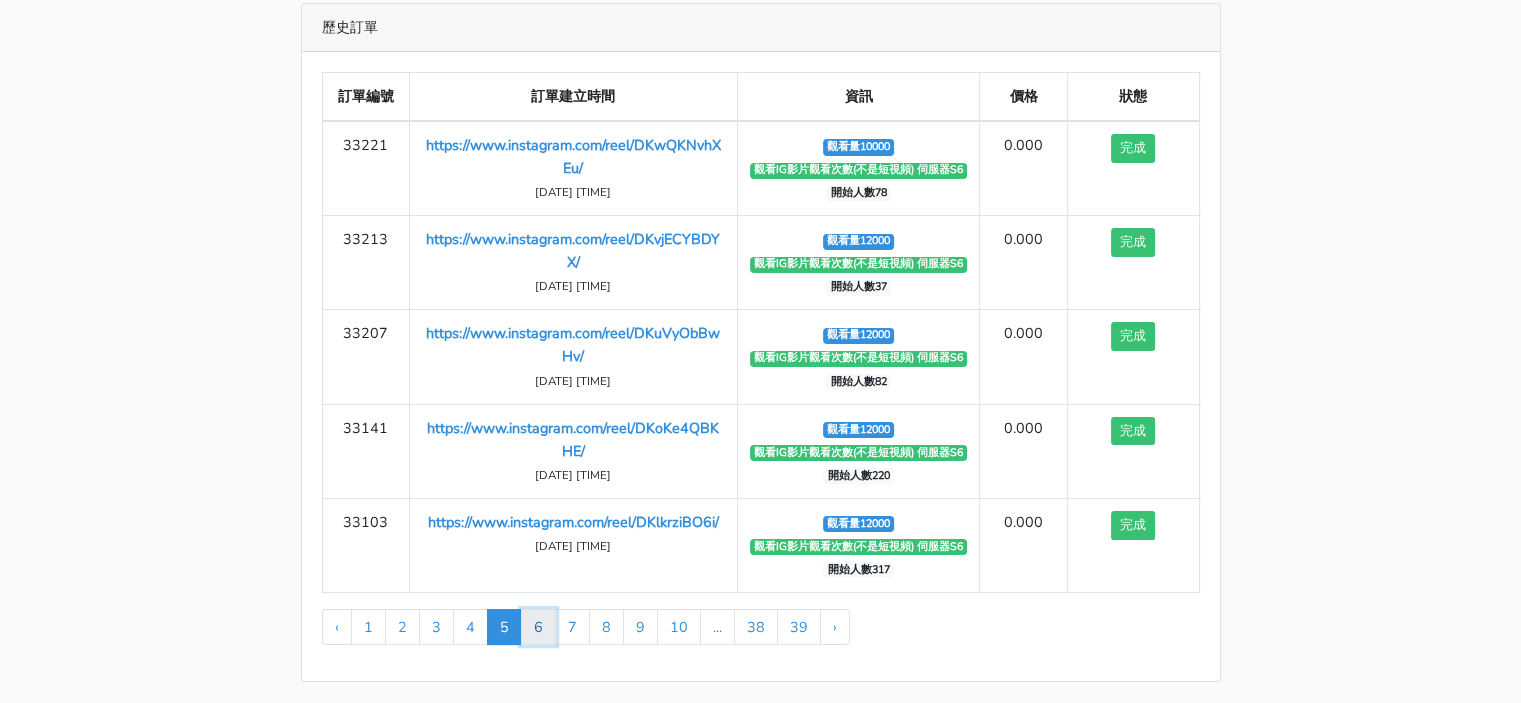 click on "6" at bounding box center (538, 627) 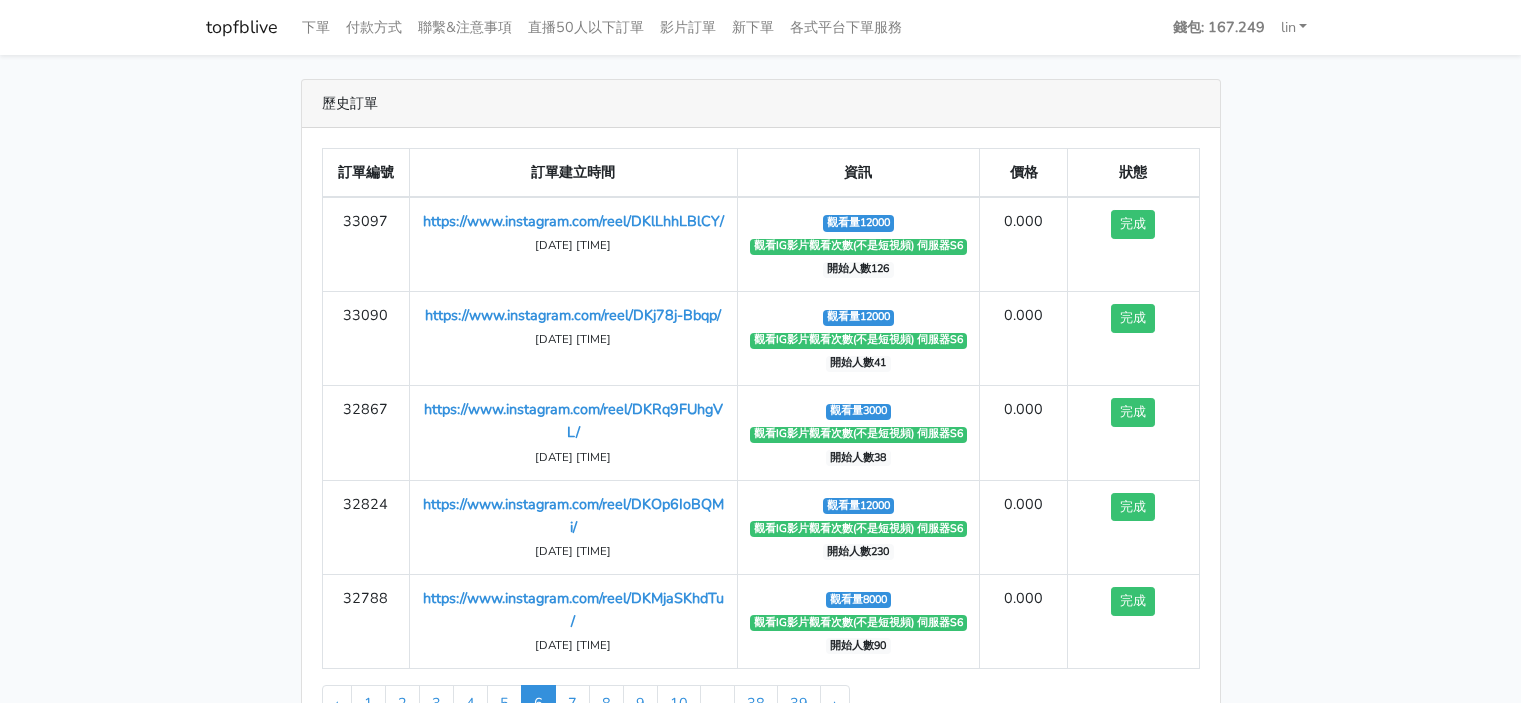 scroll, scrollTop: 0, scrollLeft: 0, axis: both 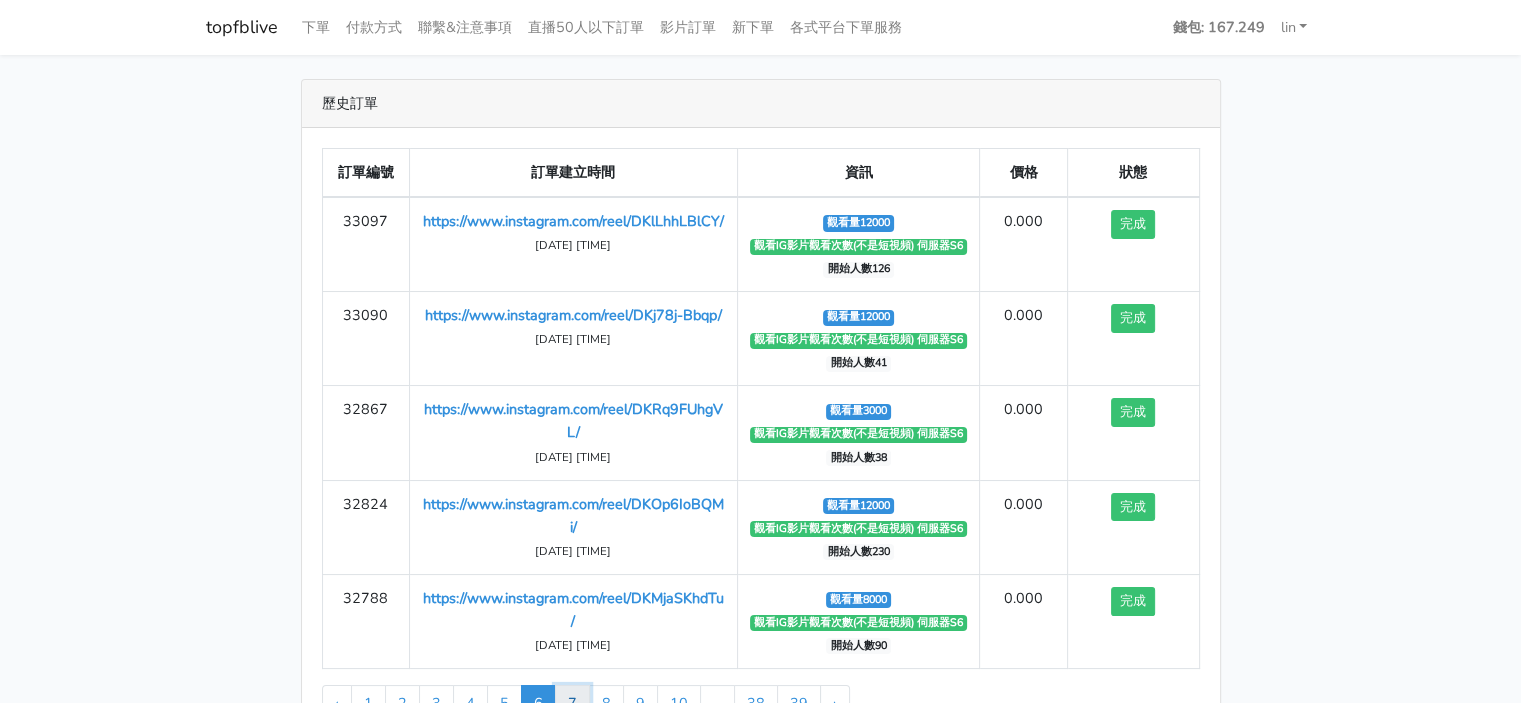 click on "7" at bounding box center (572, 703) 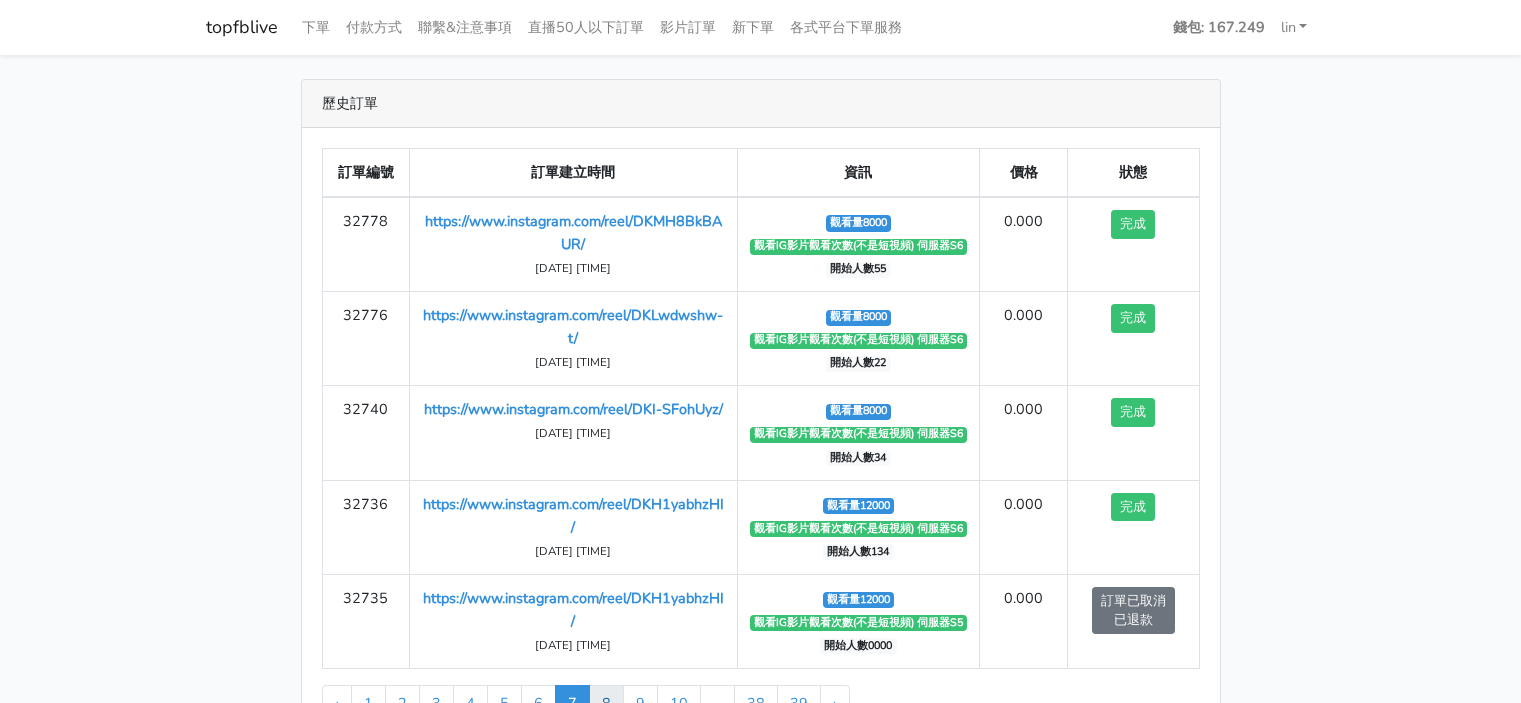 scroll, scrollTop: 76, scrollLeft: 0, axis: vertical 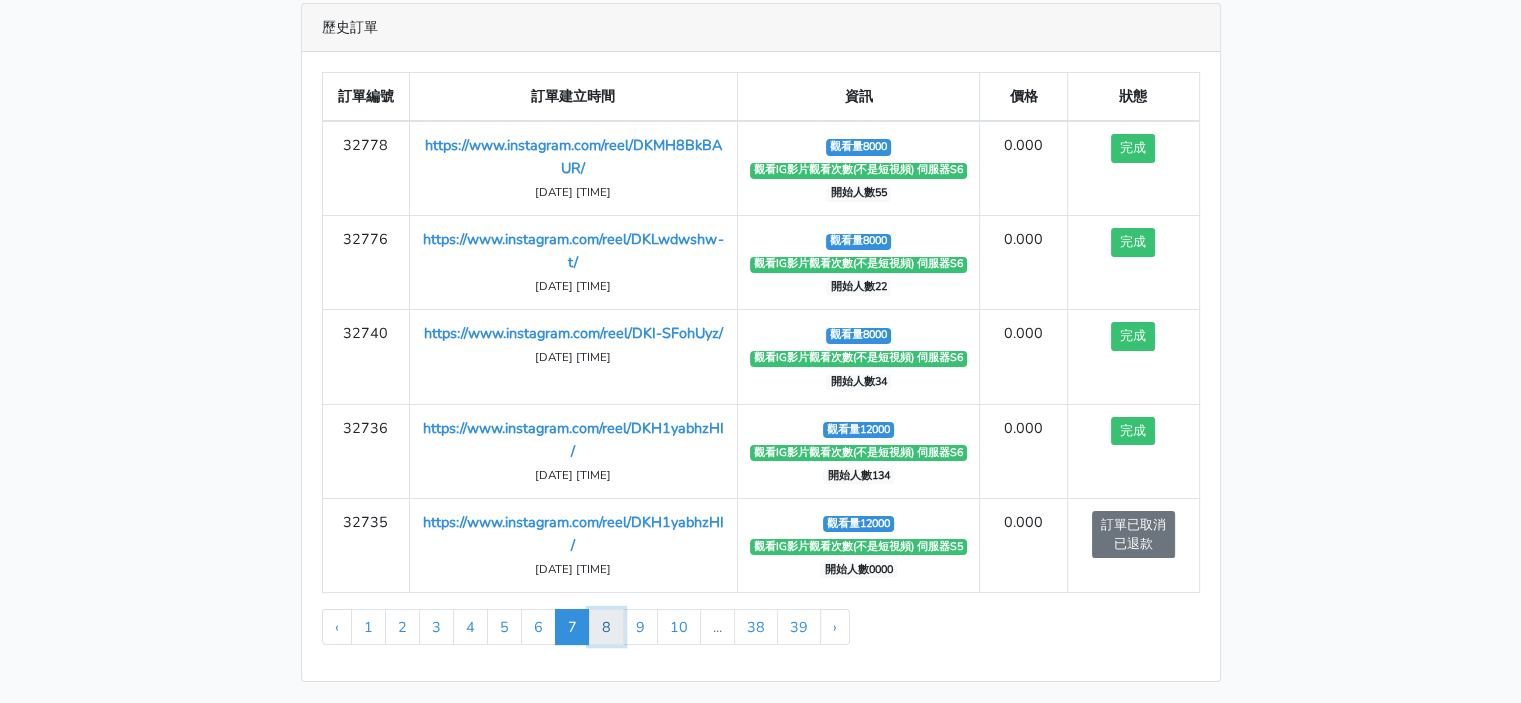 click on "8" at bounding box center (606, 627) 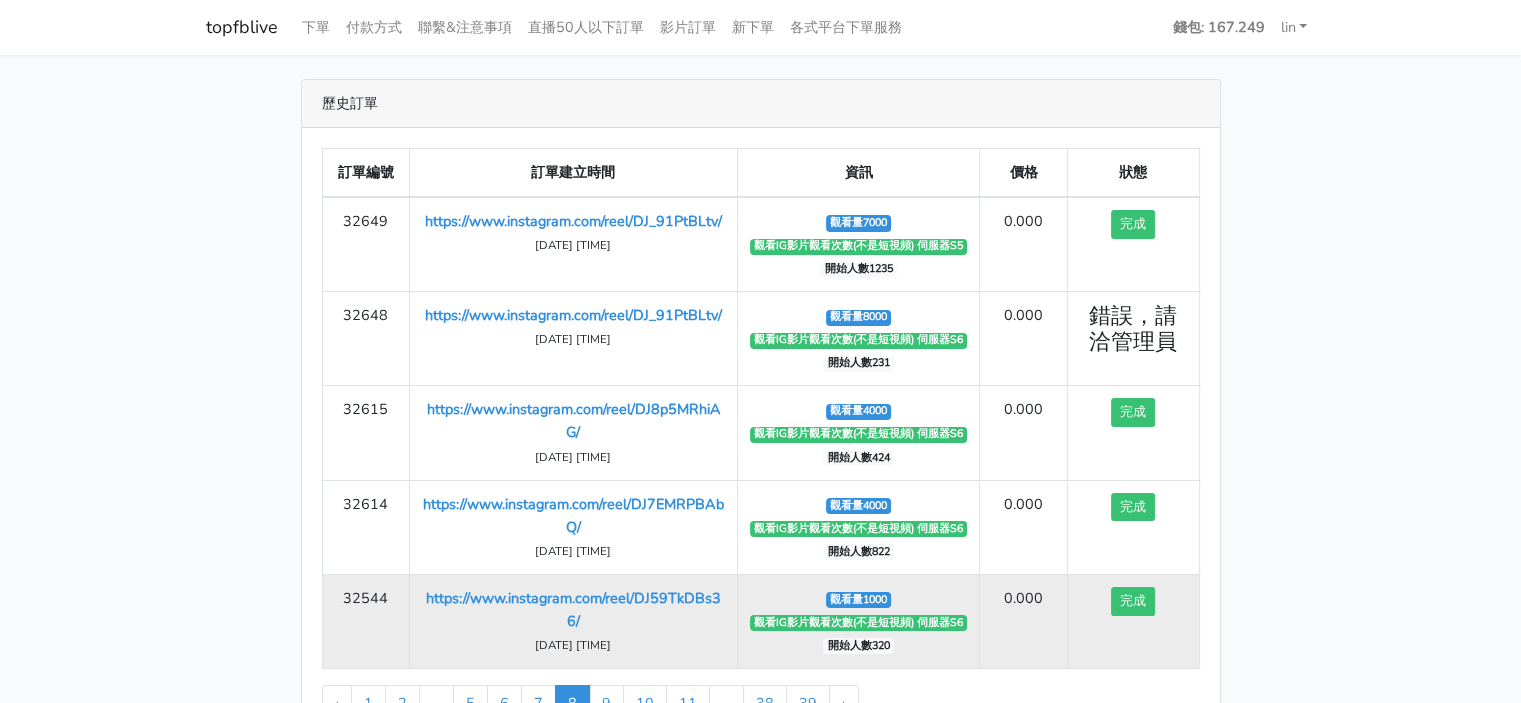 scroll, scrollTop: 76, scrollLeft: 0, axis: vertical 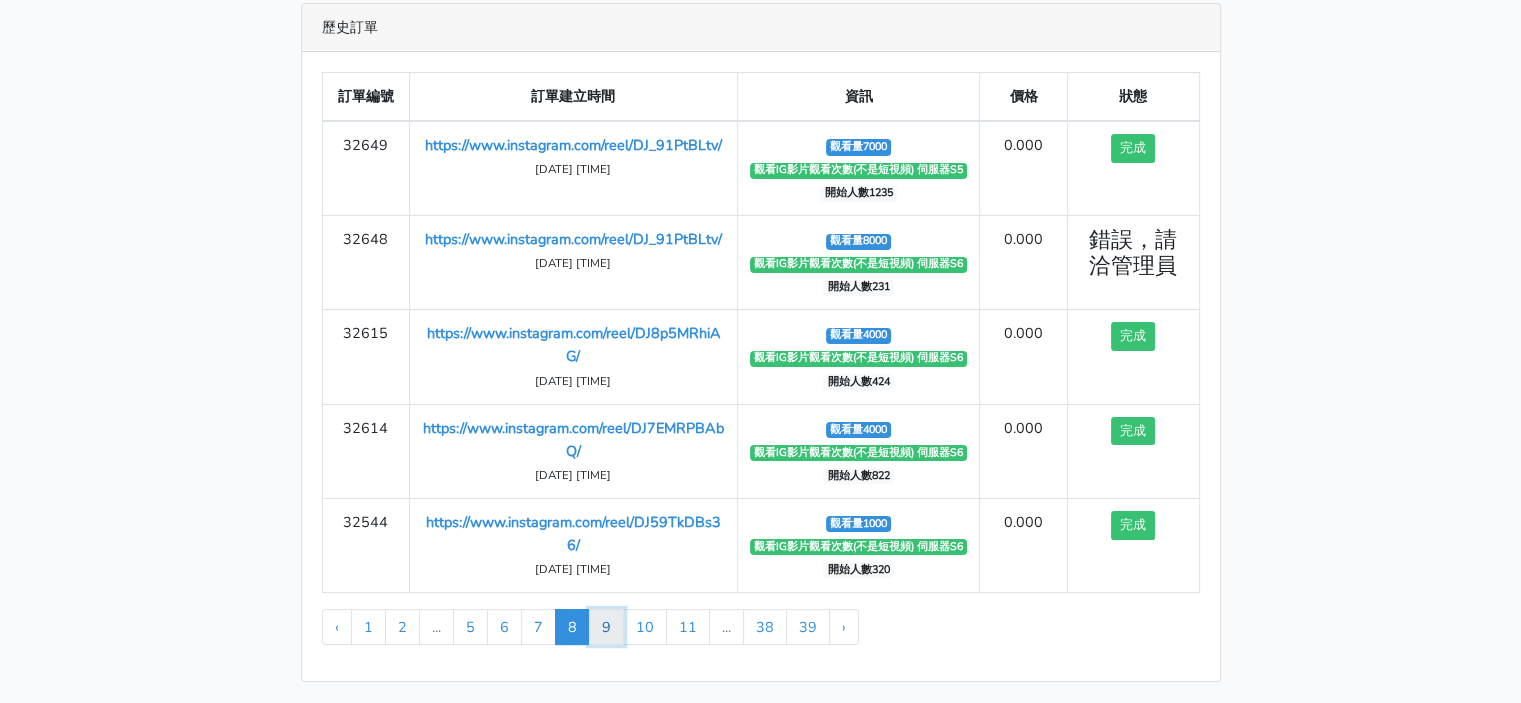 click on "9" at bounding box center (606, 627) 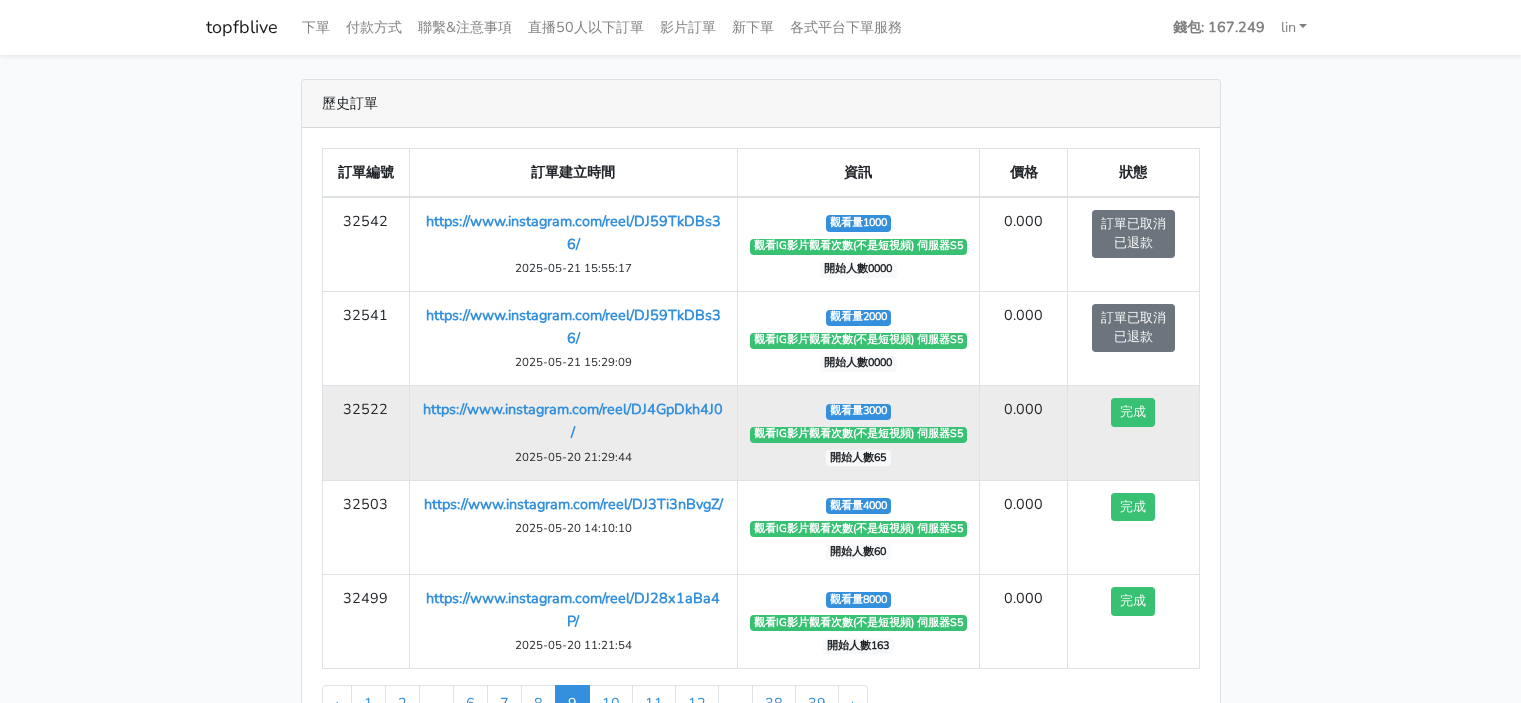 scroll, scrollTop: 76, scrollLeft: 0, axis: vertical 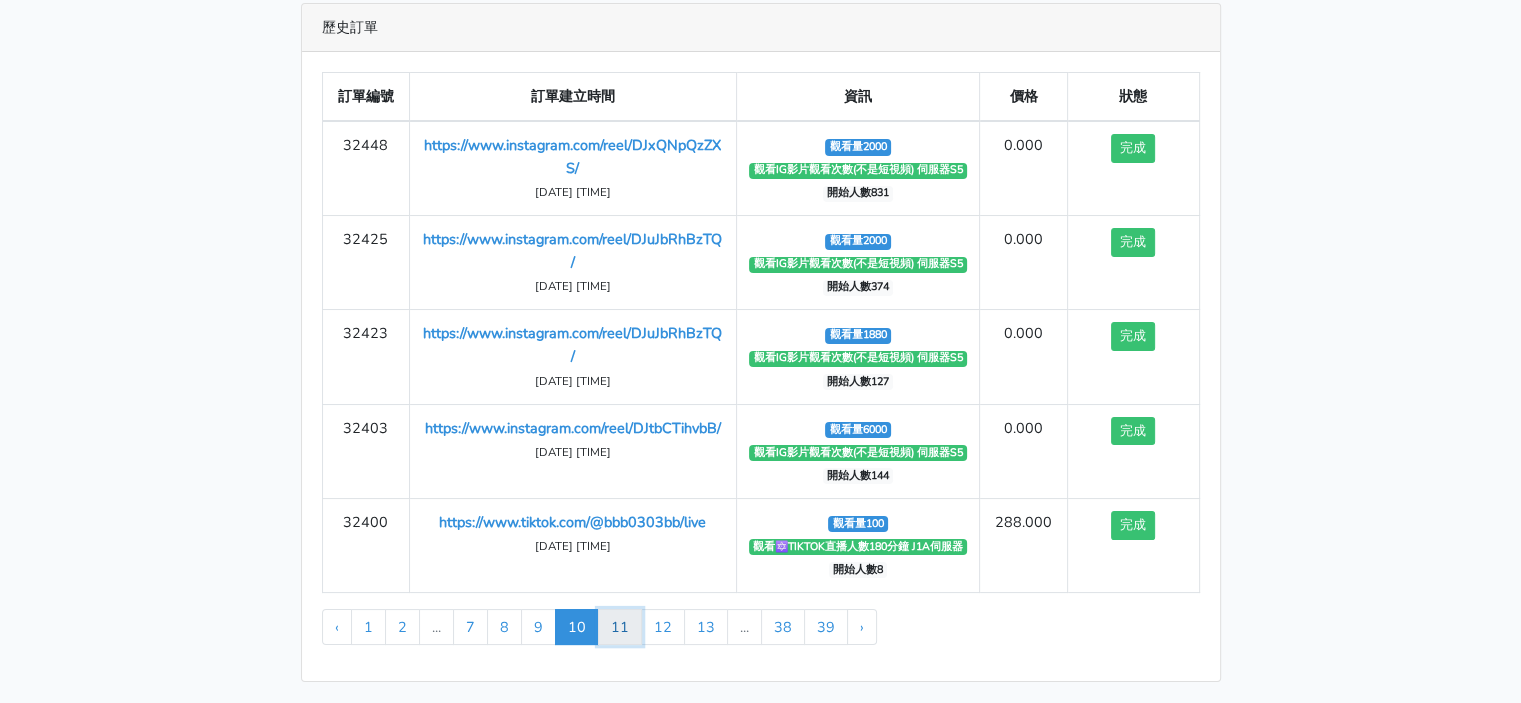 click on "11" at bounding box center [620, 627] 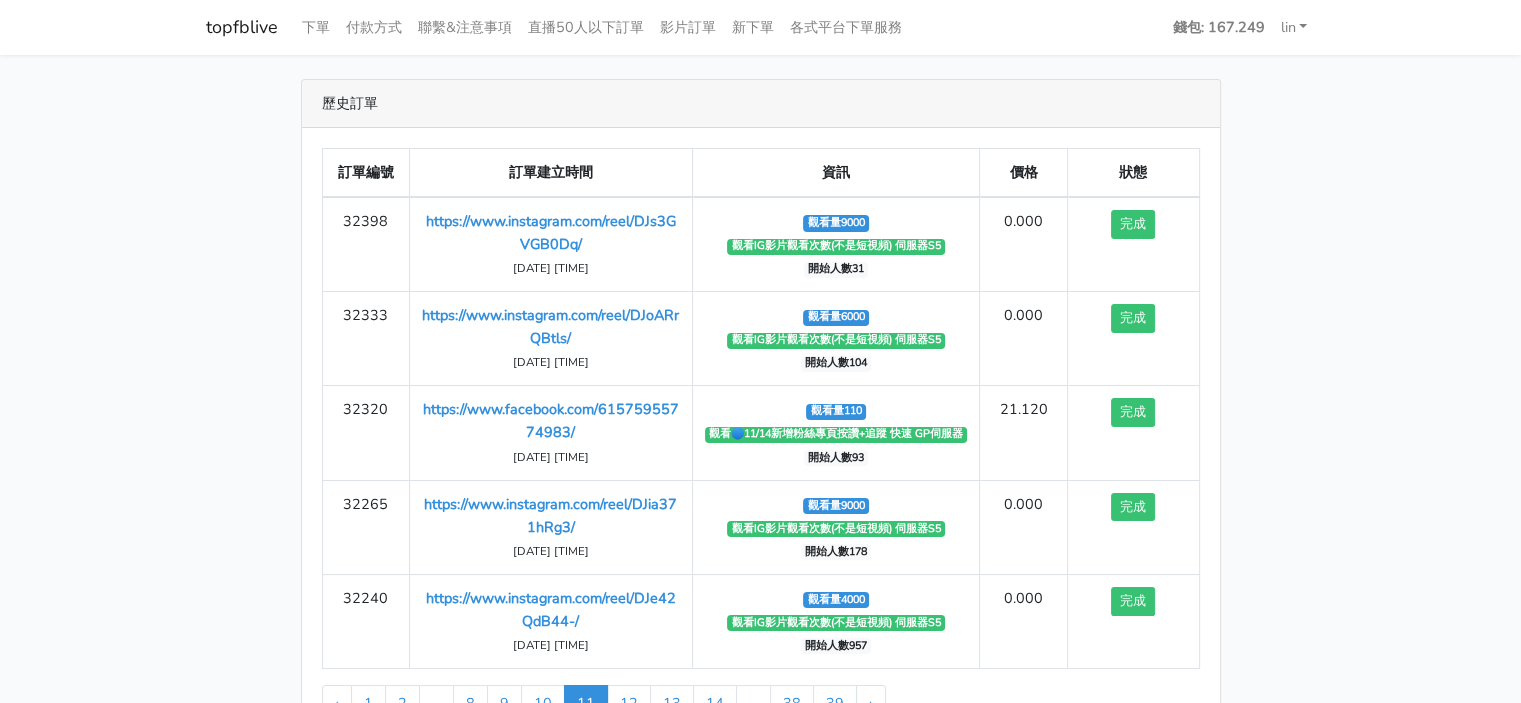 scroll, scrollTop: 76, scrollLeft: 0, axis: vertical 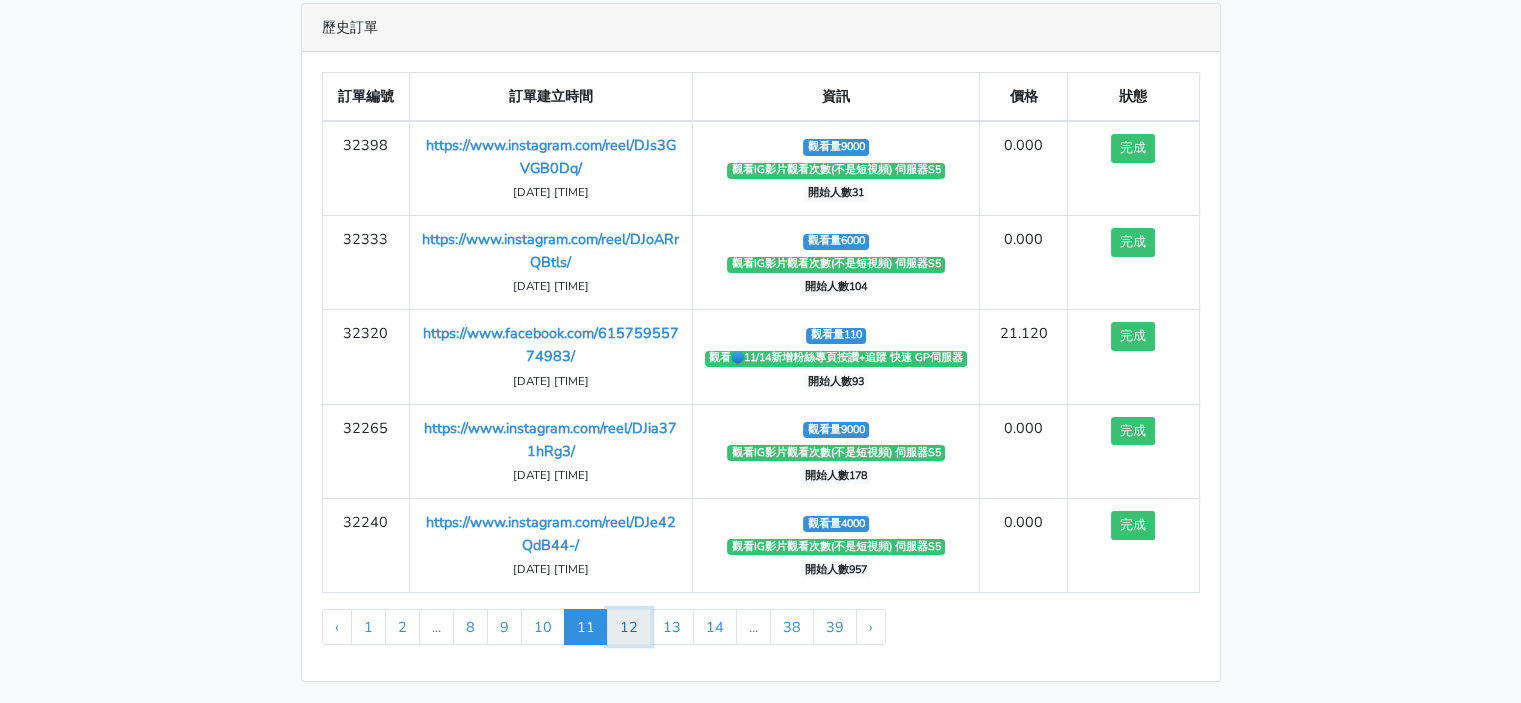 click on "12" at bounding box center (629, 627) 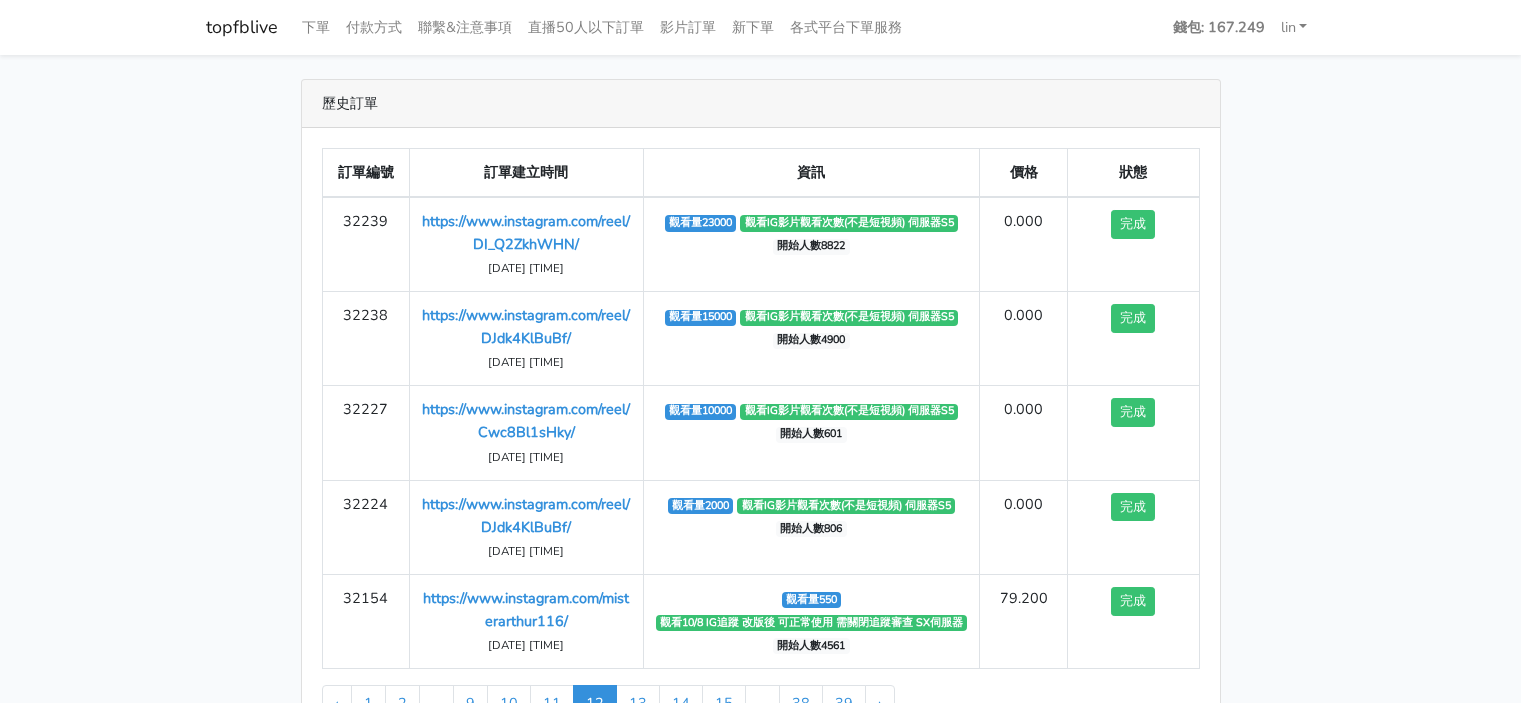 scroll, scrollTop: 0, scrollLeft: 0, axis: both 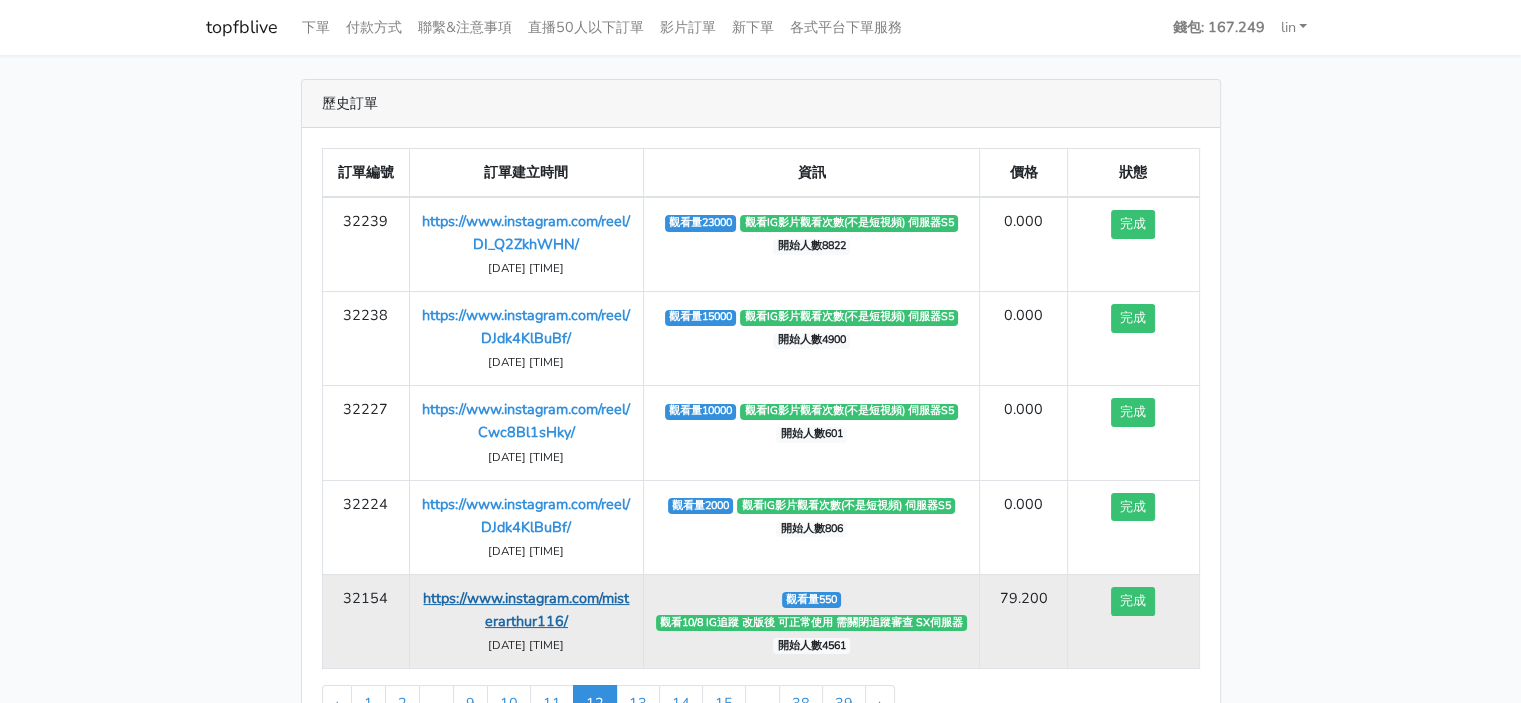 click on "https://www.instagram.com/misterarthur116/" at bounding box center [526, 609] 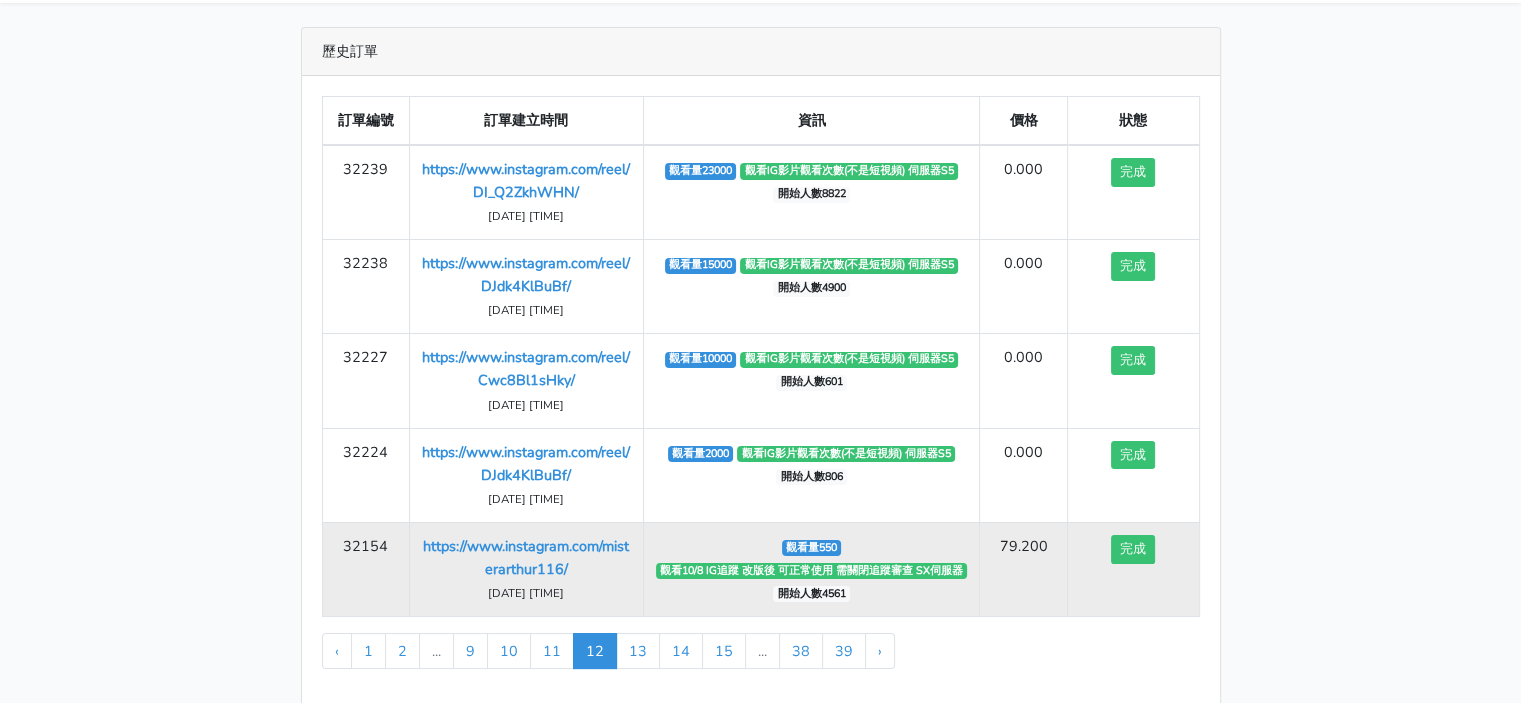 scroll, scrollTop: 76, scrollLeft: 0, axis: vertical 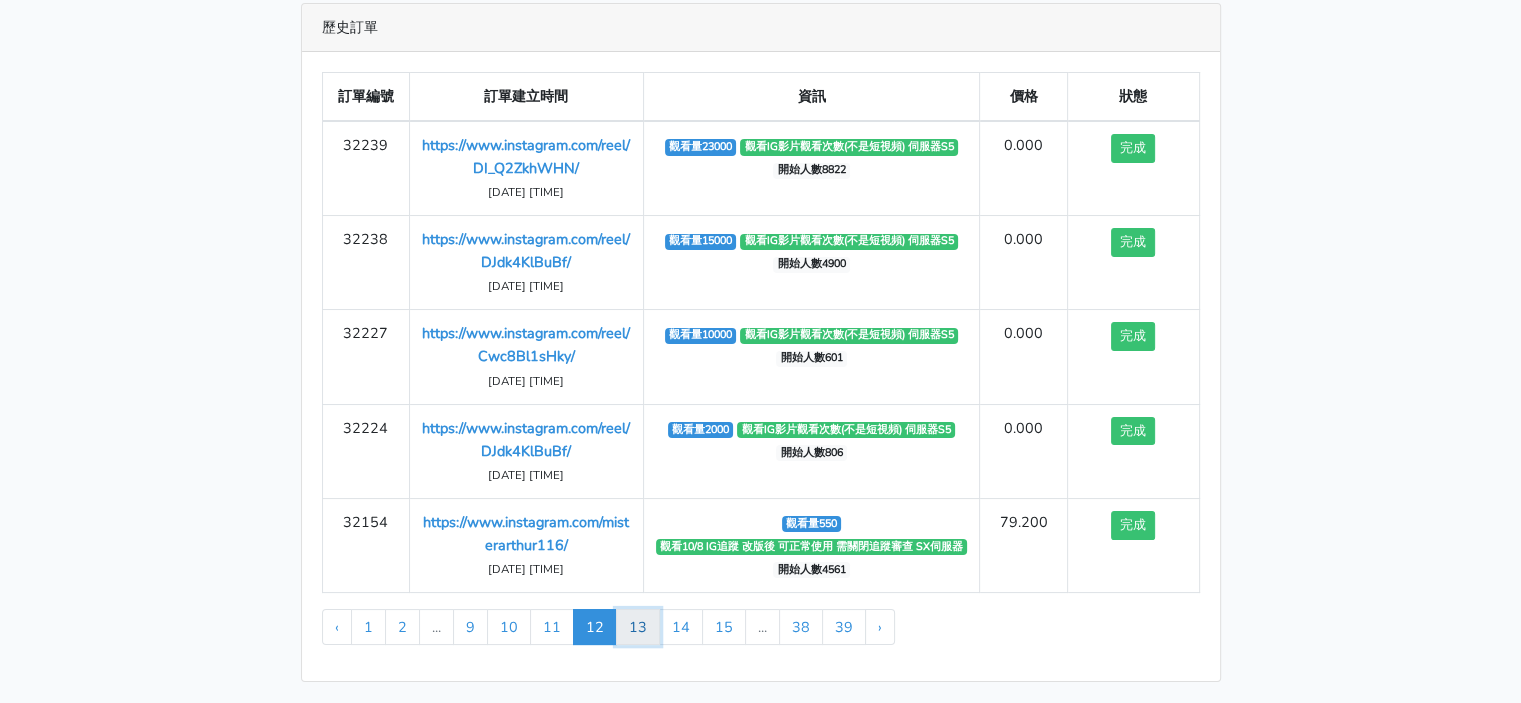 click on "13" at bounding box center [638, 627] 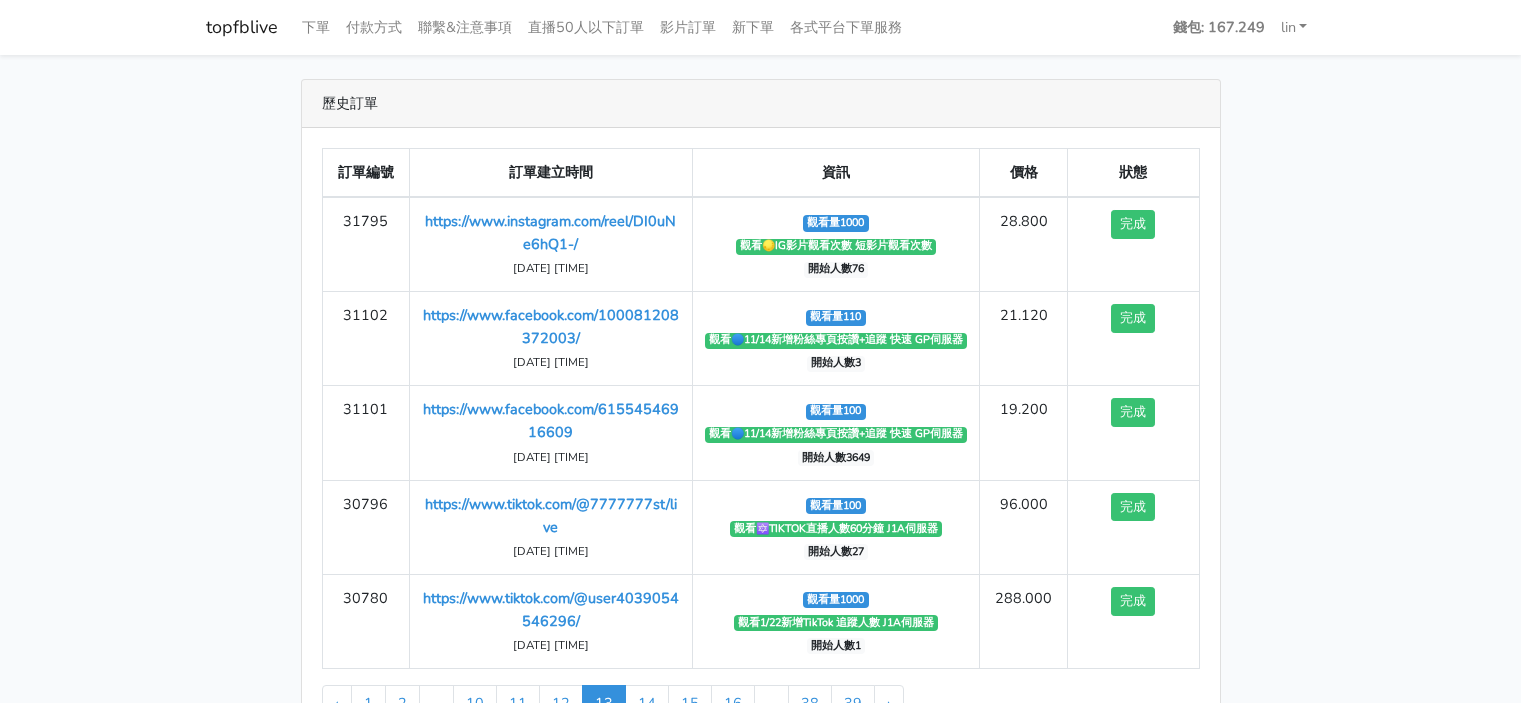 scroll, scrollTop: 0, scrollLeft: 0, axis: both 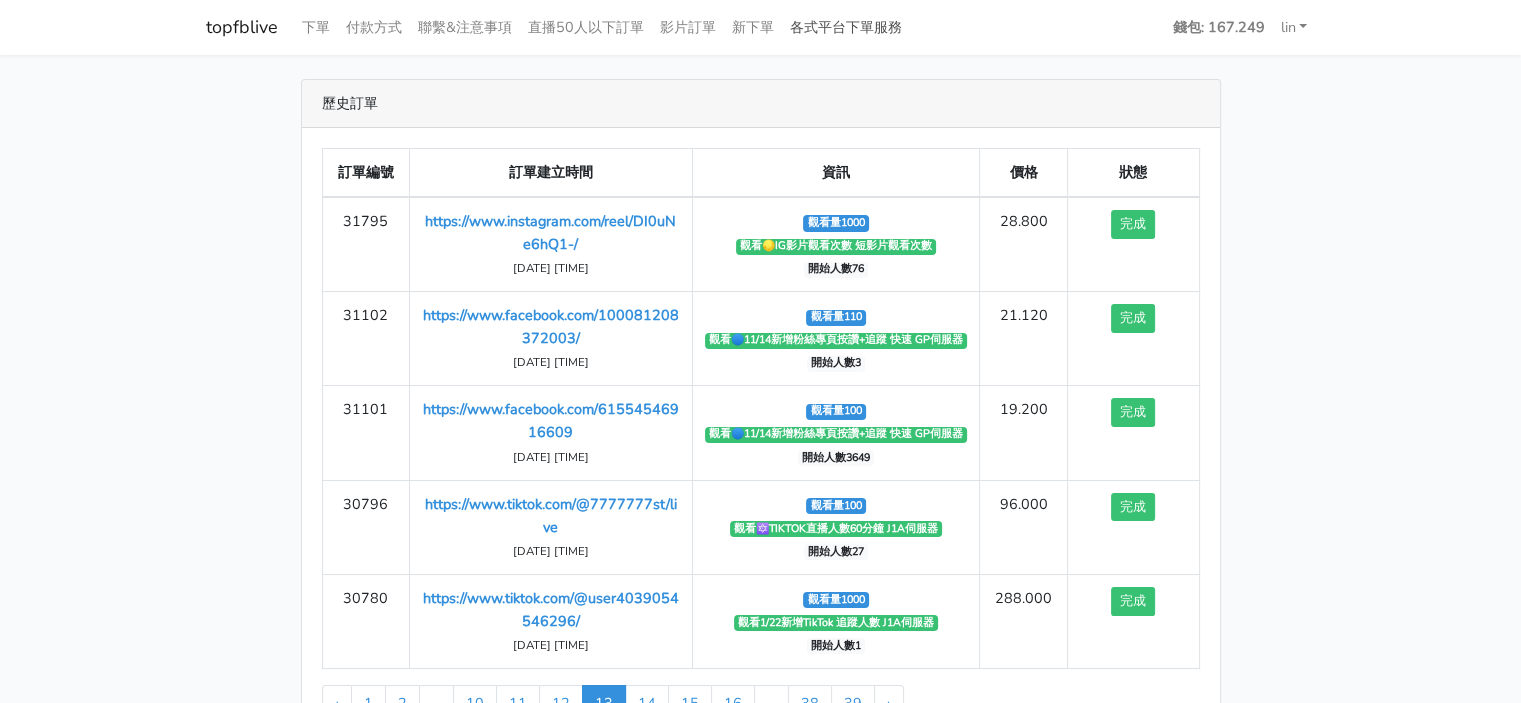 click on "各式平台下單服務" at bounding box center (846, 27) 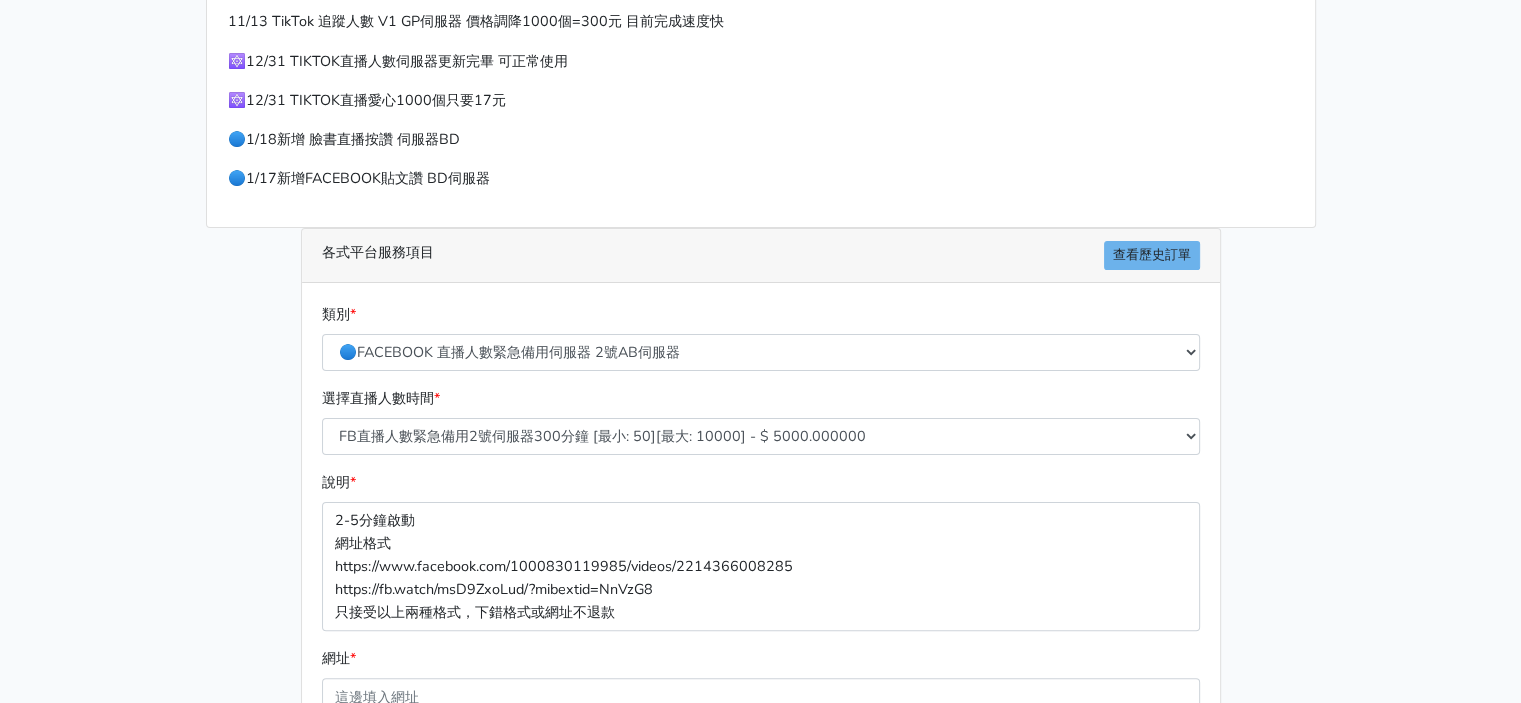 scroll, scrollTop: 500, scrollLeft: 0, axis: vertical 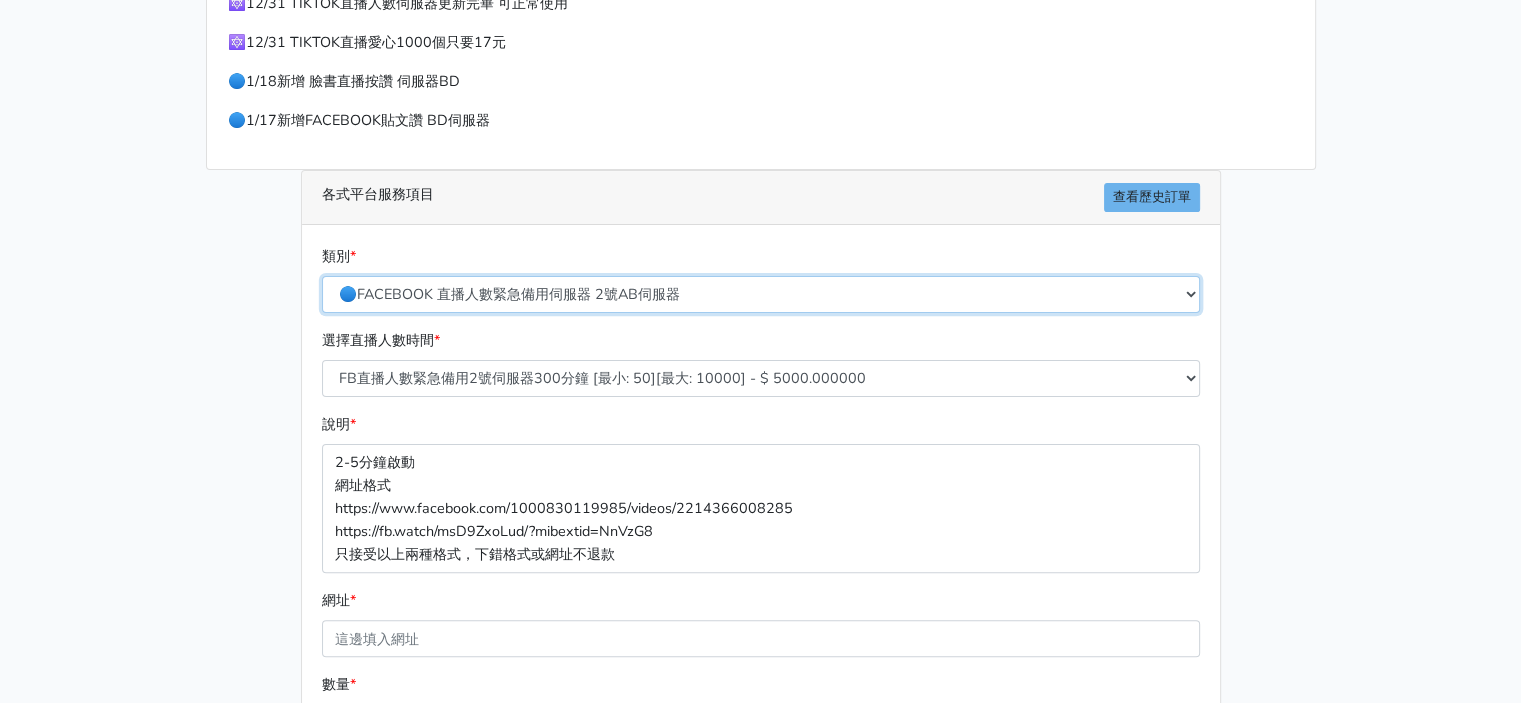 click on "🔵FACEBOOK 直播人數緊急備用伺服器 2號AB伺服器
🔵FACEBOOK 網軍專用貼文留言 安全保密
🔵FACEBOOK 直播人數伺服器 快進
🔵9/30 FACEBOOK 直播人數緩慢進場緩慢退場 台灣獨家
🔵FACEBOOK 直播人數緊急備用伺服器 J1
🔵FACEBOOK按讚-追蹤-評論-社團成員-影片觀看-短影片觀看
🔵台灣帳號FACEBOOK按讚、表情、分享、社團、追蹤服務" at bounding box center [761, 294] 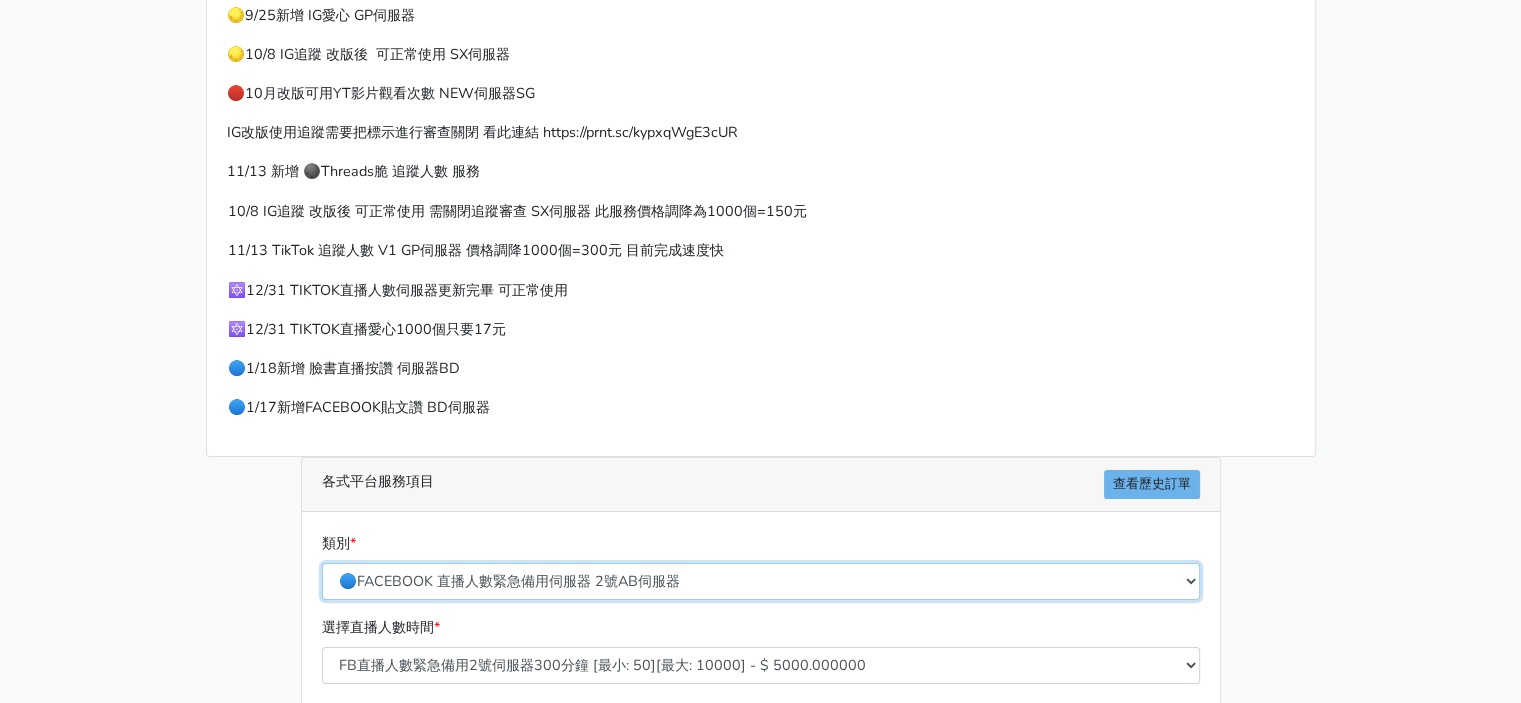 scroll, scrollTop: 200, scrollLeft: 0, axis: vertical 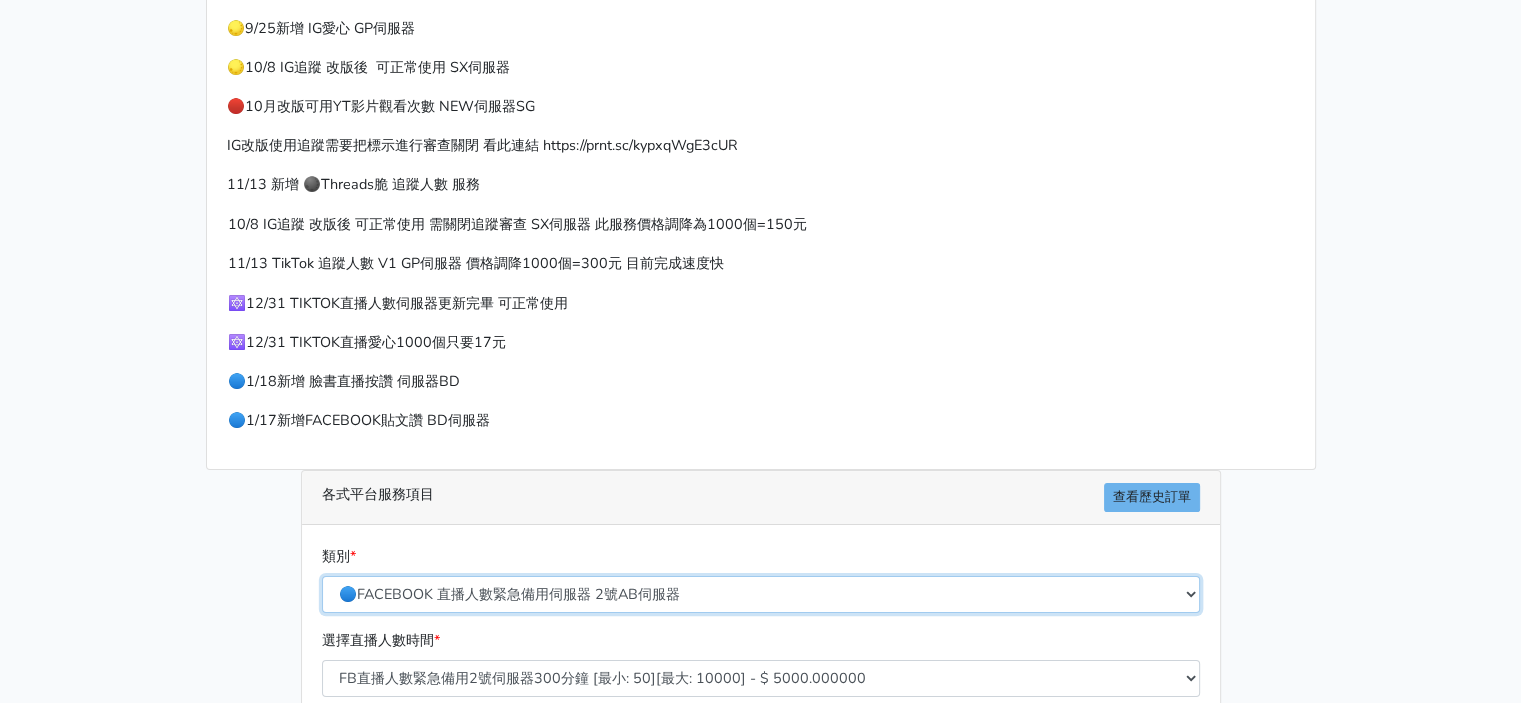 click on "🔵FACEBOOK 直播人數緊急備用伺服器 2號AB伺服器
🔵FACEBOOK 網軍專用貼文留言 安全保密
🔵FACEBOOK 直播人數伺服器 快進
🔵9/30 FACEBOOK 直播人數緩慢進場緩慢退場 台灣獨家
🔵FACEBOOK 直播人數緊急備用伺服器 J1
🔵FACEBOOK按讚-追蹤-評論-社團成員-影片觀看-短影片觀看
🔵台灣帳號FACEBOOK按讚、表情、分享、社團、追蹤服務" at bounding box center [761, 594] 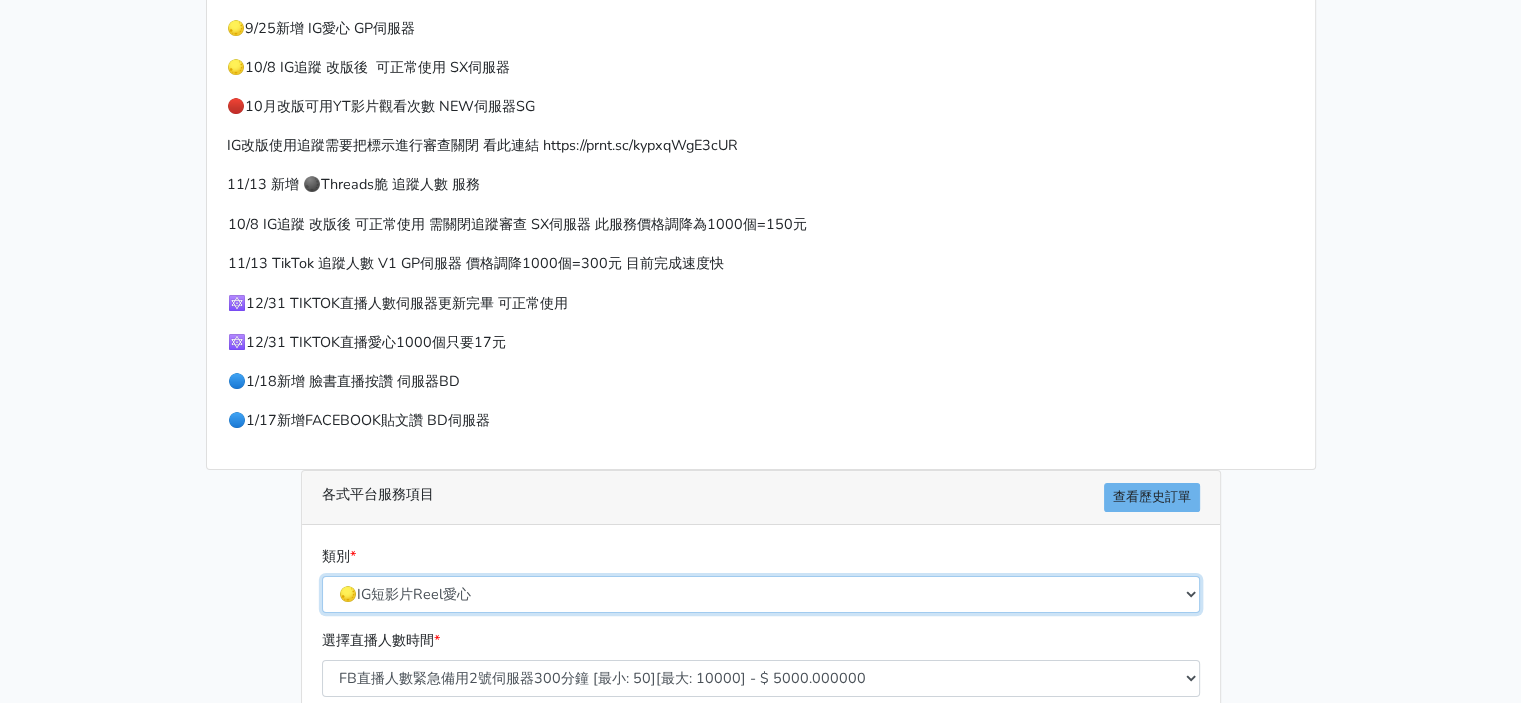 click on "🔵FACEBOOK 直播人數緊急備用伺服器 2號AB伺服器
🔵FACEBOOK 網軍專用貼文留言 安全保密
🔵FACEBOOK 直播人數伺服器 快進
🔵9/30 FACEBOOK 直播人數緩慢進場緩慢退場 台灣獨家
🔵FACEBOOK 直播人數緊急備用伺服器 J1
🔵FACEBOOK按讚-追蹤-評論-社團成員-影片觀看-短影片觀看
🔵台灣帳號FACEBOOK按讚、表情、分享、社團、追蹤服務" at bounding box center [761, 594] 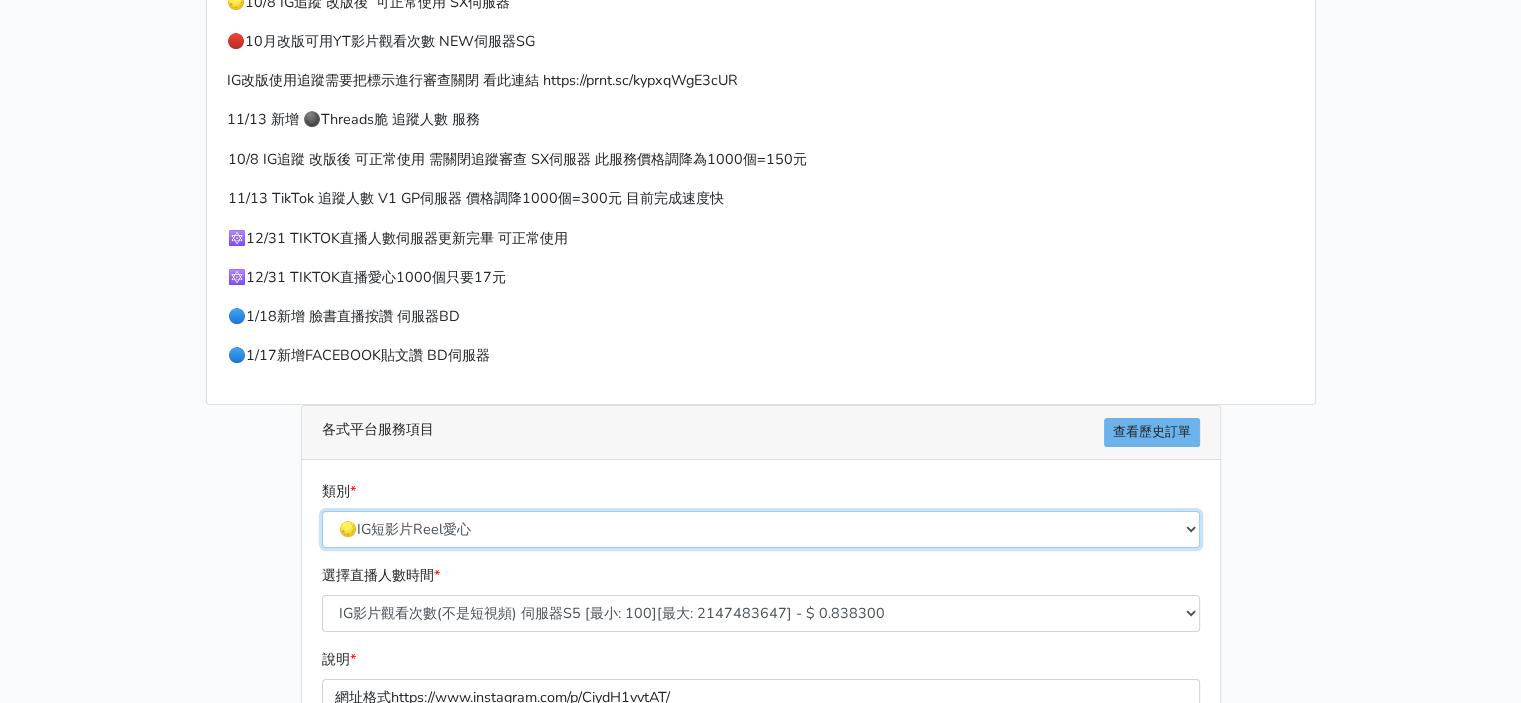 scroll, scrollTop: 300, scrollLeft: 0, axis: vertical 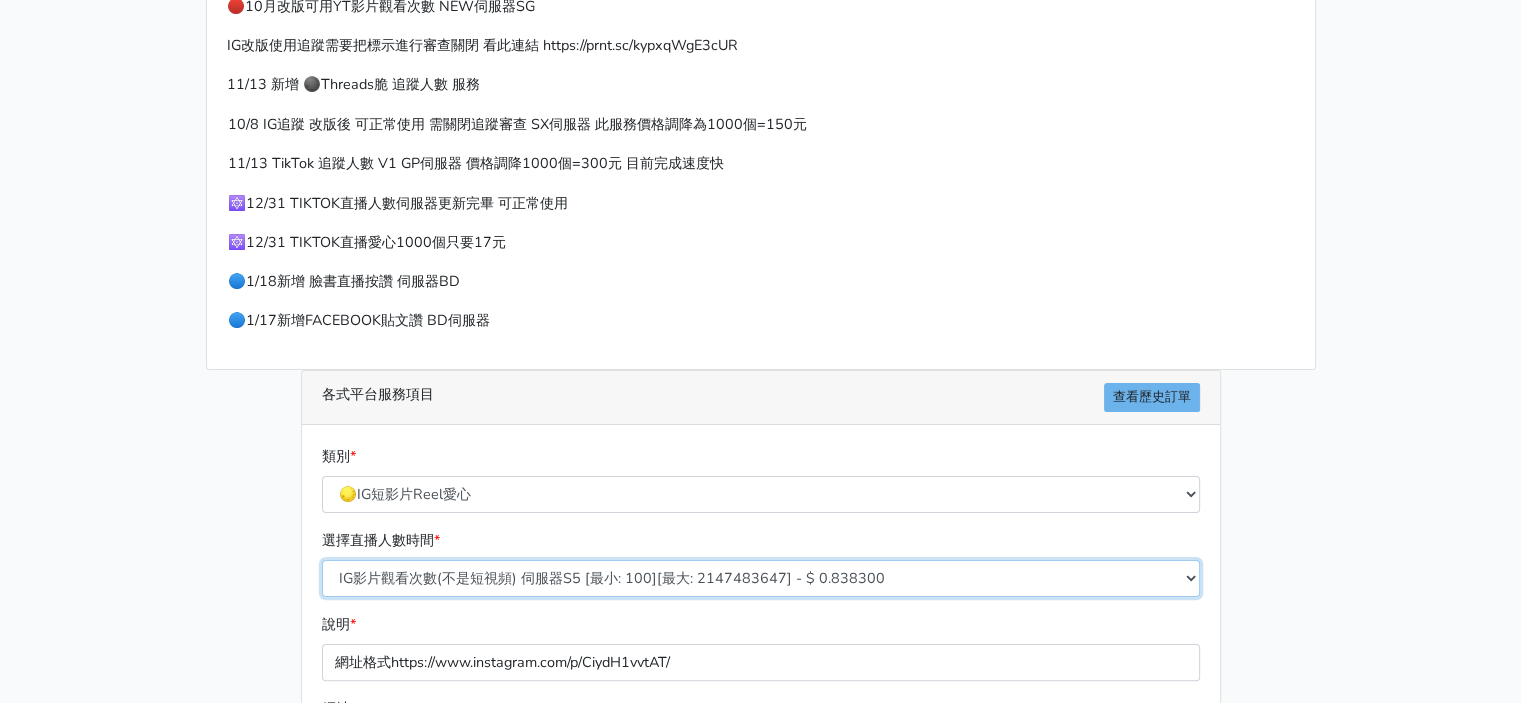 click on "IG影片觀看次數(不是短視頻) 伺服器S5 [最小: 100][最大: 2147483647] - $ 0.838300 IG影片觀看次數(不是短視頻) 伺服器S6 [最小: 100][最大: 2147483647] - $ 0.909000" at bounding box center (761, 578) 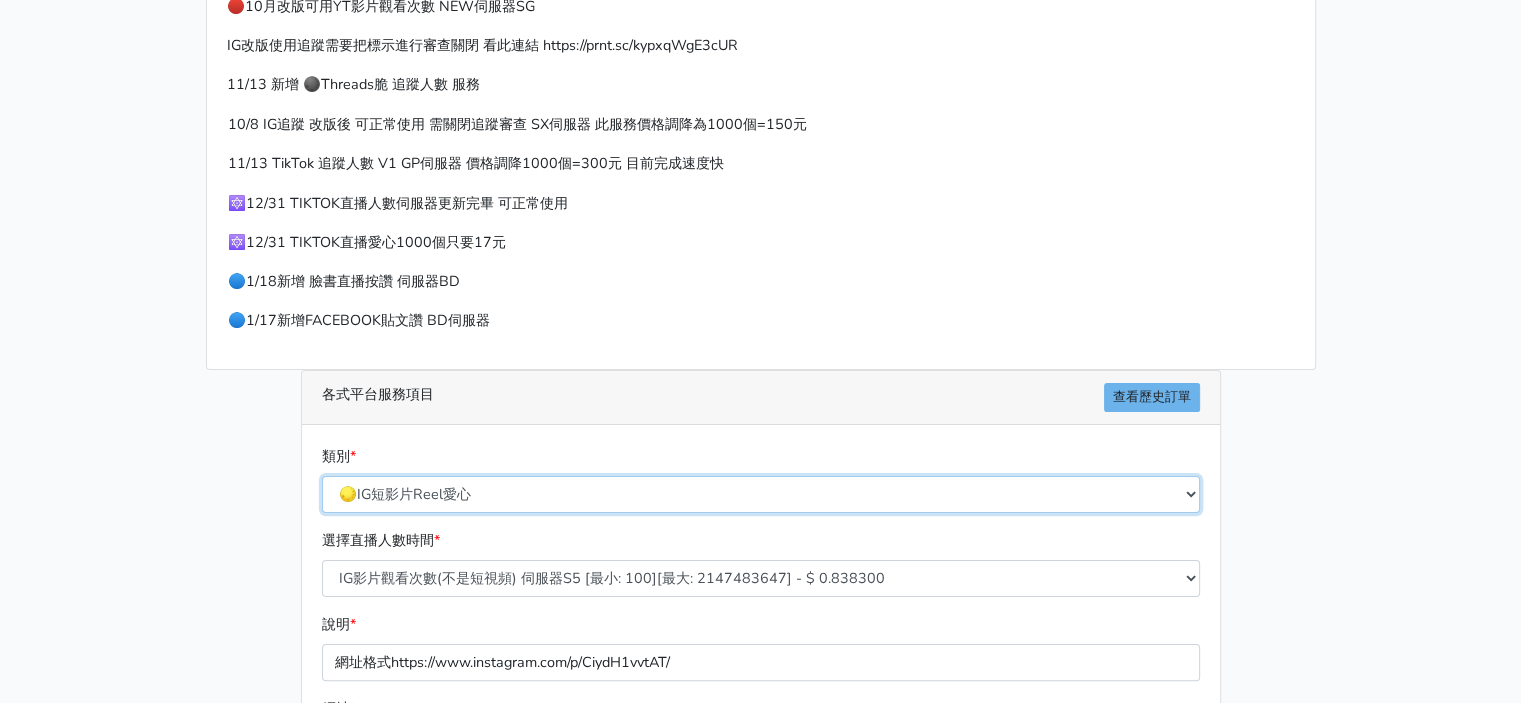 click on "🔵FACEBOOK 直播人數緊急備用伺服器 2號AB伺服器
🔵FACEBOOK 網軍專用貼文留言 安全保密
🔵FACEBOOK 直播人數伺服器 快進
🔵9/30 FACEBOOK 直播人數緩慢進場緩慢退場 台灣獨家
🔵FACEBOOK 直播人數緊急備用伺服器 J1
🔵FACEBOOK按讚-追蹤-評論-社團成員-影片觀看-短影片觀看
🔵台灣帳號FACEBOOK按讚、表情、分享、社團、追蹤服務" at bounding box center (761, 494) 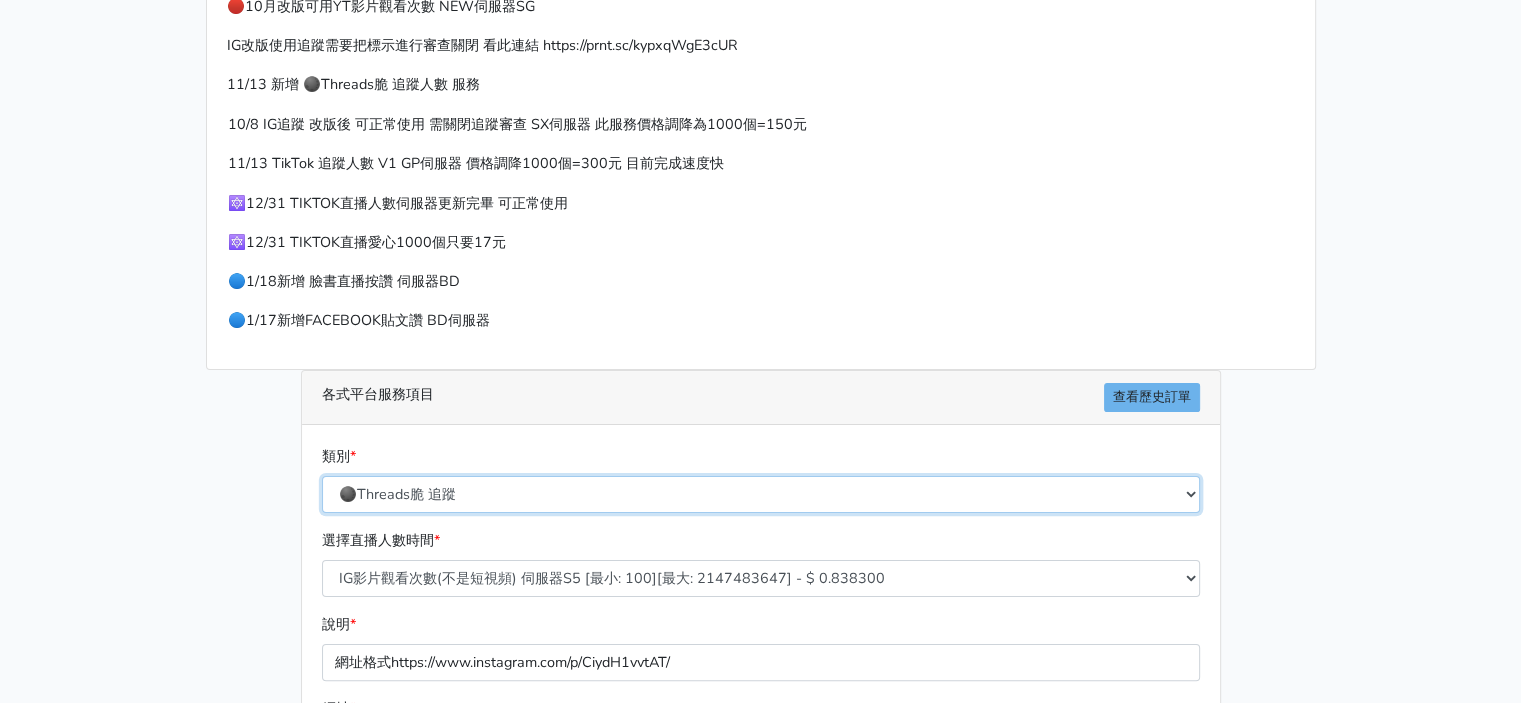 click on "🔵FACEBOOK 直播人數緊急備用伺服器 2號AB伺服器
🔵FACEBOOK 網軍專用貼文留言 安全保密
🔵FACEBOOK 直播人數伺服器 快進
🔵9/30 FACEBOOK 直播人數緩慢進場緩慢退場 台灣獨家
🔵FACEBOOK 直播人數緊急備用伺服器 J1
🔵FACEBOOK按讚-追蹤-評論-社團成員-影片觀看-短影片觀看
🔵台灣帳號FACEBOOK按讚、表情、分享、社團、追蹤服務" at bounding box center [761, 494] 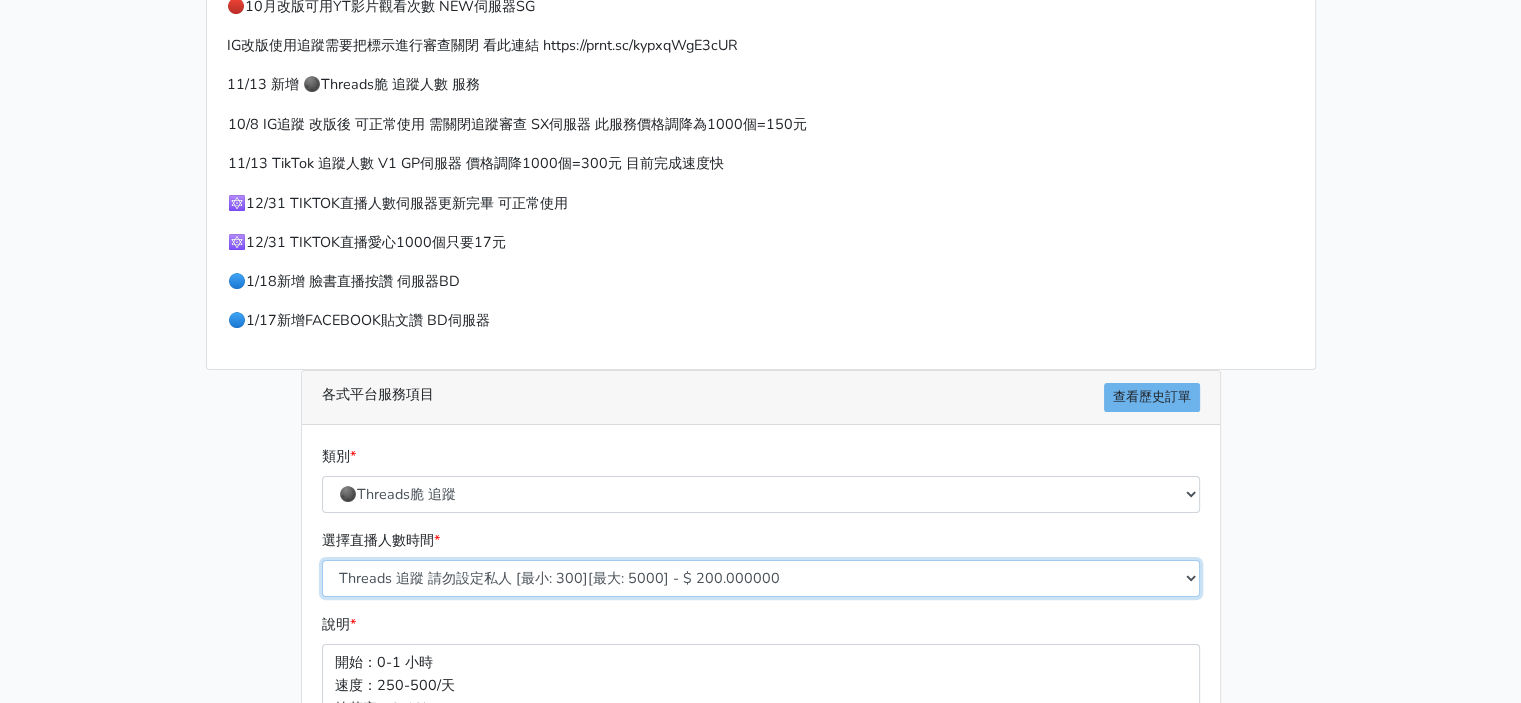 click on "Threads 追蹤 請勿設定私人 [最小: 300][最大: 5000] - $ 200.000000" at bounding box center (761, 578) 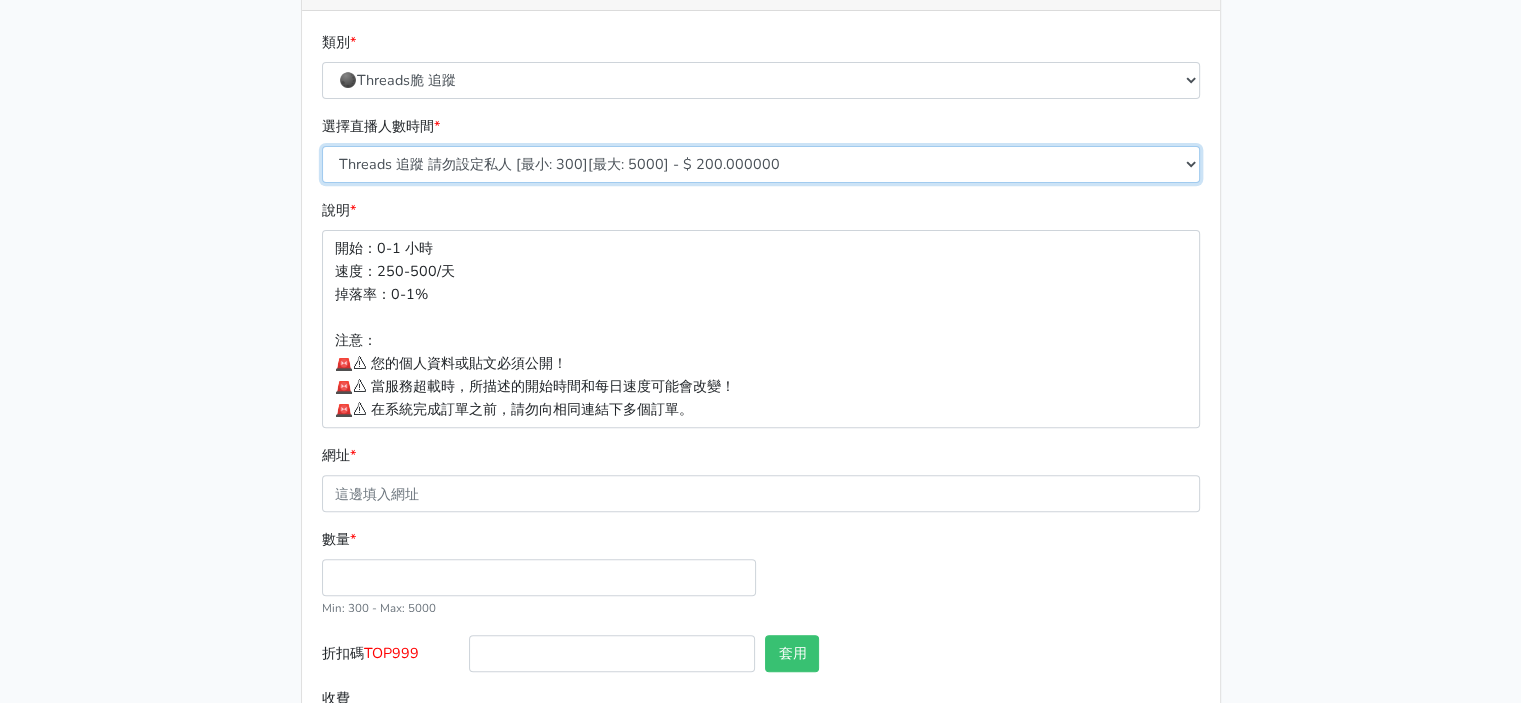 scroll, scrollTop: 800, scrollLeft: 0, axis: vertical 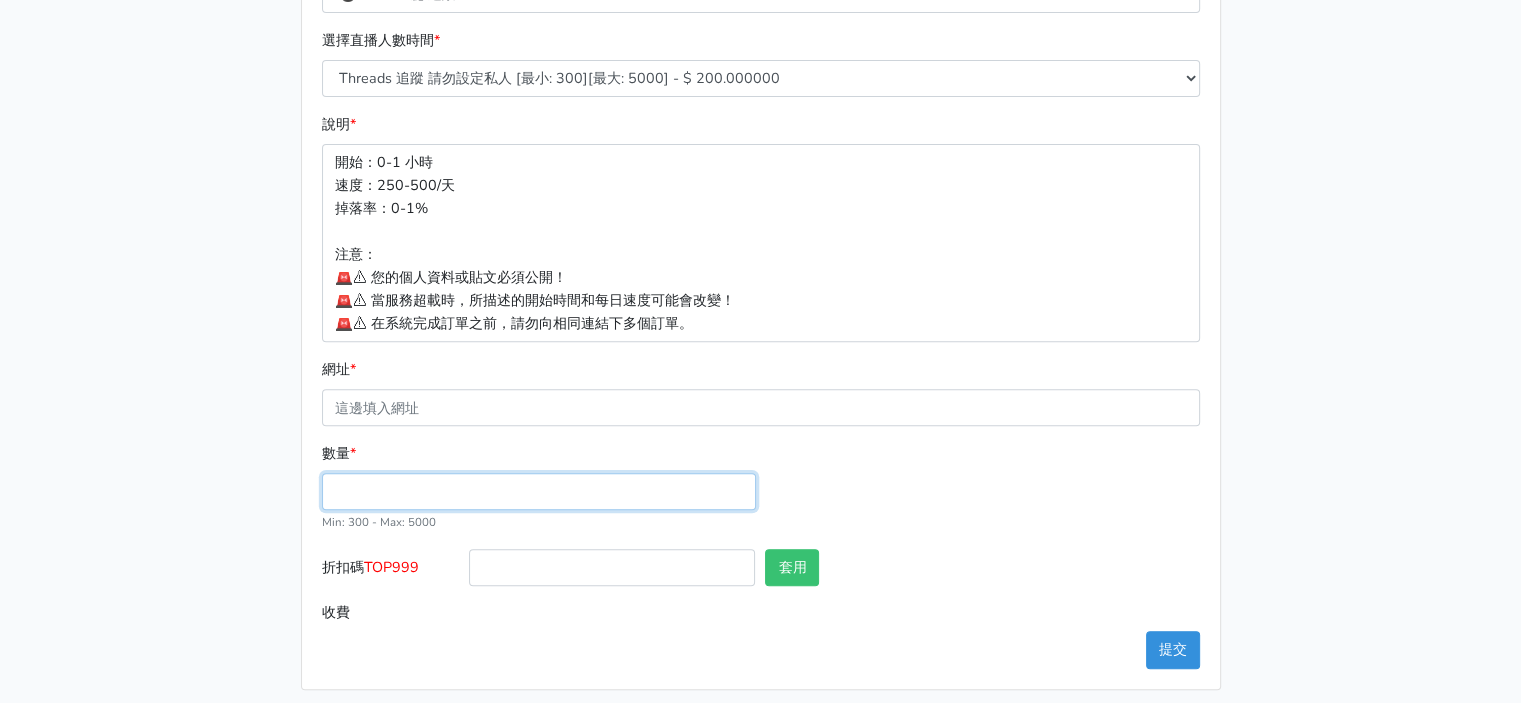 click on "數量 *" at bounding box center (539, 491) 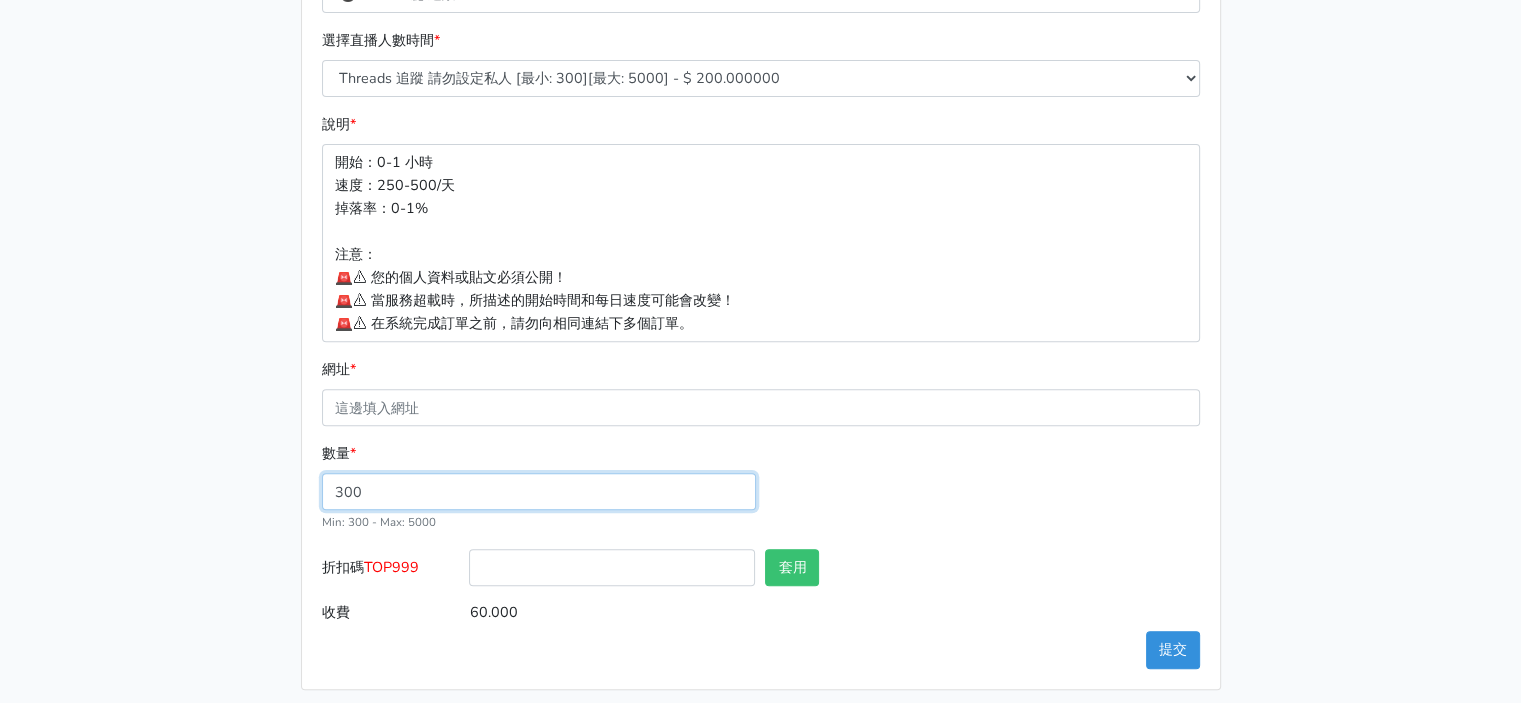 click on "數量 *
300
Min: 300 - Max: 5000" at bounding box center [761, 495] 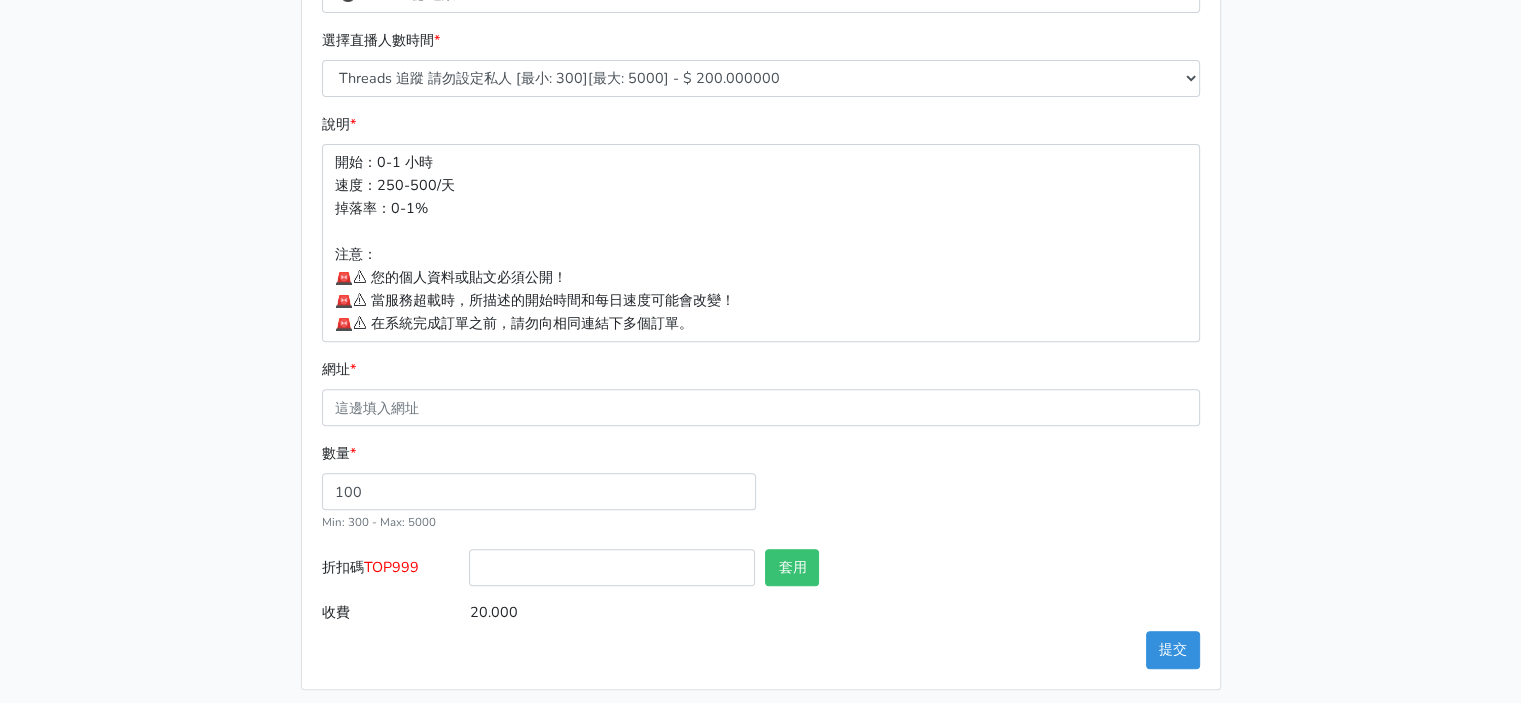 click on "請照說明的網址格式下單，這邊的服務都沒退款項目，下單就無法退款
此服務無保固，如愛心、讚、追蹤、觀看次數等等，如有掉落，不會補充
使用服務前，請把各個平台設定公開，否則服務不會執行， 下單後無退款服務，如有疑慮請勿下單
🌕9/25新增 IG愛心 GP伺服器
🌕10/8 IG追蹤 改版後  可正常使用 SX伺服器
🔴10月改版可用YT影片觀看次數 NEW伺服器SG
IG改版使用追蹤需要把標示進行審查關閉 看此連結 https://prnt.sc/kypxqWgE3cUR
11/13 新增 🌑Threads脆 追蹤人數 服務
10/8 IG追蹤 改版後 可正常使用 需關閉追蹤審查 SX伺服器 此服務價格調降為1000個=150元
11/13 TikTok 追蹤人數 V1 GP伺服器 價格調降1000個=300元 目前完成速度快
類別 * * * *" at bounding box center (760, -16) 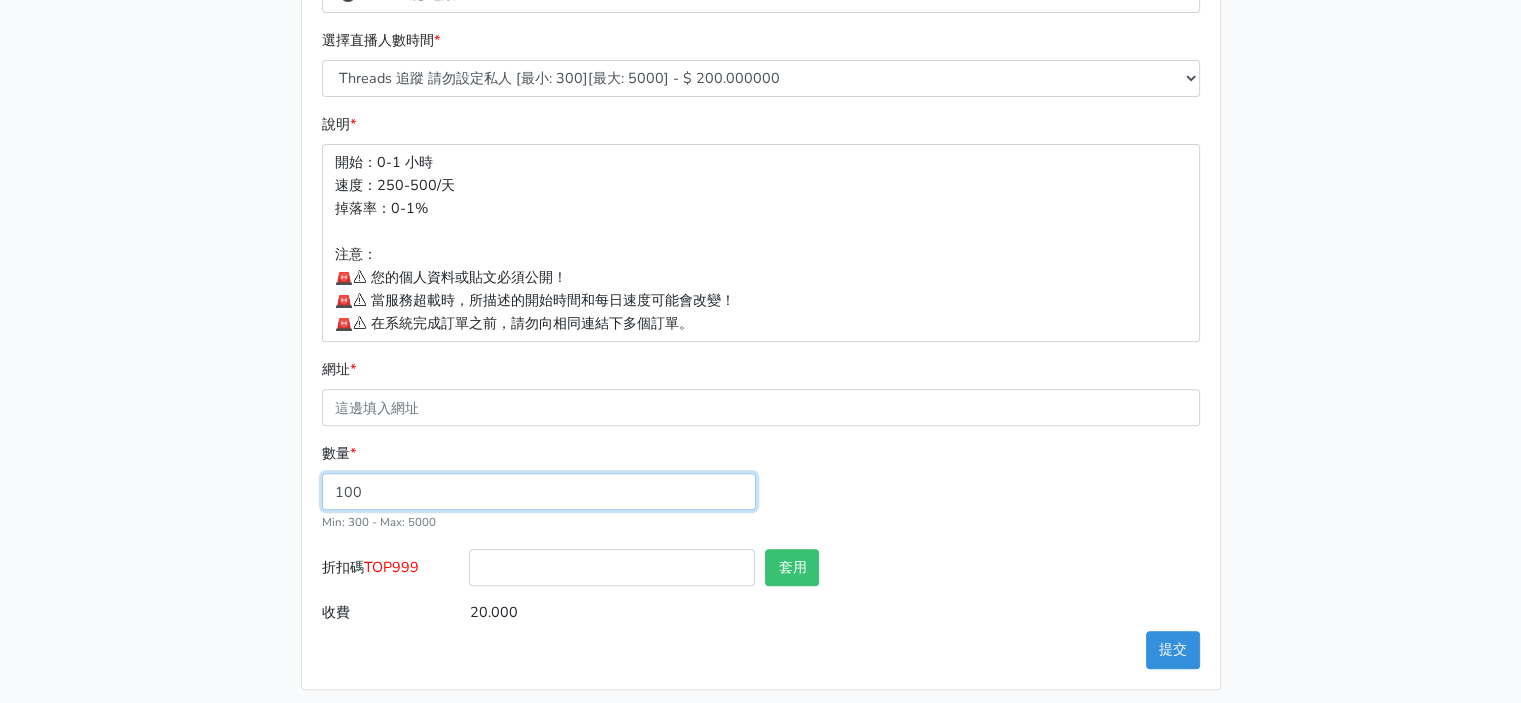drag, startPoint x: 391, startPoint y: 483, endPoint x: 205, endPoint y: 505, distance: 187.29655 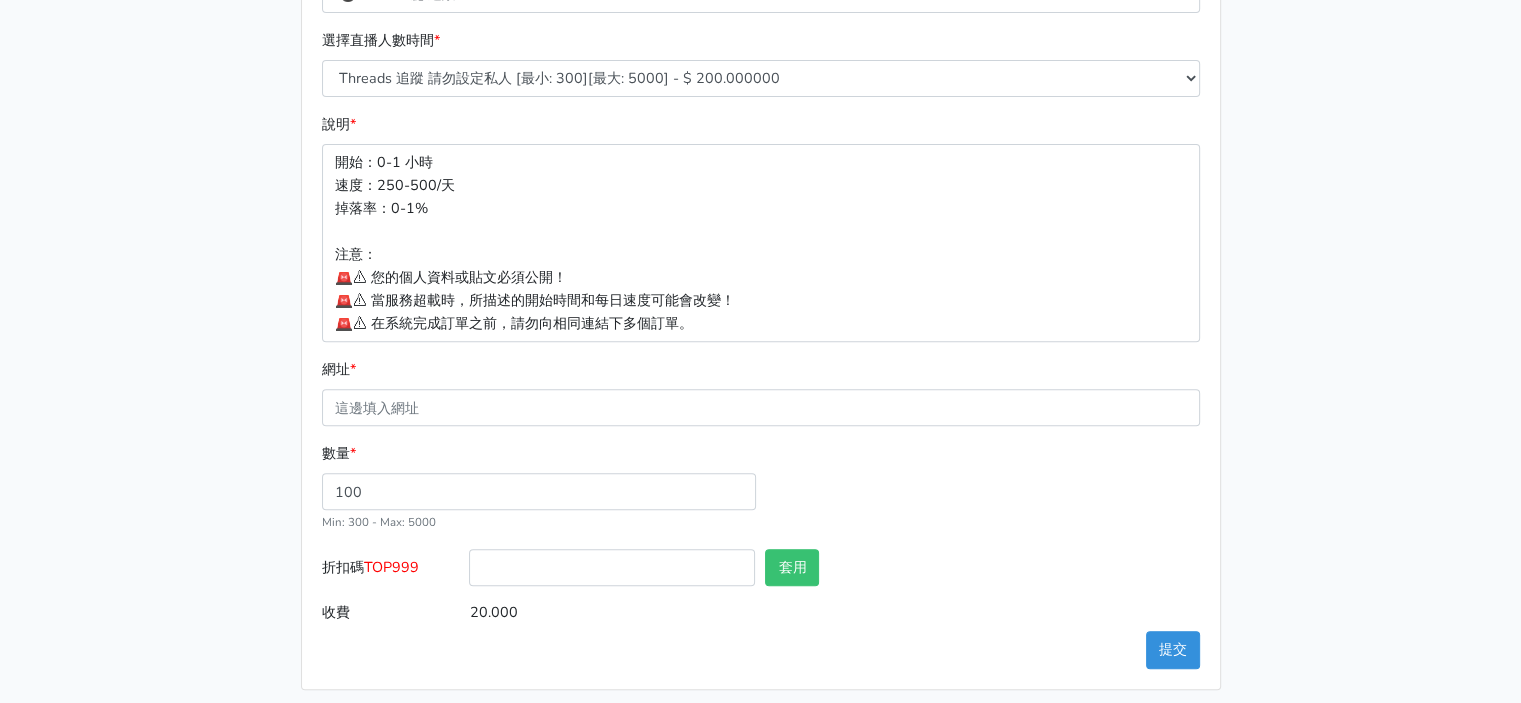 click on "請照說明的網址格式下單，這邊的服務都沒退款項目，下單就無法退款
此服務無保固，如愛心、讚、追蹤、觀看次數等等，如有掉落，不會補充
使用服務前，請把各個平台設定公開，否則服務不會執行， 下單後無退款服務，如有疑慮請勿下單
🌕9/25新增 IG愛心 GP伺服器
🌕10/8 IG追蹤 改版後  可正常使用 SX伺服器
🔴10月改版可用YT影片觀看次數 NEW伺服器SG
IG改版使用追蹤需要把標示進行審查關閉 看此連結 https://prnt.sc/kypxqWgE3cUR
11/13 新增 🌑Threads脆 追蹤人數 服務
10/8 IG追蹤 改版後 可正常使用 需關閉追蹤審查 SX伺服器 此服務價格調降為1000個=150元
11/13 TikTok 追蹤人數 V1 GP伺服器 價格調降1000個=300元 目前完成速度快
🔯12/31 TIKTOK直播愛心1000個只要17元" at bounding box center (761, -16) 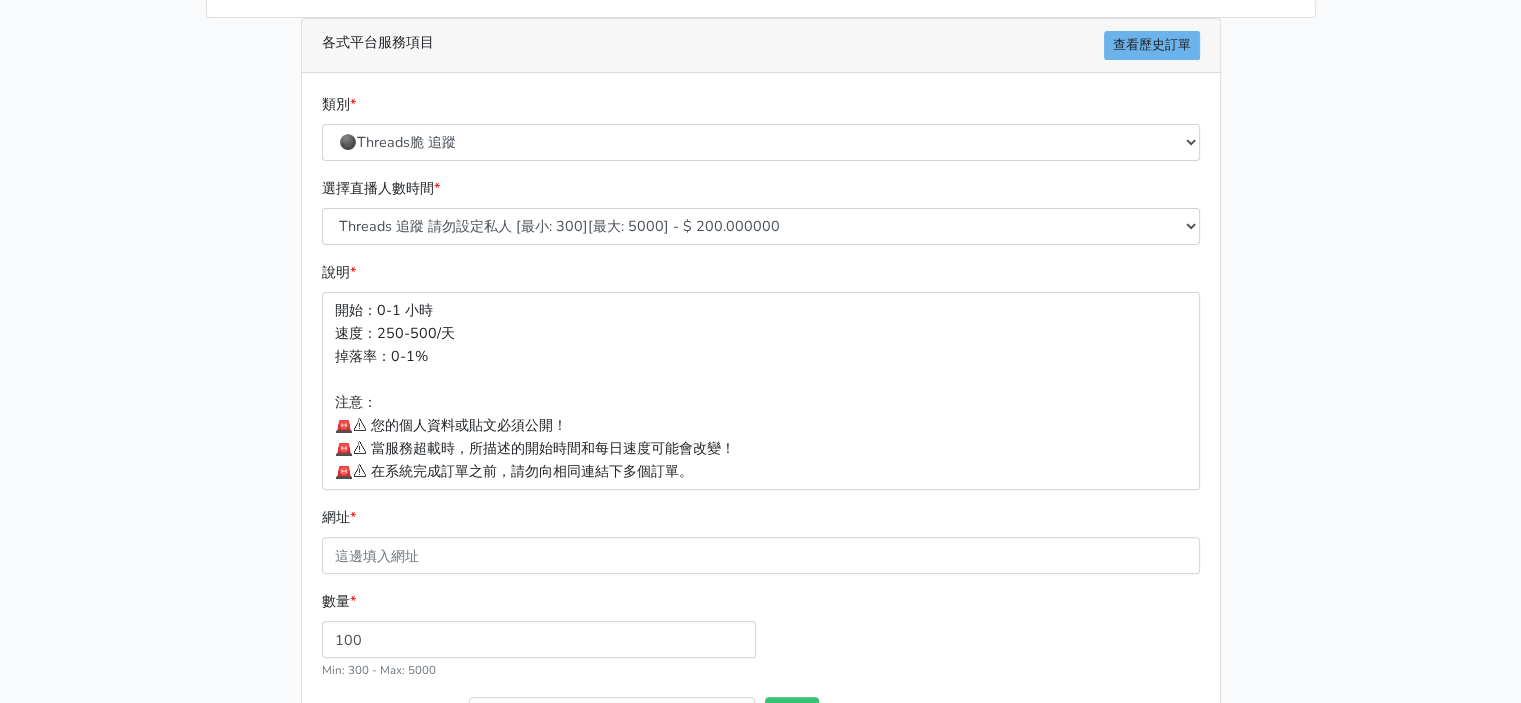 scroll, scrollTop: 807, scrollLeft: 0, axis: vertical 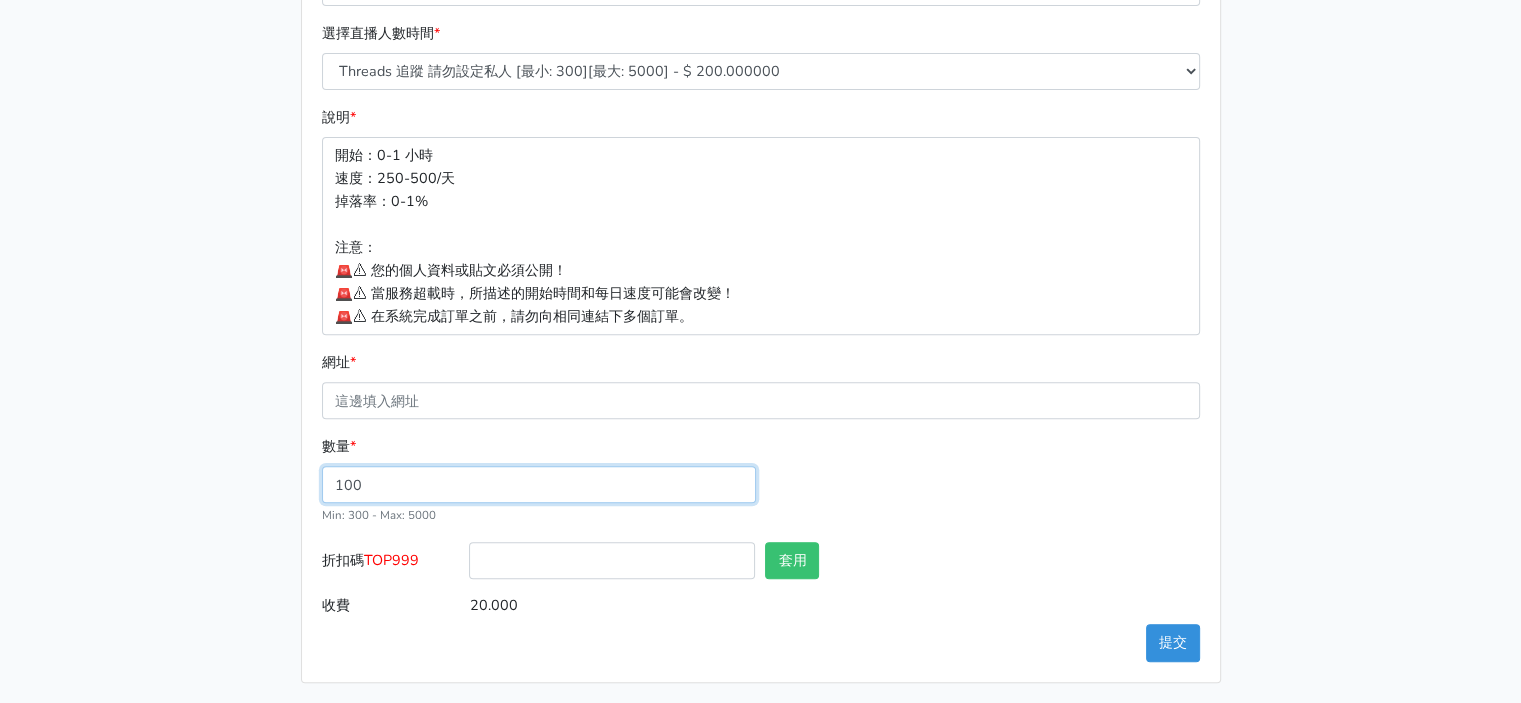 drag, startPoint x: 220, startPoint y: 440, endPoint x: 0, endPoint y: 356, distance: 235.49098 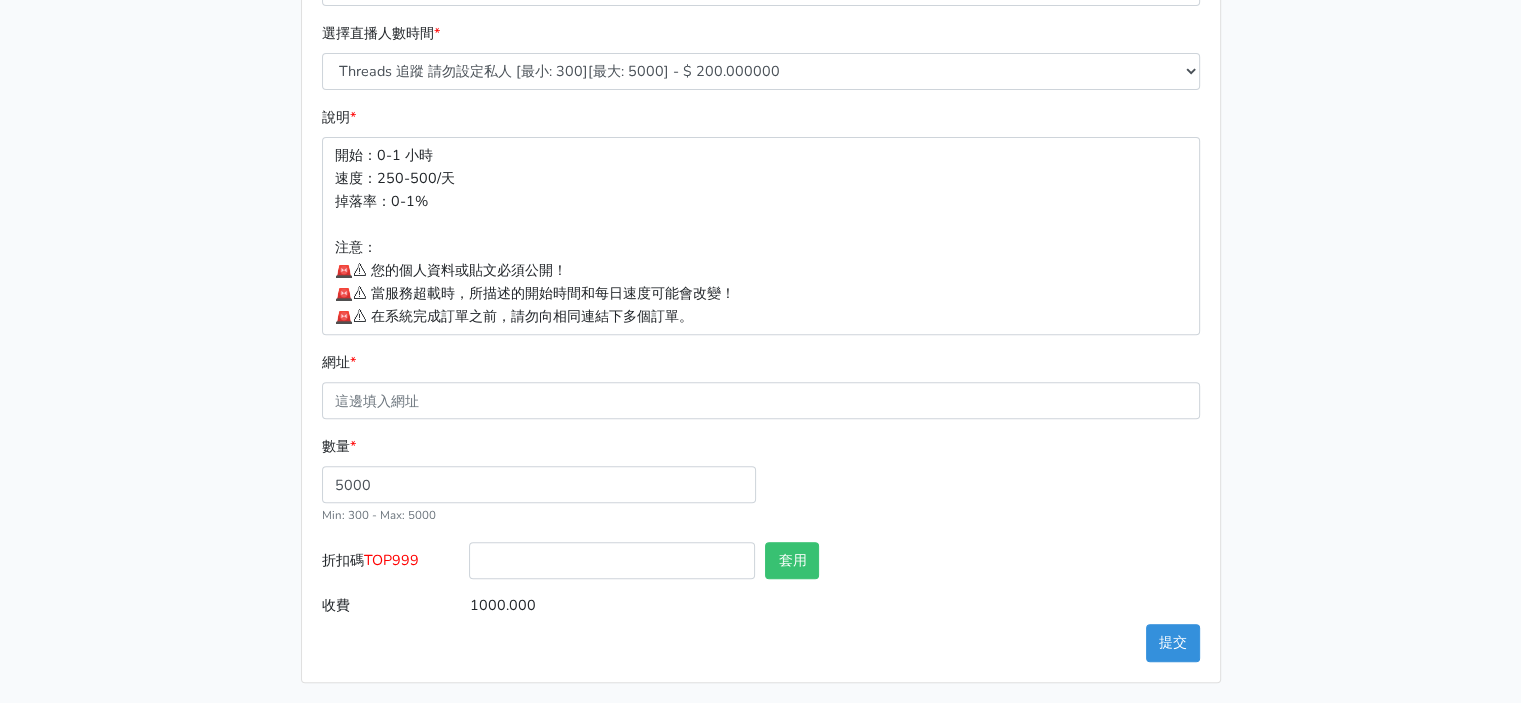 click on "請照說明的網址格式下單，這邊的服務都沒退款項目，下單就無法退款
此服務無保固，如愛心、讚、追蹤、觀看次數等等，如有掉落，不會補充
使用服務前，請把各個平台設定公開，否則服務不會執行， 下單後無退款服務，如有疑慮請勿下單
🌕9/25新增 IG愛心 GP伺服器
🌕10/8 IG追蹤 改版後  可正常使用 SX伺服器
🔴10月改版可用YT影片觀看次數 NEW伺服器SG
IG改版使用追蹤需要把標示進行審查關閉 看此連結 https://prnt.sc/kypxqWgE3cUR
11/13 新增 🌑Threads脆 追蹤人數 服務
10/8 IG追蹤 改版後 可正常使用 需關閉追蹤審查 SX伺服器 此服務價格調降為1000個=150元
11/13 TikTok 追蹤人數 V1 GP伺服器 價格調降1000個=300元 目前完成速度快
類別 * * * *" at bounding box center (760, -23) 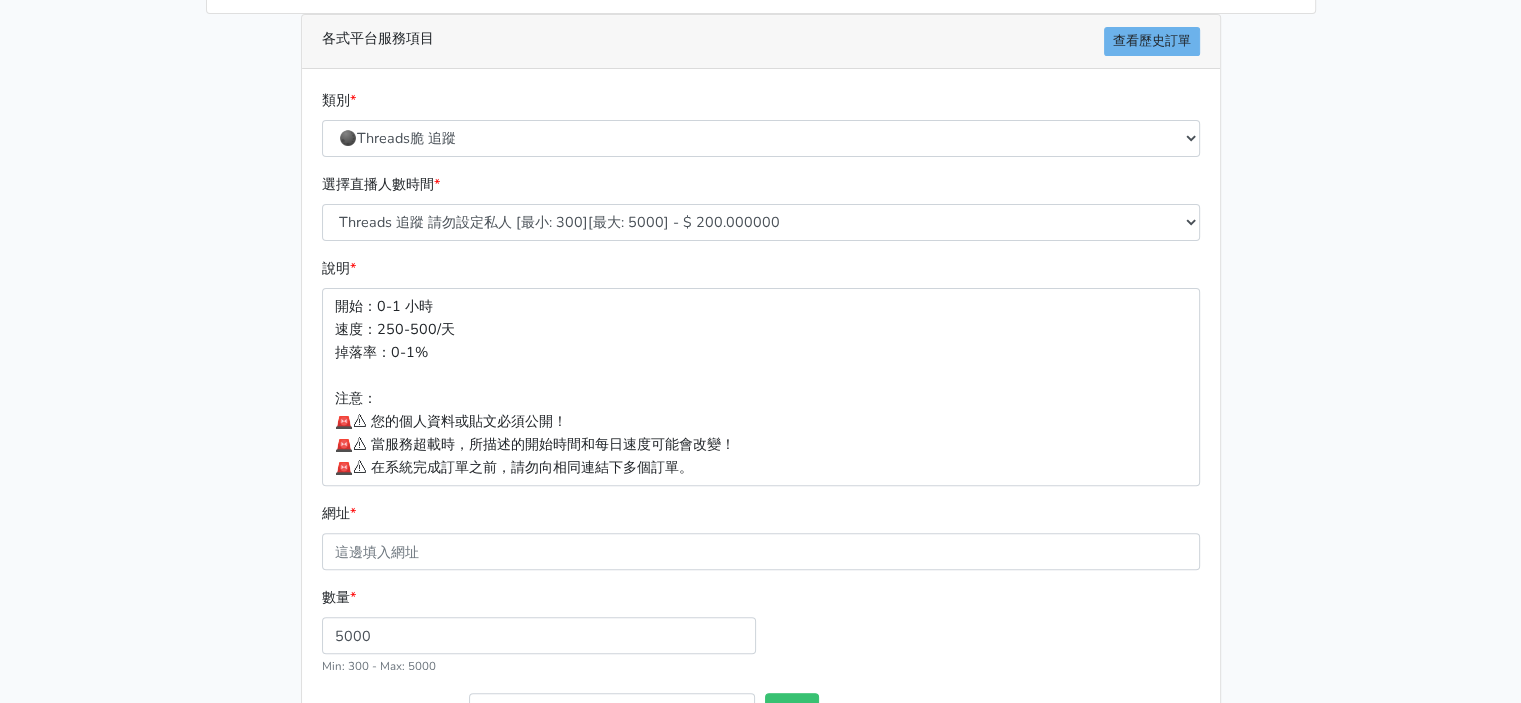 scroll, scrollTop: 707, scrollLeft: 0, axis: vertical 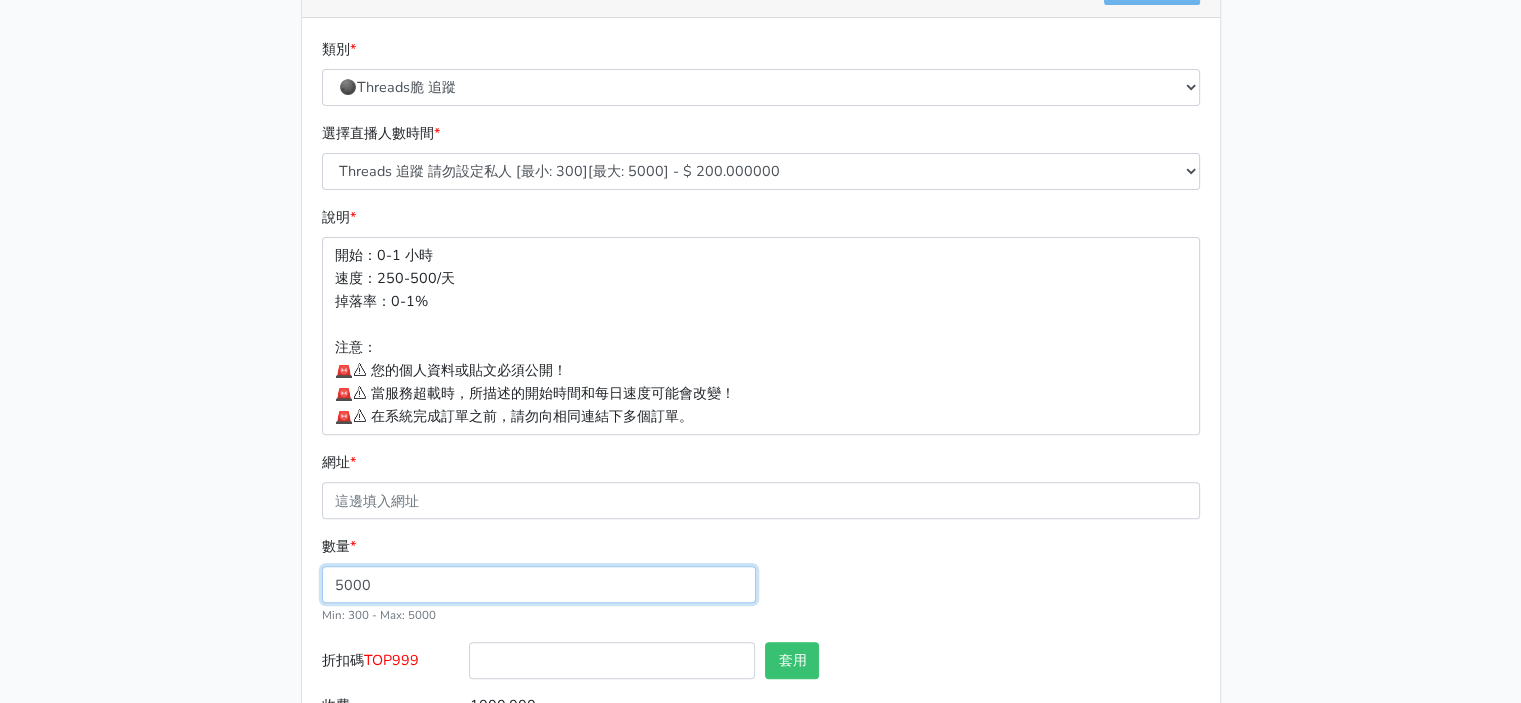 drag, startPoint x: 428, startPoint y: 573, endPoint x: 85, endPoint y: 528, distance: 345.9393 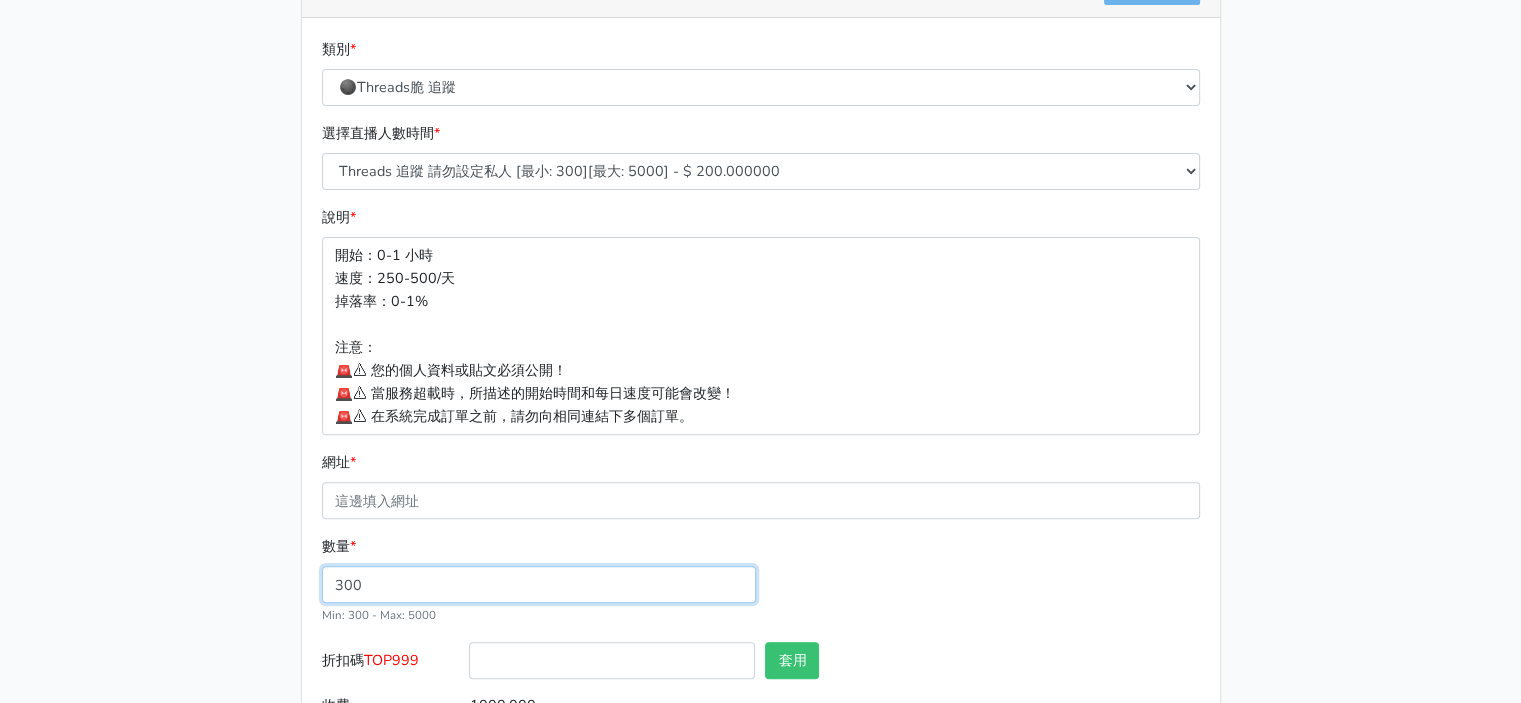 type on "300" 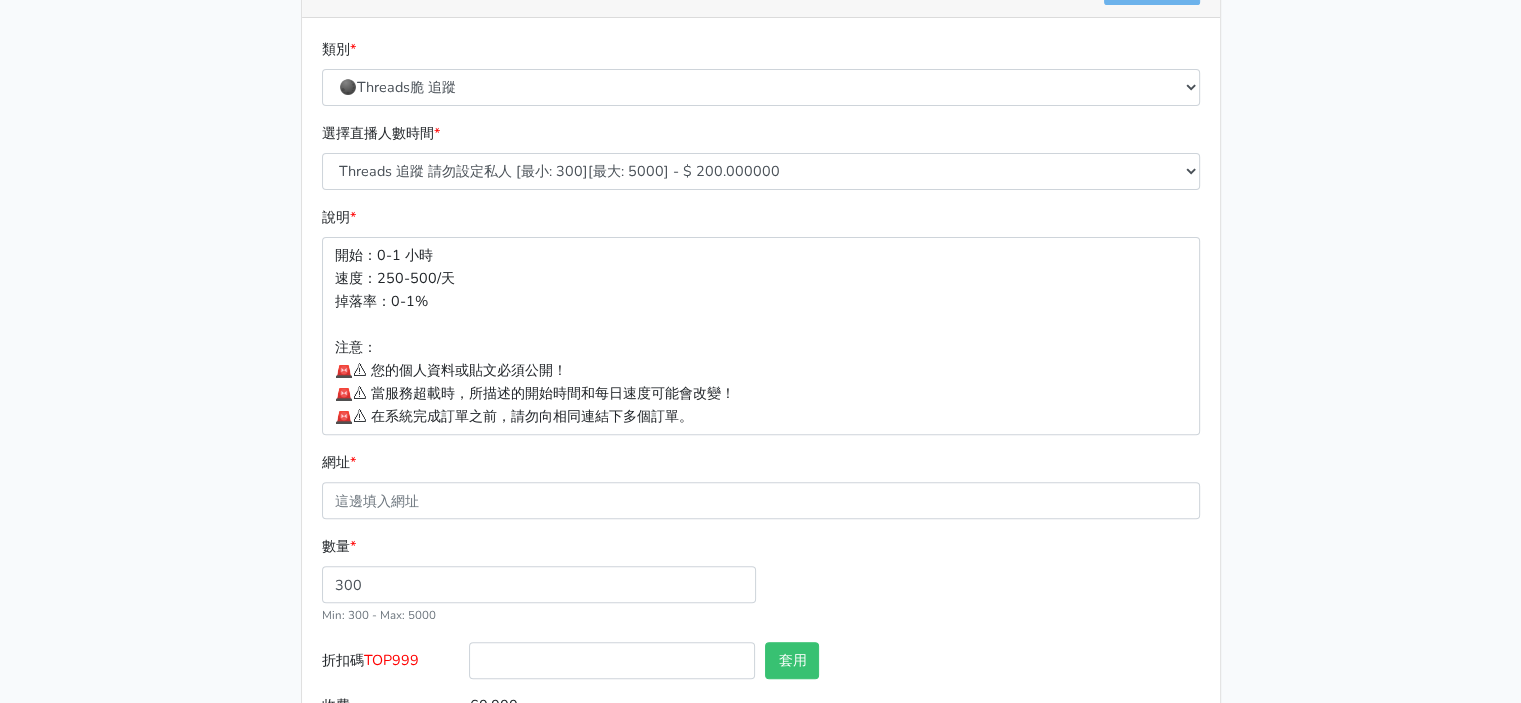 click on "請照說明的網址格式下單，這邊的服務都沒退款項目，下單就無法退款
此服務無保固，如愛心、讚、追蹤、觀看次數等等，如有掉落，不會補充
使用服務前，請把各個平台設定公開，否則服務不會執行， 下單後無退款服務，如有疑慮請勿下單
🌕9/25新增 IG愛心 GP伺服器
🌕10/8 IG追蹤 改版後  可正常使用 SX伺服器
🔴10月改版可用YT影片觀看次數 NEW伺服器SG
IG改版使用追蹤需要把標示進行審查關閉 看此連結 https://prnt.sc/kypxqWgE3cUR
11/13 新增 🌑Threads脆 追蹤人數 服務
10/8 IG追蹤 改版後 可正常使用 需關閉追蹤審查 SX伺服器 此服務價格調降為1000個=150元
11/13 TikTok 追蹤人數 V1 GP伺服器 價格調降1000個=300元 目前完成速度快
類別 * * * *" at bounding box center [760, 77] 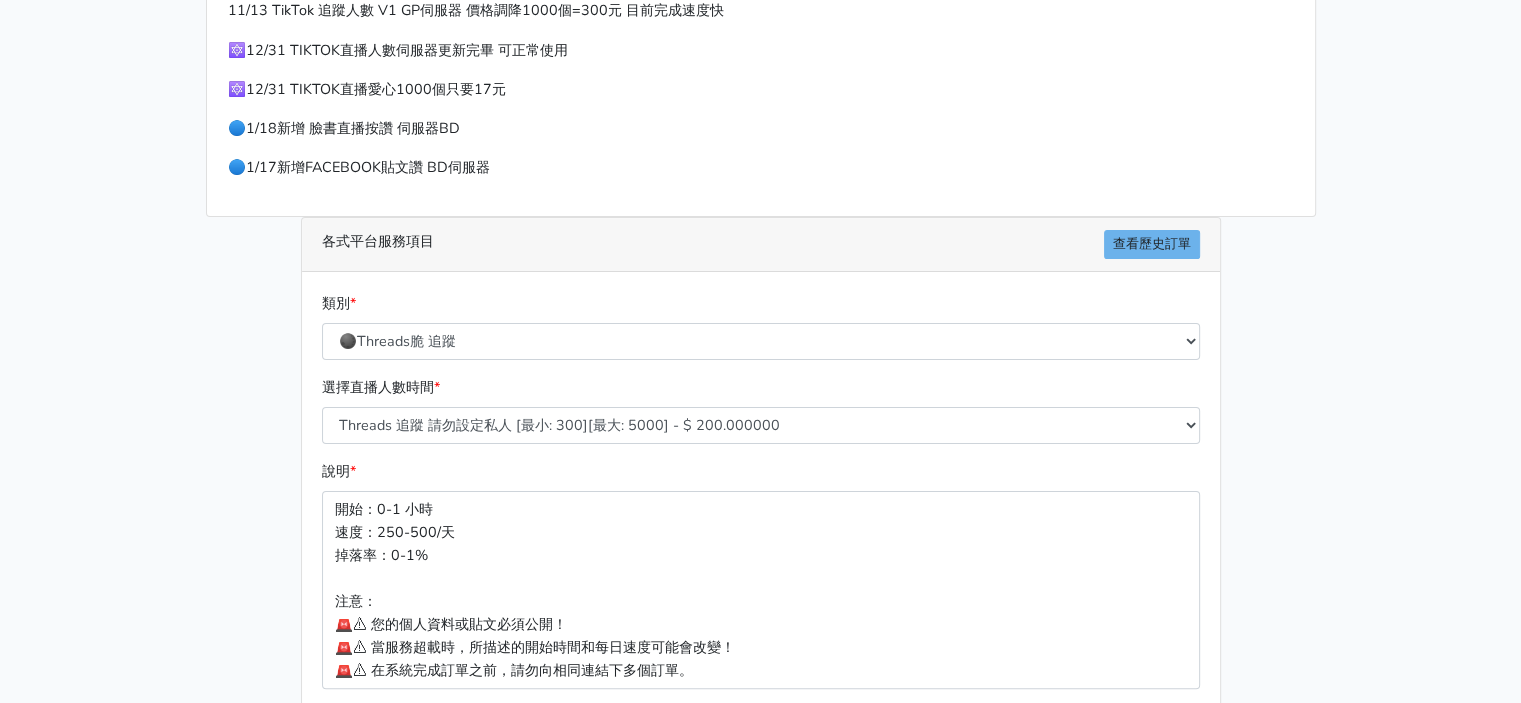 scroll, scrollTop: 407, scrollLeft: 0, axis: vertical 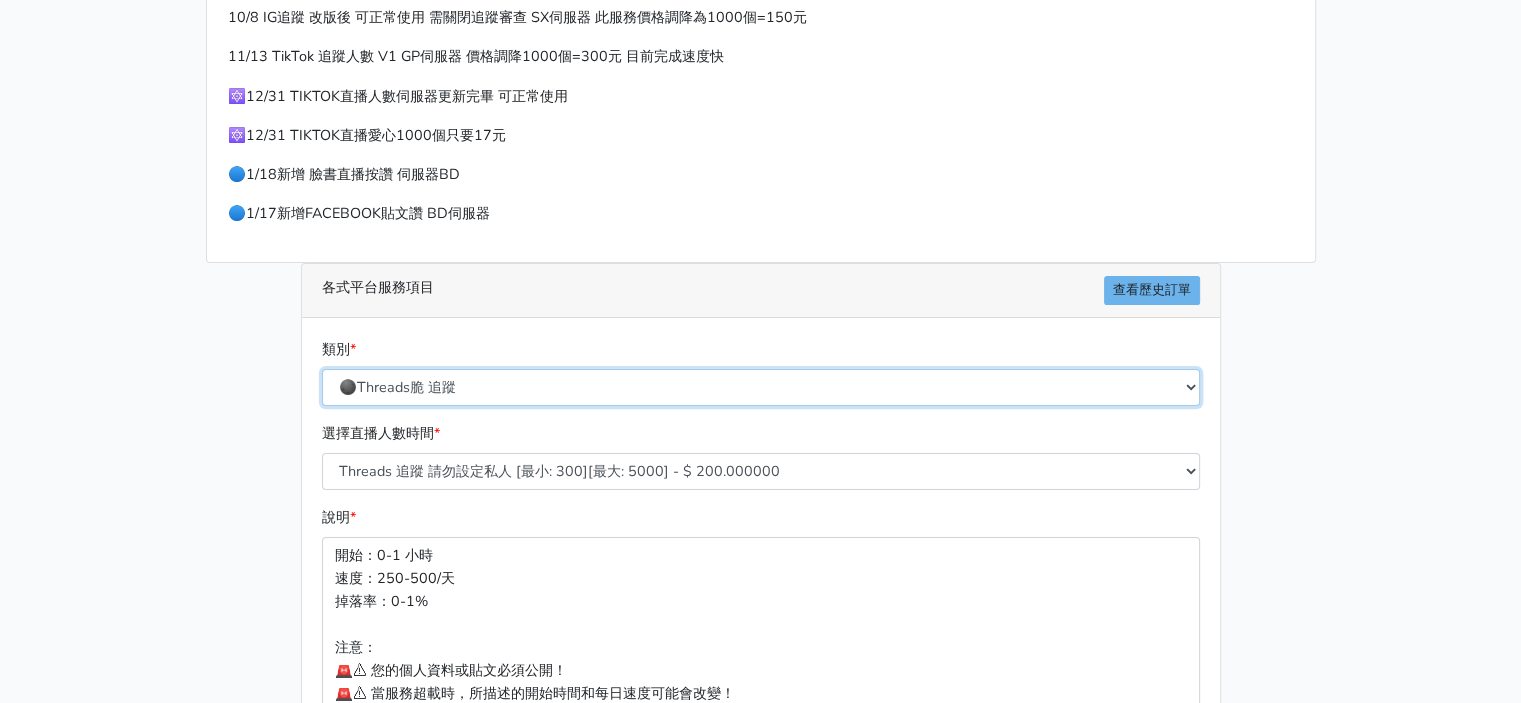 click on "🔵FACEBOOK 直播人數緊急備用伺服器 2號AB伺服器
🔵FACEBOOK 網軍專用貼文留言 安全保密
🔵FACEBOOK 直播人數伺服器 快進
🔵9/30 FACEBOOK 直播人數緩慢進場緩慢退場 台灣獨家
🔵FACEBOOK 直播人數緊急備用伺服器 J1
🔵FACEBOOK按讚-追蹤-評論-社團成員-影片觀看-短影片觀看
🔵台灣帳號FACEBOOK按讚、表情、分享、社團、追蹤服務" at bounding box center (761, 387) 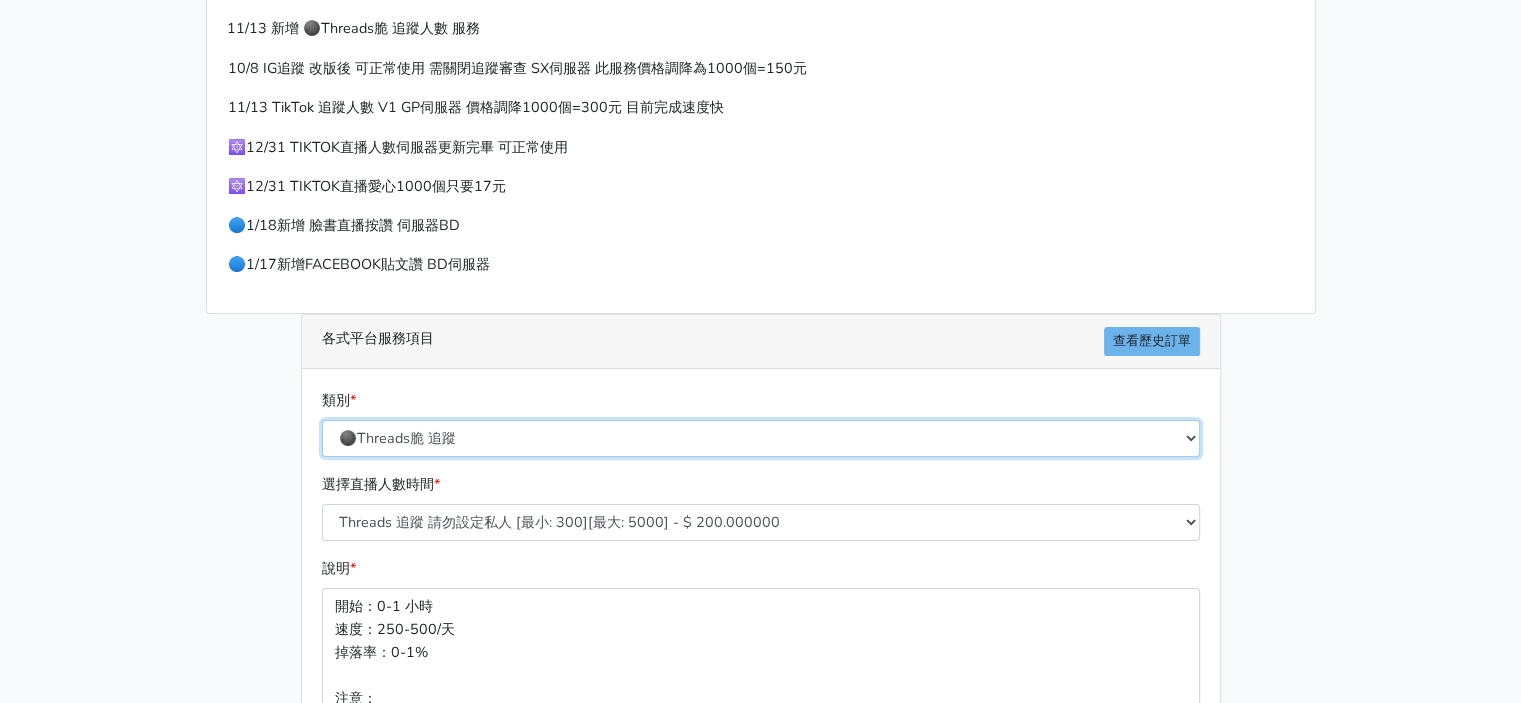scroll, scrollTop: 307, scrollLeft: 0, axis: vertical 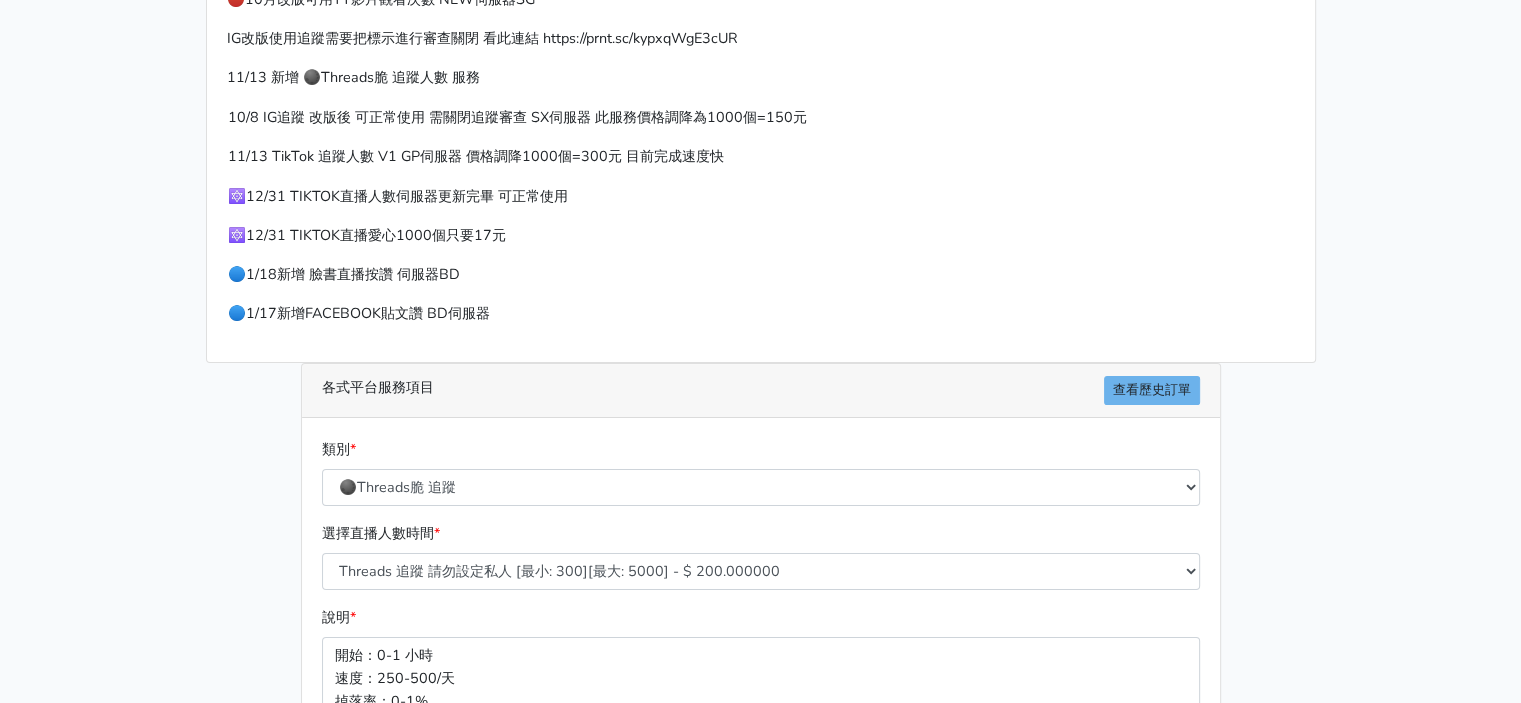 click on "類別 *
🔵FACEBOOK 直播人數緊急備用伺服器 2號AB伺服器
🔵FACEBOOK 網軍專用貼文留言 安全保密
🔵FACEBOOK 直播人數伺服器 快進
🔵9/30 FACEBOOK 直播人數緩慢進場緩慢退場 台灣獨家
🔵FACEBOOK 直播人數緊急備用伺服器 J1
🔵FACEBOOK按讚-追蹤-評論-社團成員-影片觀看-短影片觀看 🌕IG直播人數" at bounding box center (761, 480) 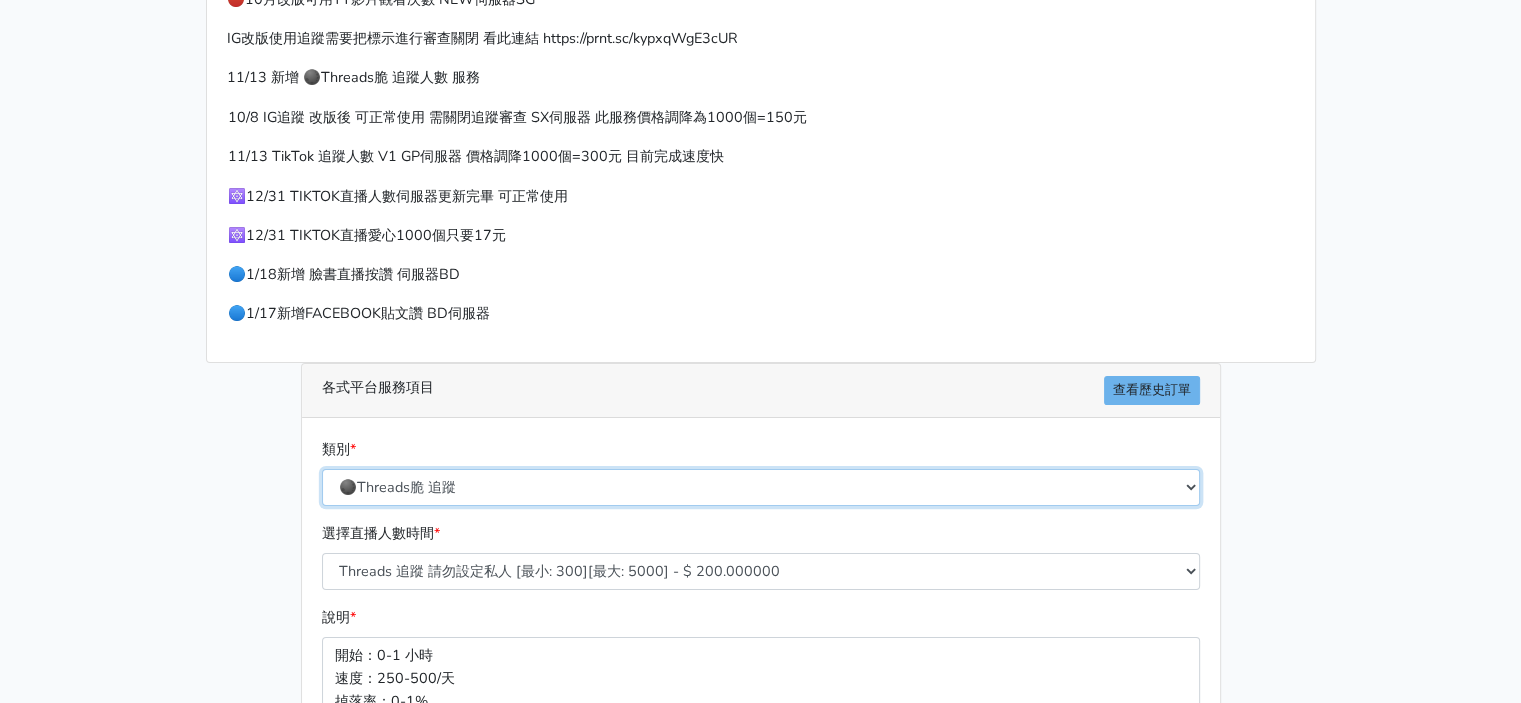 click on "🔵FACEBOOK 直播人數緊急備用伺服器 2號AB伺服器
🔵FACEBOOK 網軍專用貼文留言 安全保密
🔵FACEBOOK 直播人數伺服器 快進
🔵9/30 FACEBOOK 直播人數緩慢進場緩慢退場 台灣獨家
🔵FACEBOOK 直播人數緊急備用伺服器 J1
🔵FACEBOOK按讚-追蹤-評論-社團成員-影片觀看-短影片觀看
🔵台灣帳號FACEBOOK按讚、表情、分享、社團、追蹤服務" at bounding box center [761, 487] 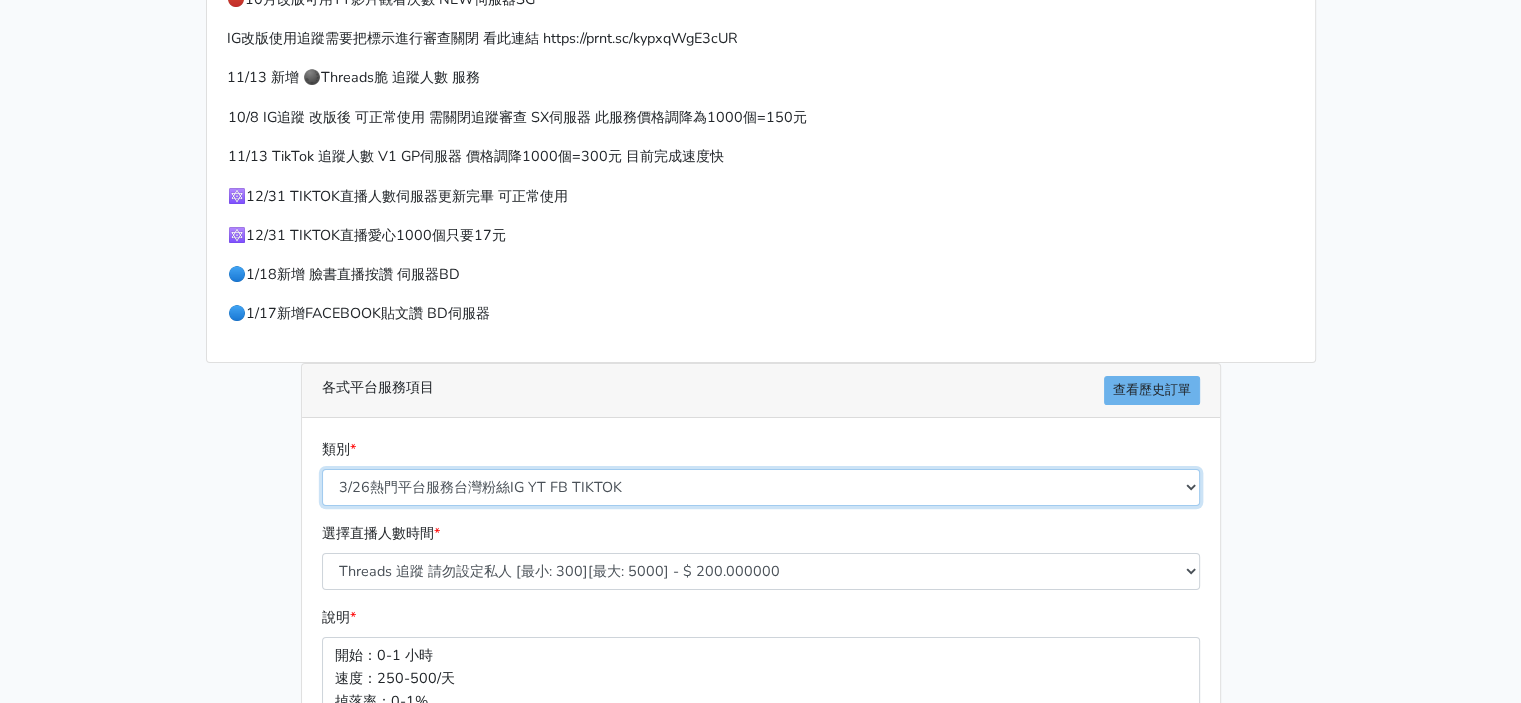 click on "🔵FACEBOOK 直播人數緊急備用伺服器 2號AB伺服器
🔵FACEBOOK 網軍專用貼文留言 安全保密
🔵FACEBOOK 直播人數伺服器 快進
🔵9/30 FACEBOOK 直播人數緩慢進場緩慢退場 台灣獨家
🔵FACEBOOK 直播人數緊急備用伺服器 J1
🔵FACEBOOK按讚-追蹤-評論-社團成員-影片觀看-短影片觀看
🔵台灣帳號FACEBOOK按讚、表情、分享、社團、追蹤服務" at bounding box center [761, 487] 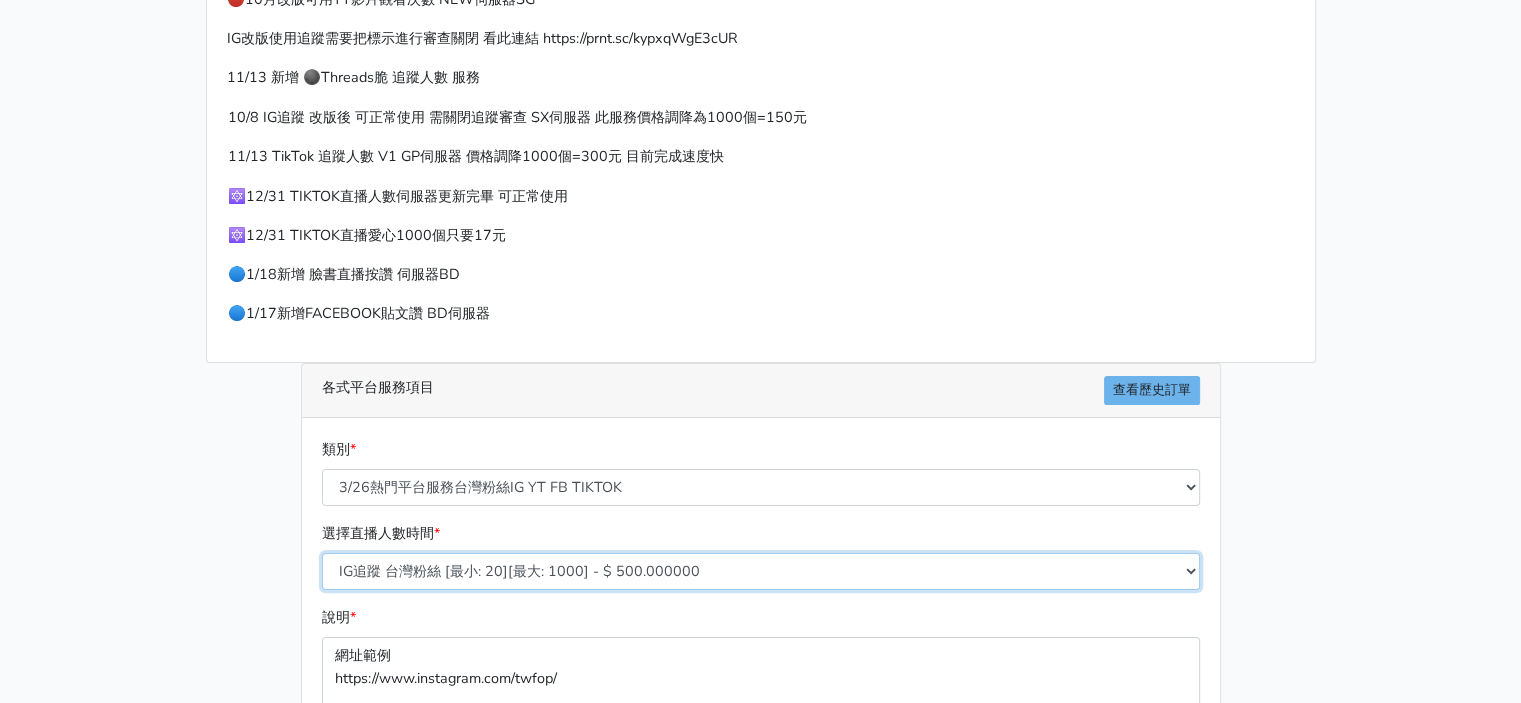click on "IG追蹤 台灣粉絲  [最小: 20][最大: 1000] - $ 500.000000 IG愛心 台灣粉絲 [最小: 20][最大: 1000] - $ 350.000000 TIKTOK 台灣粉絲追蹤 [最小: 10][最大: 10000] - $ 250.000000 YOUTUBE訂閱 台灣粉絲 [最小: 50][最大: 5000] - $ 1000.000000 臉書直播人數60分鐘 [最小: 20][最大: 10000] - $ 250.000000 臉書直播人數120分鐘 [最小: 20][最大: 10000] - $ 500.000000 臉書直播人數180分鐘 [最小: 20][最大: 10000] - $ 750.000000 臉書直播人數240分鐘 [最小: 20][最大: 10000] - $ 1000.000000 FACEBOOK 直播人數60分鐘 便宜伺服器人數80%~110% [最小: 50][最大: 100000] - $ 120.000000 FACEBOOK 直播人數90分鐘 便宜伺服器人數80%~110% [最小: 50][最大: 9999999999] - $ 180.000000 FACEBOOK 直播人數120分鐘 便宜伺服器人數80%~110% [最小: 50][最大: 999999] - $ 240.000000 FACEBOOK 直播人數150分鐘 便宜伺服器人數80%~110% [最小: 50][最大: 99999999] - $ 300.000000" at bounding box center (761, 571) 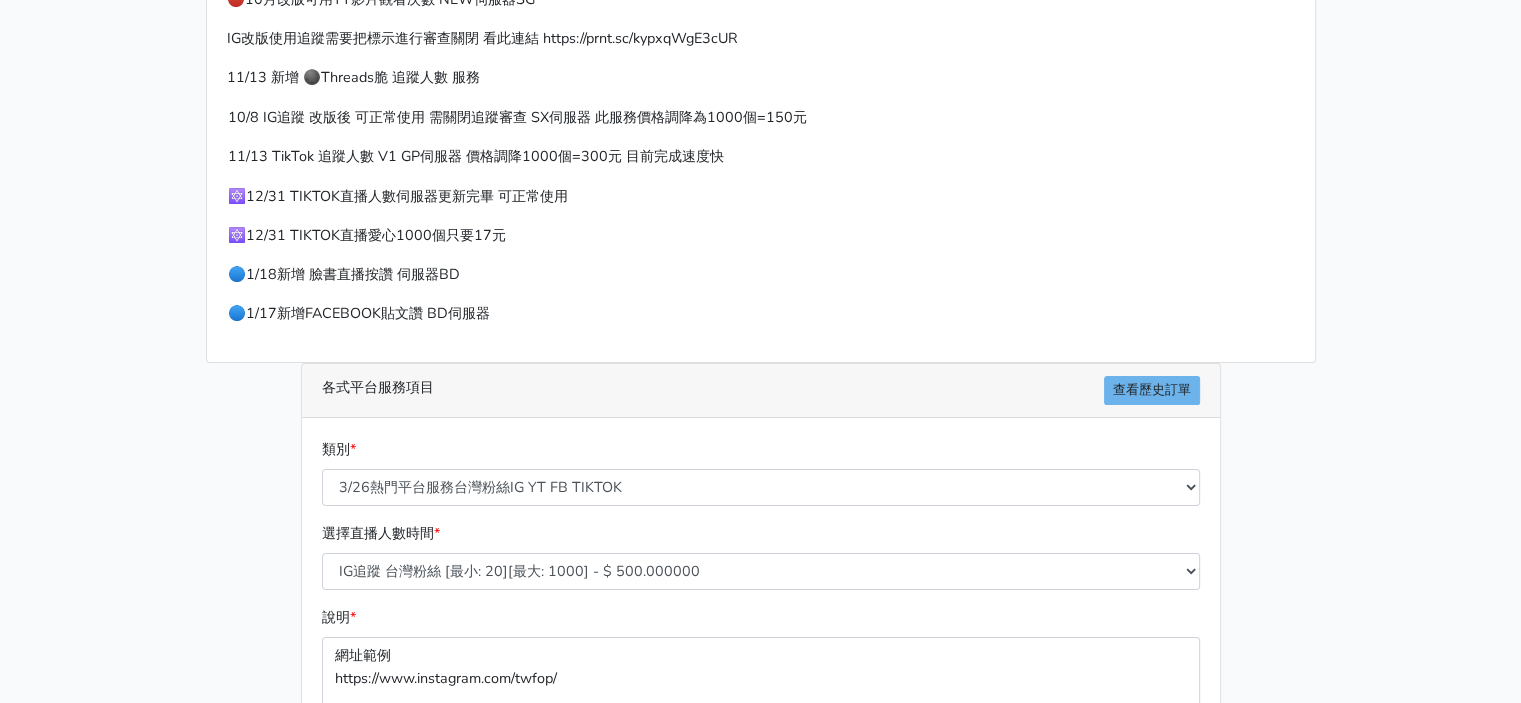 click on "請照說明的網址格式下單，這邊的服務都沒退款項目，下單就無法退款
此服務無保固，如愛心、讚、追蹤、觀看次數等等，如有掉落，不會補充
使用服務前，請把各個平台設定公開，否則服務不會執行， 下單後無退款服務，如有疑慮請勿下單
🌕9/25新增 IG愛心 GP伺服器
🌕10/8 IG追蹤 改版後  可正常使用 SX伺服器
🔴10月改版可用YT影片觀看次數 NEW伺服器SG
IG改版使用追蹤需要把標示進行審查關閉 看此連結 https://prnt.sc/kypxqWgE3cUR
11/13 新增 🌑Threads脆 追蹤人數 服務
10/8 IG追蹤 改版後 可正常使用 需關閉追蹤審查 SX伺服器 此服務價格調降為1000個=150元
11/13 TikTok 追蹤人數 V1 GP伺服器 價格調降1000個=300元 目前完成速度快
類別 * * * *" at bounding box center (760, 431) 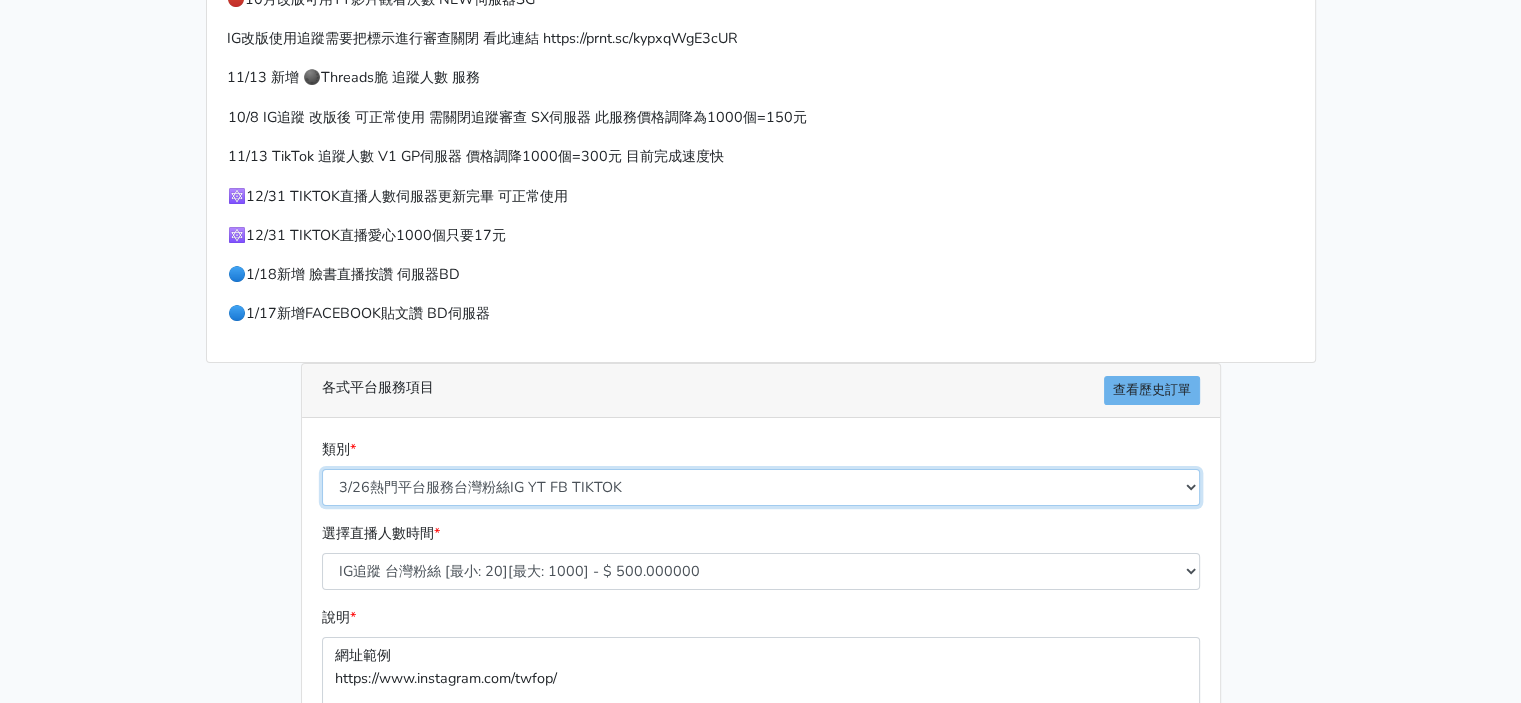 drag, startPoint x: 524, startPoint y: 503, endPoint x: 527, endPoint y: 484, distance: 19.235384 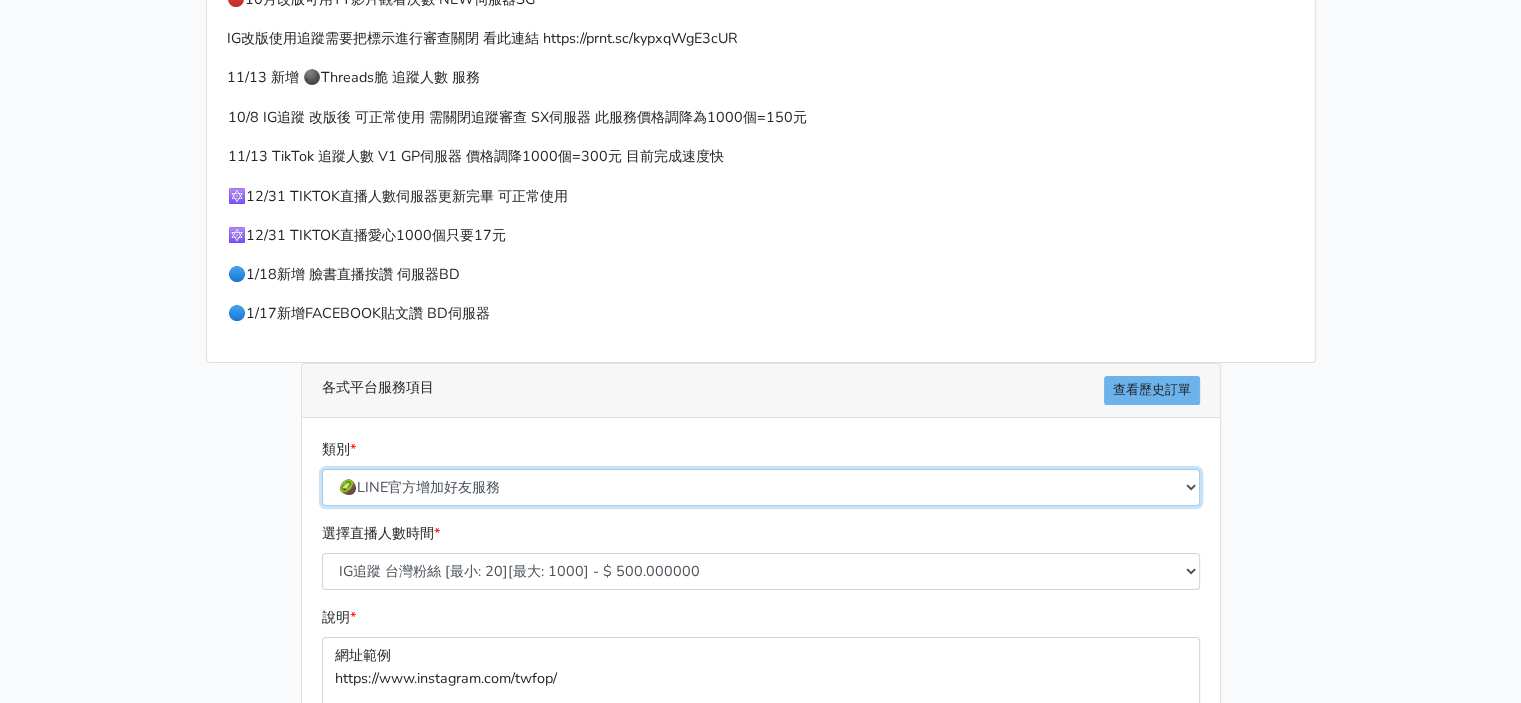 click on "🔵FACEBOOK 直播人數緊急備用伺服器 2號AB伺服器
🔵FACEBOOK 網軍專用貼文留言 安全保密
🔵FACEBOOK 直播人數伺服器 快進
🔵9/30 FACEBOOK 直播人數緩慢進場緩慢退場 台灣獨家
🔵FACEBOOK 直播人數緊急備用伺服器 J1
🔵FACEBOOK按讚-追蹤-評論-社團成員-影片觀看-短影片觀看
🔵台灣帳號FACEBOOK按讚、表情、分享、社團、追蹤服務" at bounding box center (761, 487) 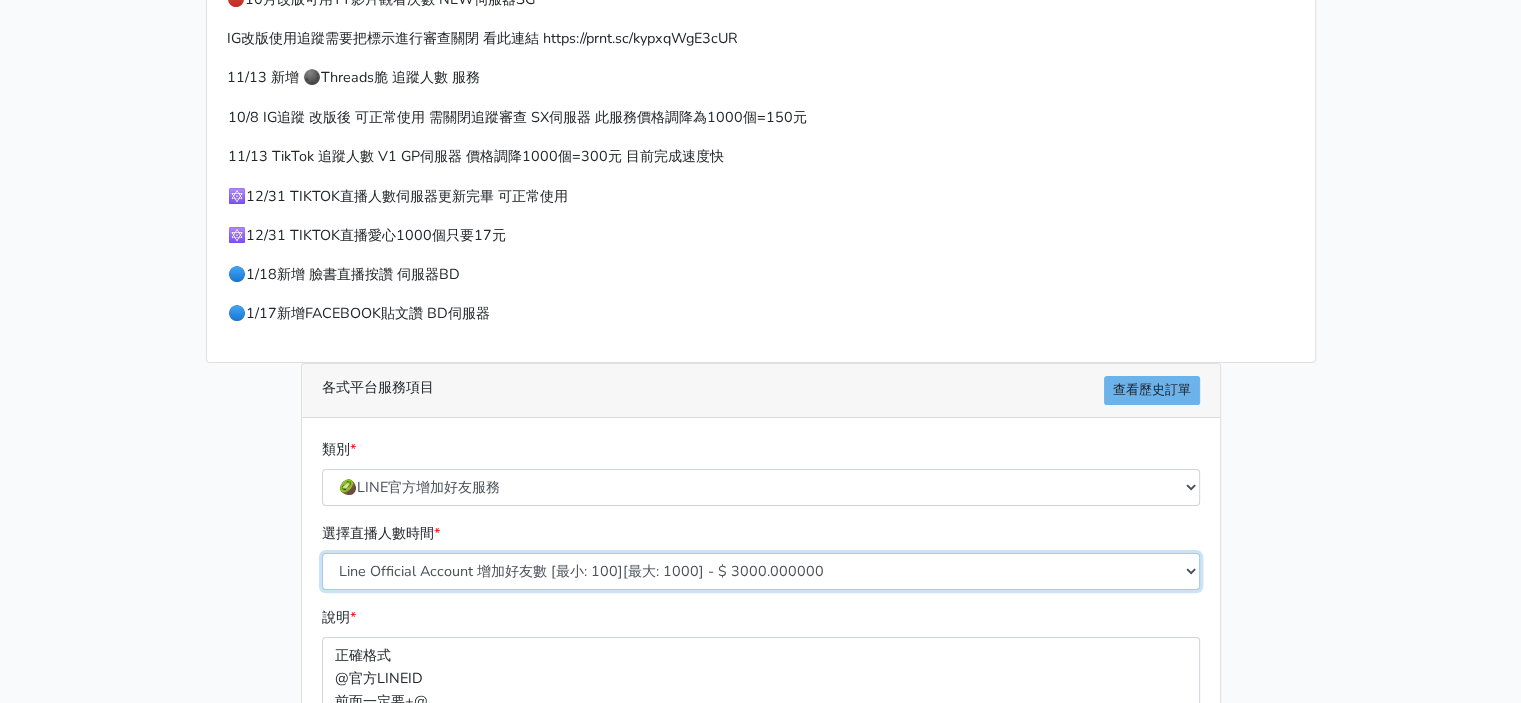 click on "Line Official Account 增加好友數 [最小: 100][最大: 1000] - $ 3000.000000" at bounding box center [761, 571] 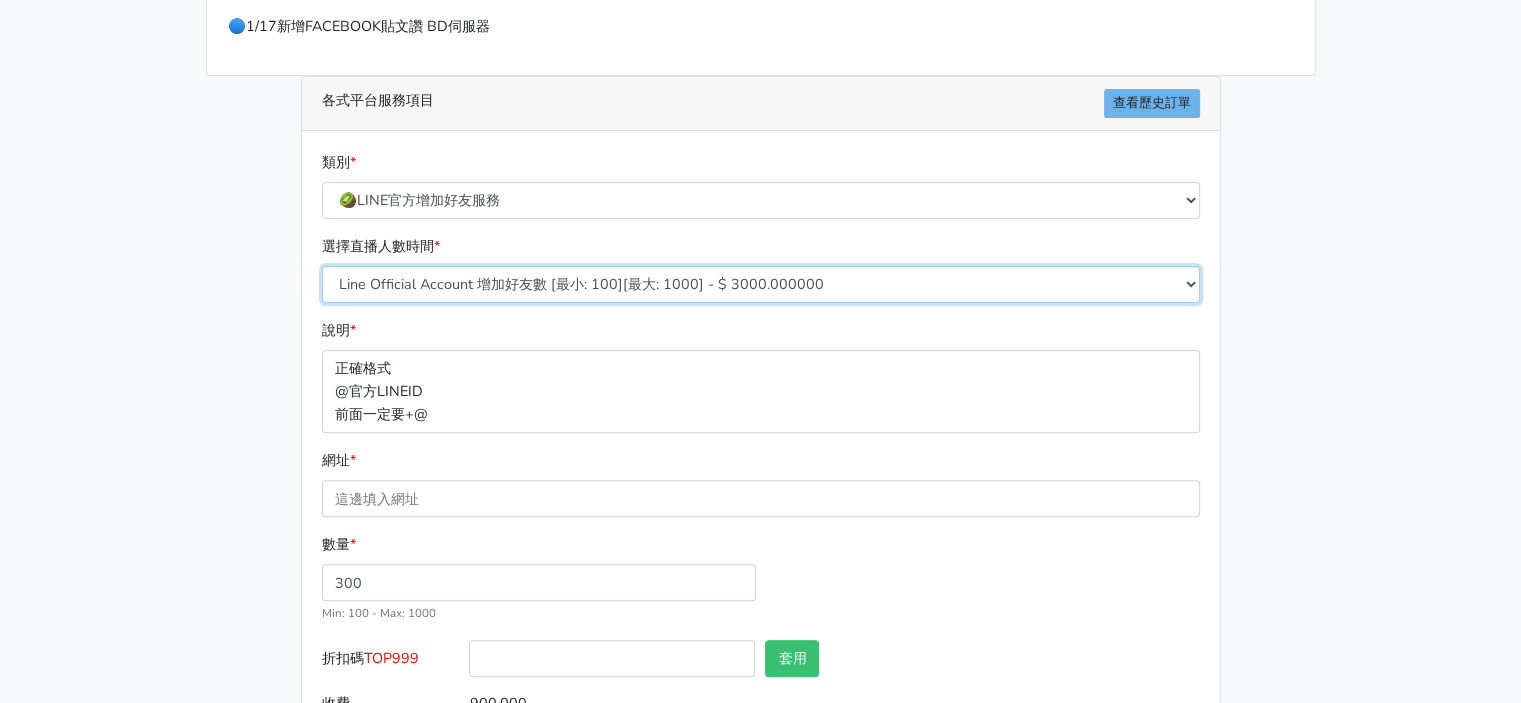 scroll, scrollTop: 692, scrollLeft: 0, axis: vertical 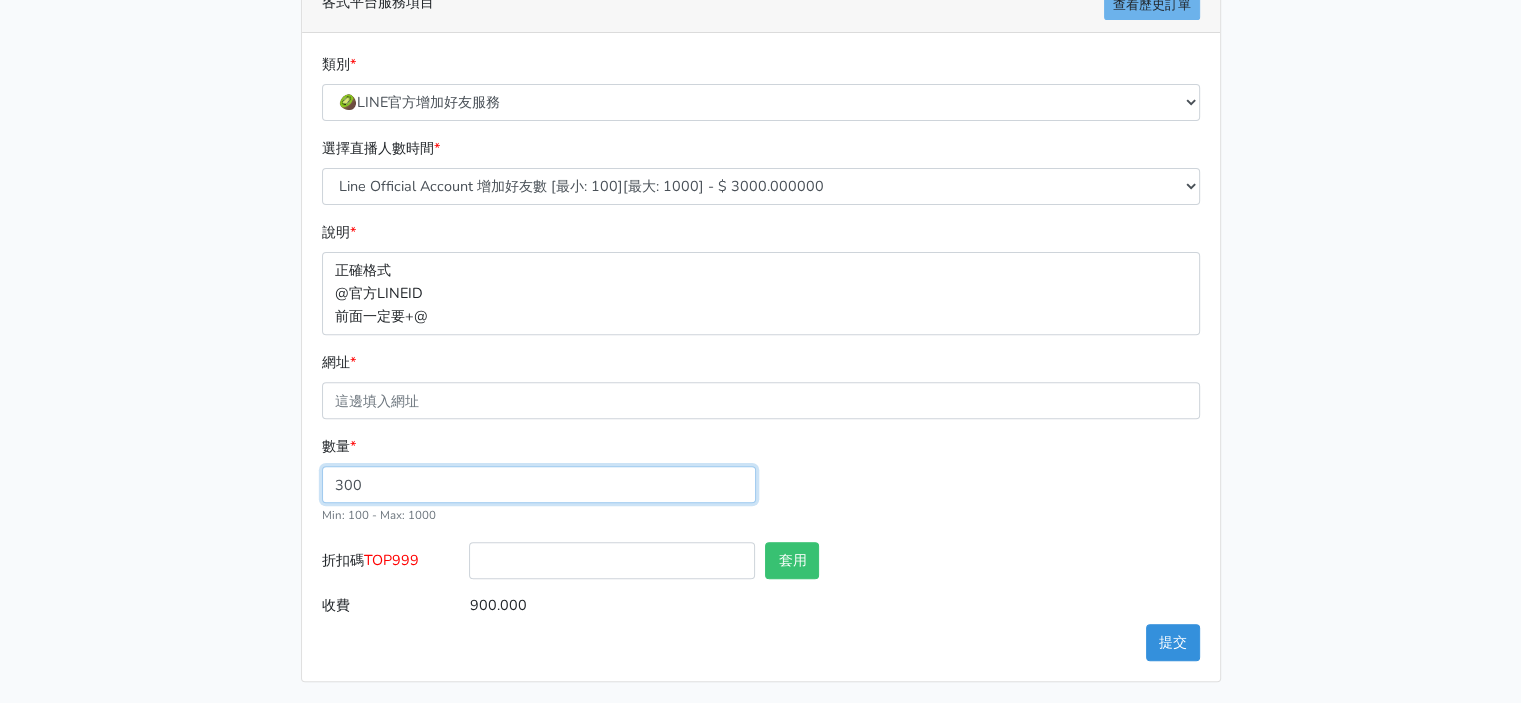 drag, startPoint x: 486, startPoint y: 482, endPoint x: 32, endPoint y: 412, distance: 459.36478 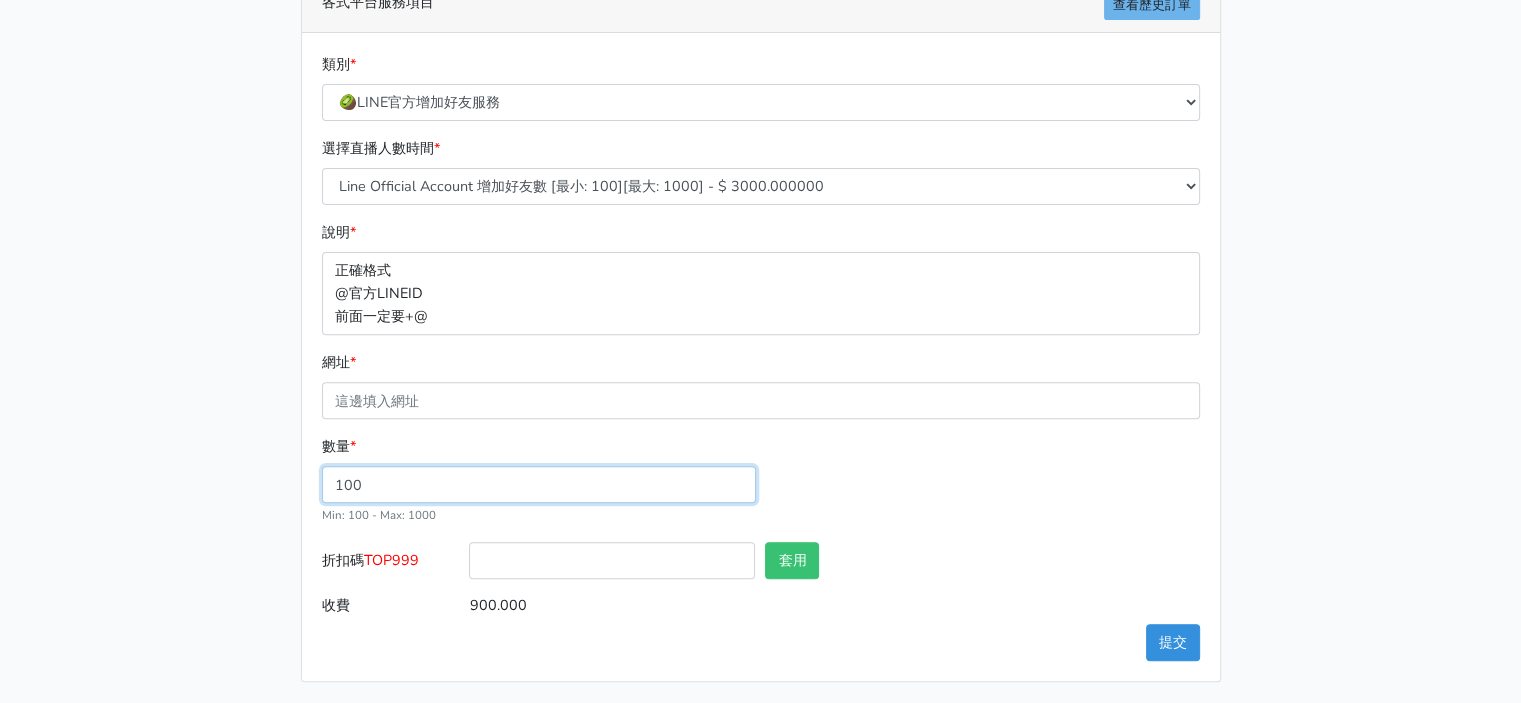 type on "100" 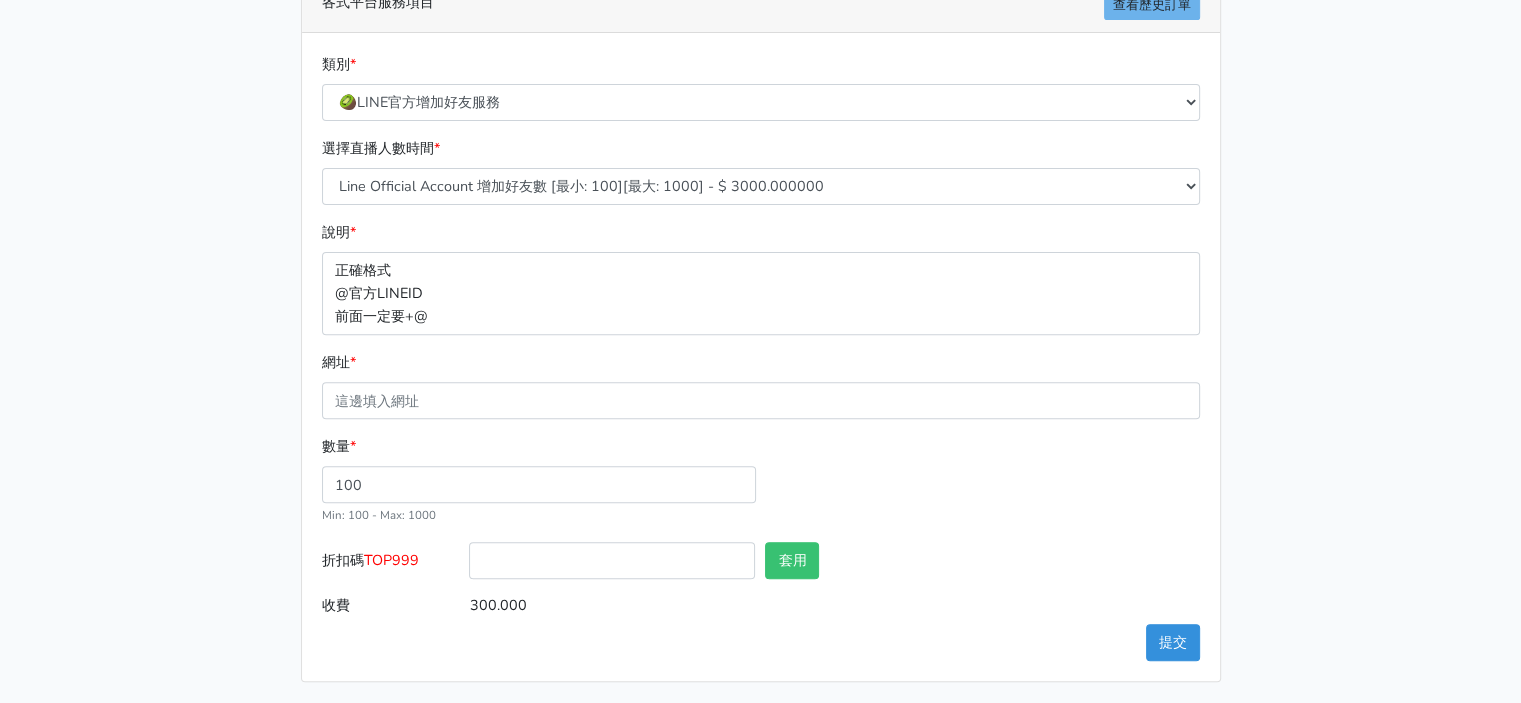 click on "請照說明的網址格式下單，這邊的服務都沒退款項目，下單就無法退款
此服務無保固，如愛心、讚、追蹤、觀看次數等等，如有掉落，不會補充
使用服務前，請把各個平台設定公開，否則服務不會執行， 下單後無退款服務，如有疑慮請勿下單
🌕9/25新增 IG愛心 GP伺服器
🌕10/8 IG追蹤 改版後  可正常使用 SX伺服器
🔴10月改版可用YT影片觀看次數 NEW伺服器SG
IG改版使用追蹤需要把標示進行審查關閉 看此連結 https://prnt.sc/kypxqWgE3cUR
11/13 新增 🌑Threads脆 追蹤人數 服務
10/8 IG追蹤 改版後 可正常使用 需關閉追蹤審查 SX伺服器 此服務價格調降為1000個=150元
11/13 TikTok 追蹤人數 V1 GP伺服器 價格調降1000個=300元 目前完成速度快
類別 * * * *" at bounding box center (760, 34) 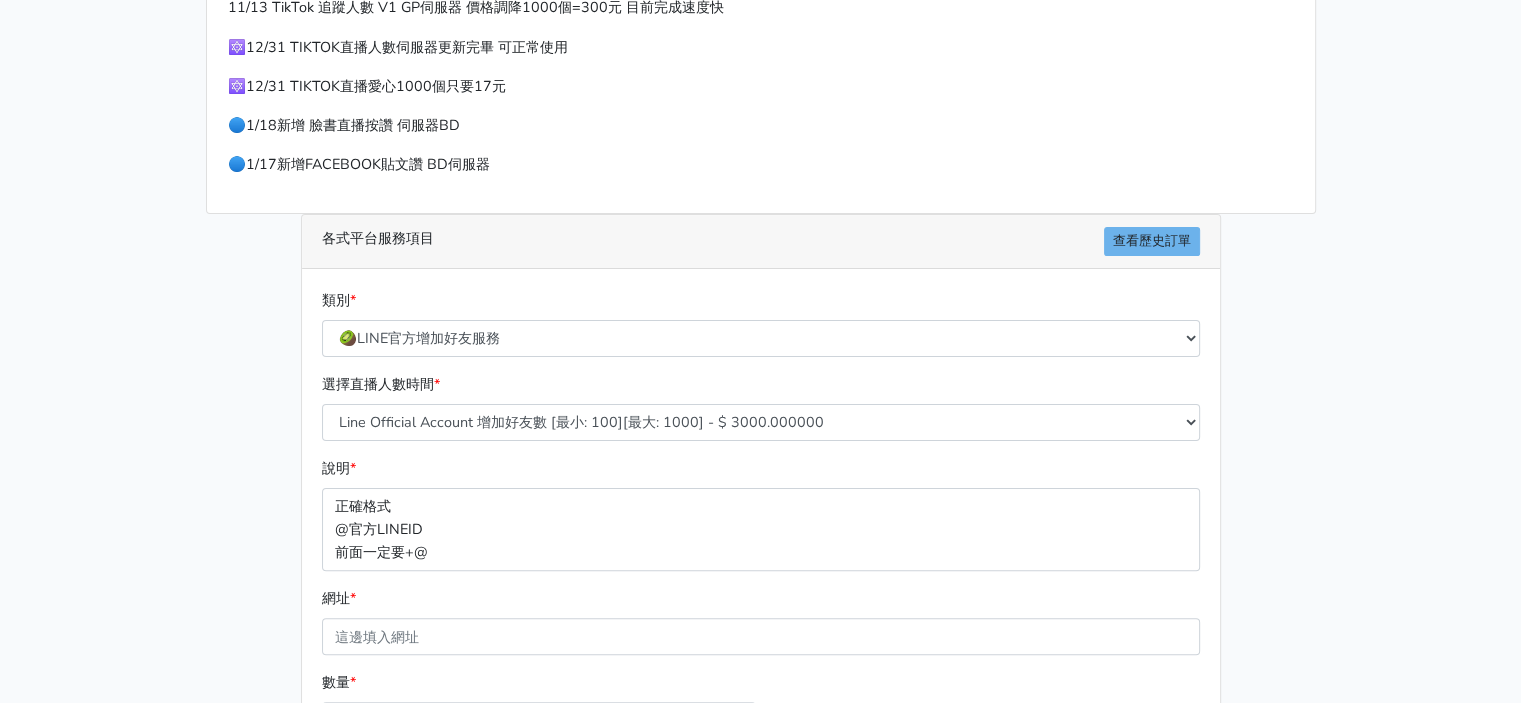scroll, scrollTop: 392, scrollLeft: 0, axis: vertical 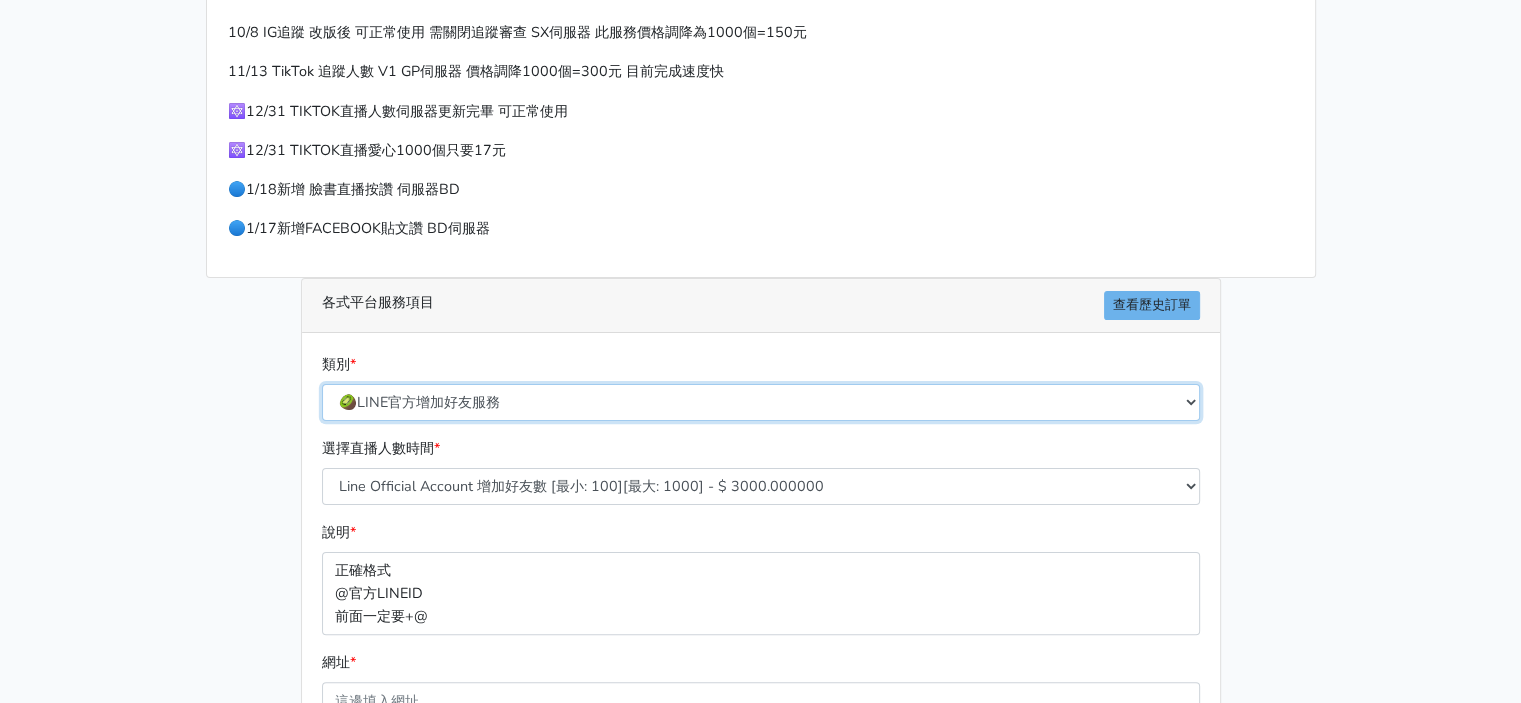 click on "🔵FACEBOOK 直播人數緊急備用伺服器 2號AB伺服器
🔵FACEBOOK 網軍專用貼文留言 安全保密
🔵FACEBOOK 直播人數伺服器 快進
🔵9/30 FACEBOOK 直播人數緩慢進場緩慢退場 台灣獨家
🔵FACEBOOK 直播人數緊急備用伺服器 J1
🔵FACEBOOK按讚-追蹤-評論-社團成員-影片觀看-短影片觀看
🔵台灣帳號FACEBOOK按讚、表情、分享、社團、追蹤服務" at bounding box center [761, 402] 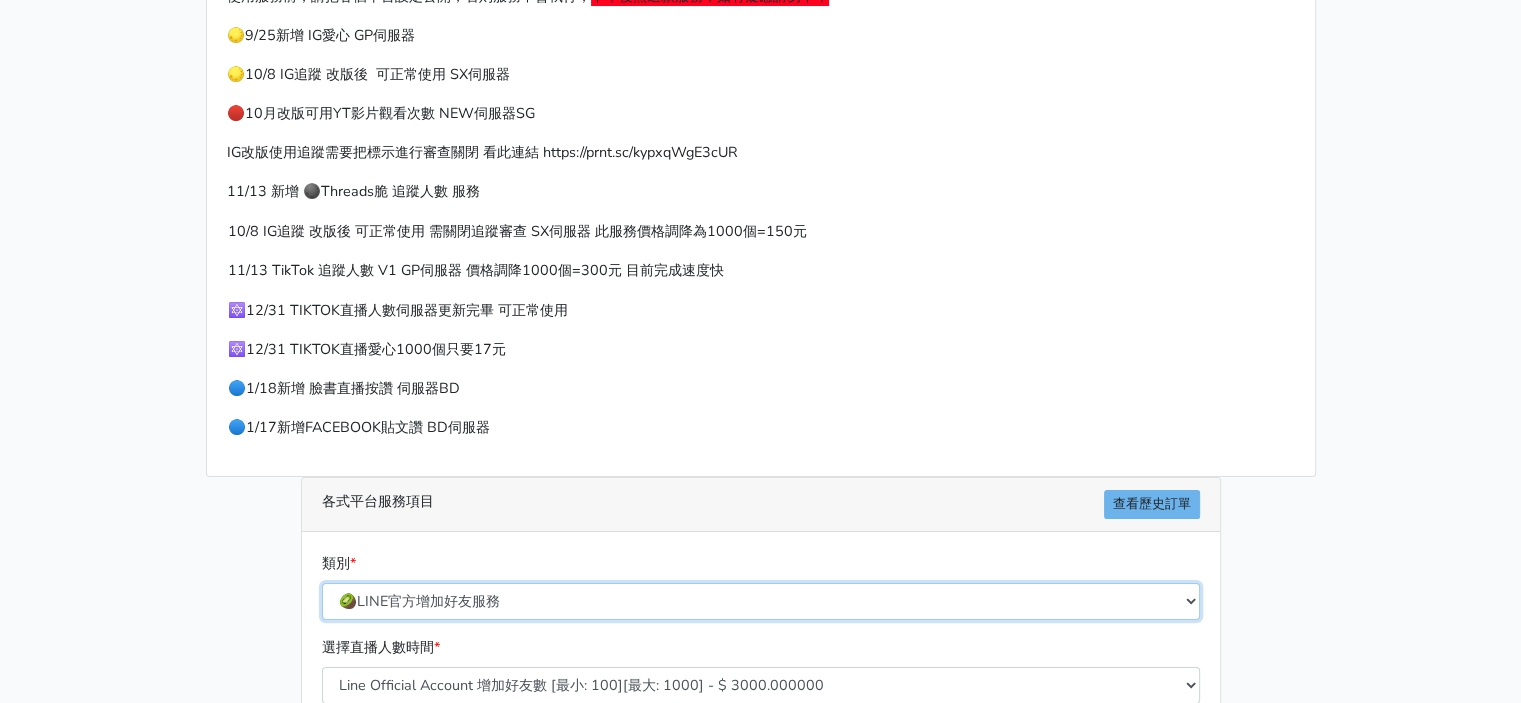 scroll, scrollTop: 192, scrollLeft: 0, axis: vertical 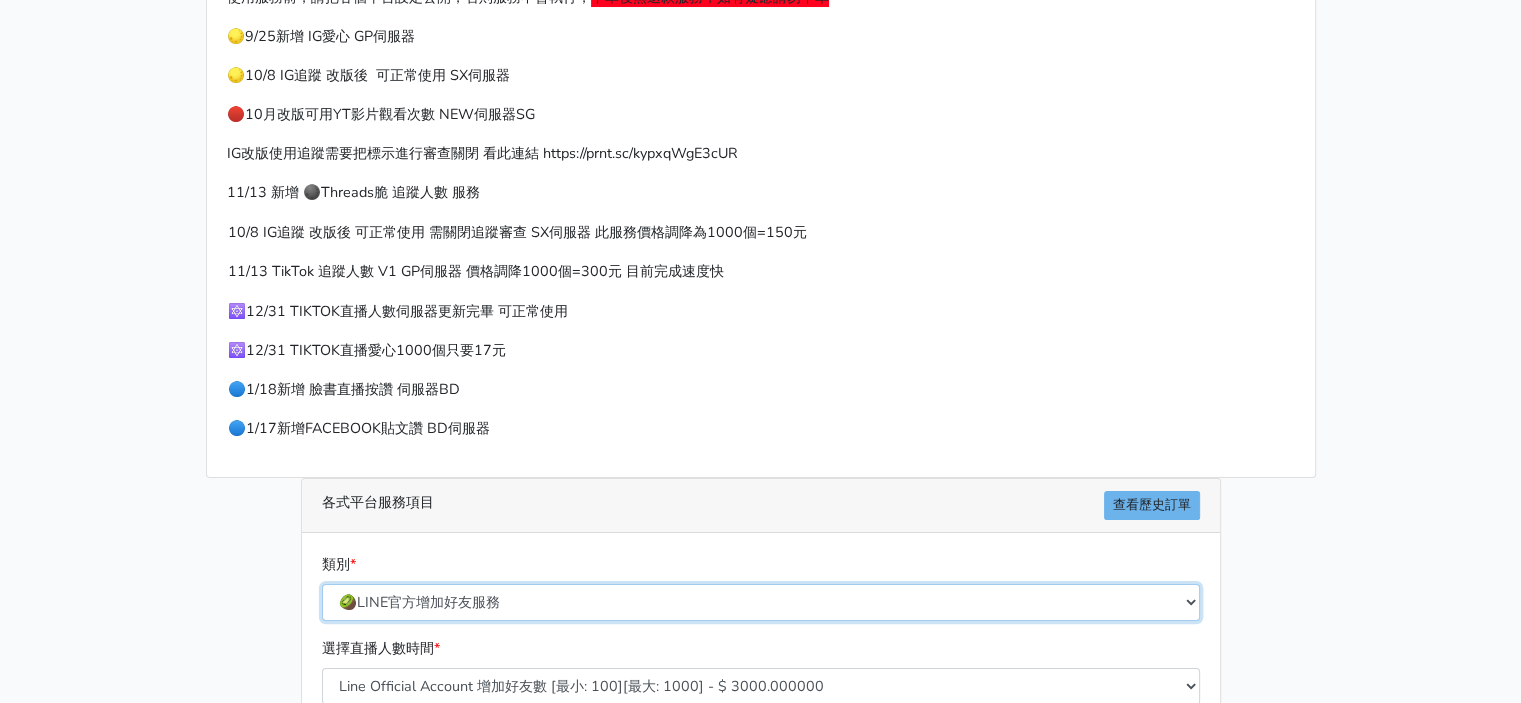 click on "🔵FACEBOOK 直播人數緊急備用伺服器 2號AB伺服器
🔵FACEBOOK 網軍專用貼文留言 安全保密
🔵FACEBOOK 直播人數伺服器 快進
🔵9/30 FACEBOOK 直播人數緩慢進場緩慢退場 台灣獨家
🔵FACEBOOK 直播人數緊急備用伺服器 J1
🔵FACEBOOK按讚-追蹤-評論-社團成員-影片觀看-短影片觀看
🔵台灣帳號FACEBOOK按讚、表情、分享、社團、追蹤服務" at bounding box center (761, 602) 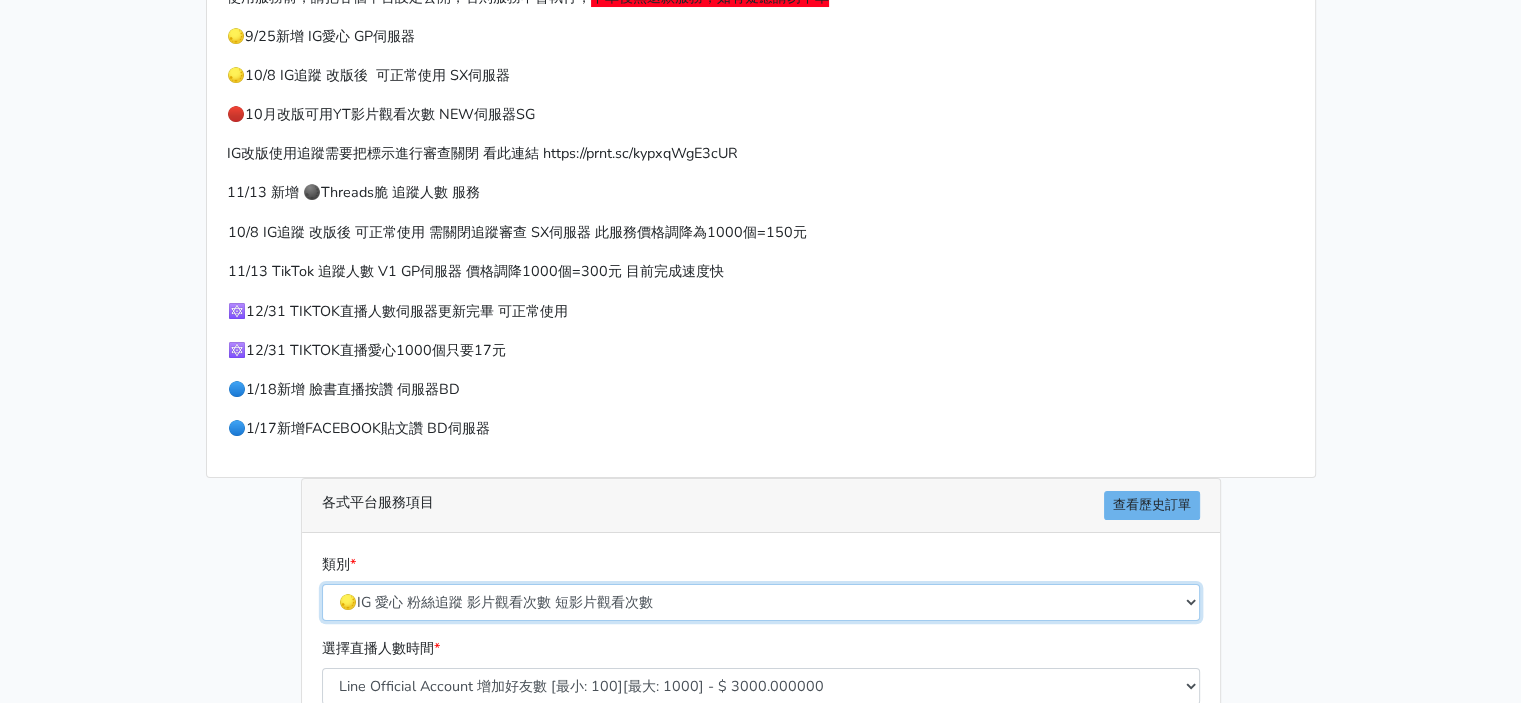 click on "🔵FACEBOOK 直播人數緊急備用伺服器 2號AB伺服器
🔵FACEBOOK 網軍專用貼文留言 安全保密
🔵FACEBOOK 直播人數伺服器 快進
🔵9/30 FACEBOOK 直播人數緩慢進場緩慢退場 台灣獨家
🔵FACEBOOK 直播人數緊急備用伺服器 J1
🔵FACEBOOK按讚-追蹤-評論-社團成員-影片觀看-短影片觀看
🔵台灣帳號FACEBOOK按讚、表情、分享、社團、追蹤服務" at bounding box center [761, 602] 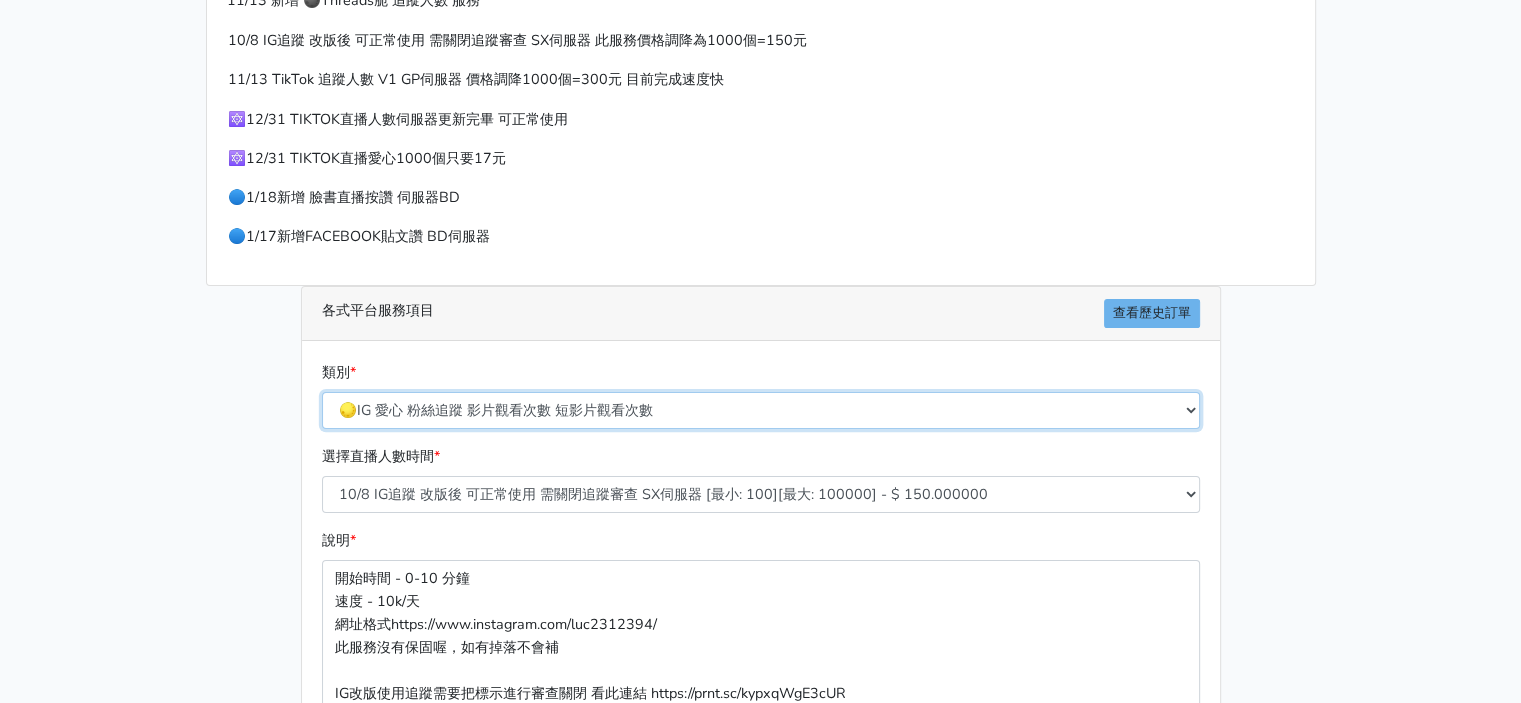 scroll, scrollTop: 492, scrollLeft: 0, axis: vertical 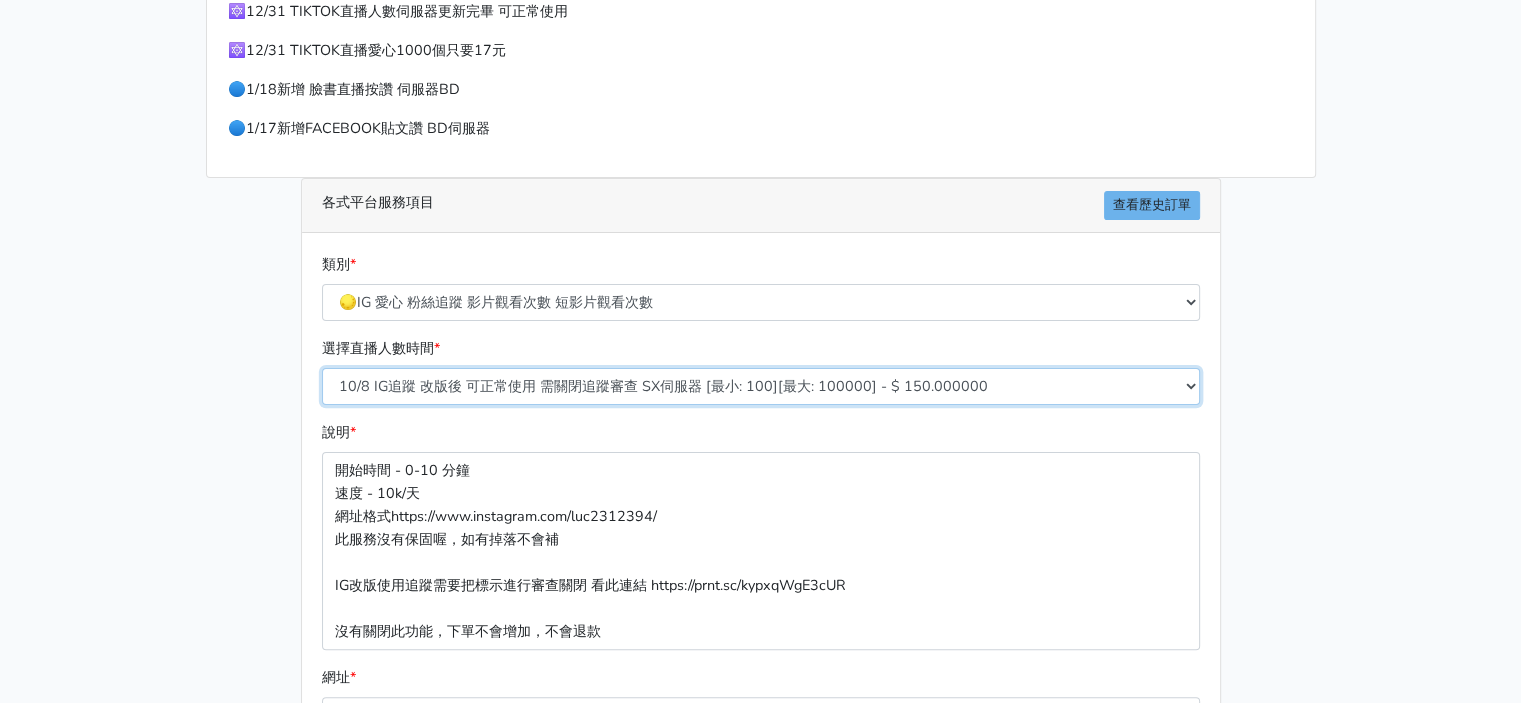 click on "10/8 IG追蹤 改版後  可正常使用 需關閉追蹤審查  SX伺服器 [最小: 100][最大: 100000] - $ 150.000000 IG貼文留言 J1A伺服器 [最小: 10][最大: 50000] - $ 1000.000000 🌕2/18新增 IG愛心 GP伺服器 [最小: 100][最大: 5000] - $ 60.000000 🌕IG影片觀看次數 短影片觀看次數 [最小: 1000][最大: 10000000] - $ 30.000000" at bounding box center [761, 386] 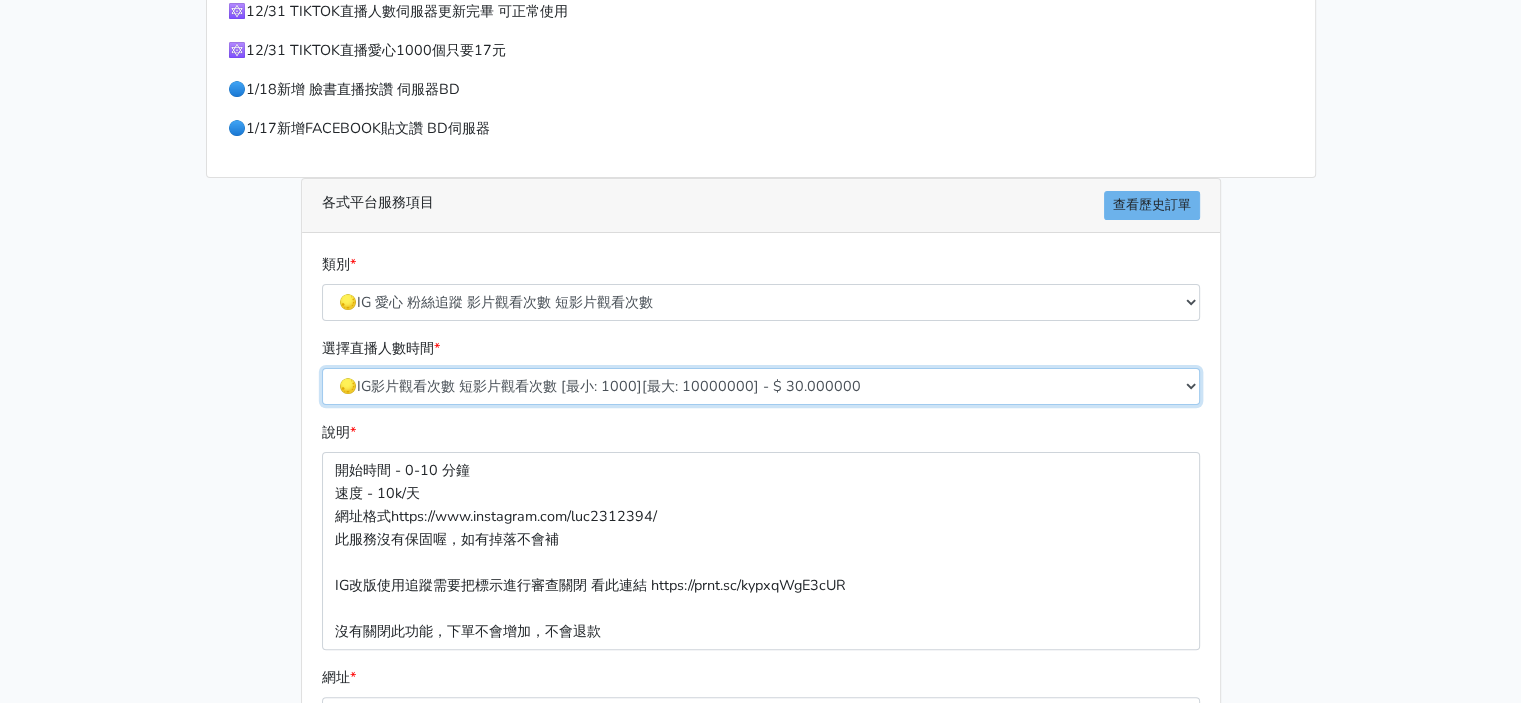 click on "10/8 IG追蹤 改版後  可正常使用 需關閉追蹤審查  SX伺服器 [最小: 100][最大: 100000] - $ 150.000000 IG貼文留言 J1A伺服器 [最小: 10][最大: 50000] - $ 1000.000000 🌕2/18新增 IG愛心 GP伺服器 [最小: 100][最大: 5000] - $ 60.000000 🌕IG影片觀看次數 短影片觀看次數 [最小: 1000][最大: 10000000] - $ 30.000000" at bounding box center (761, 386) 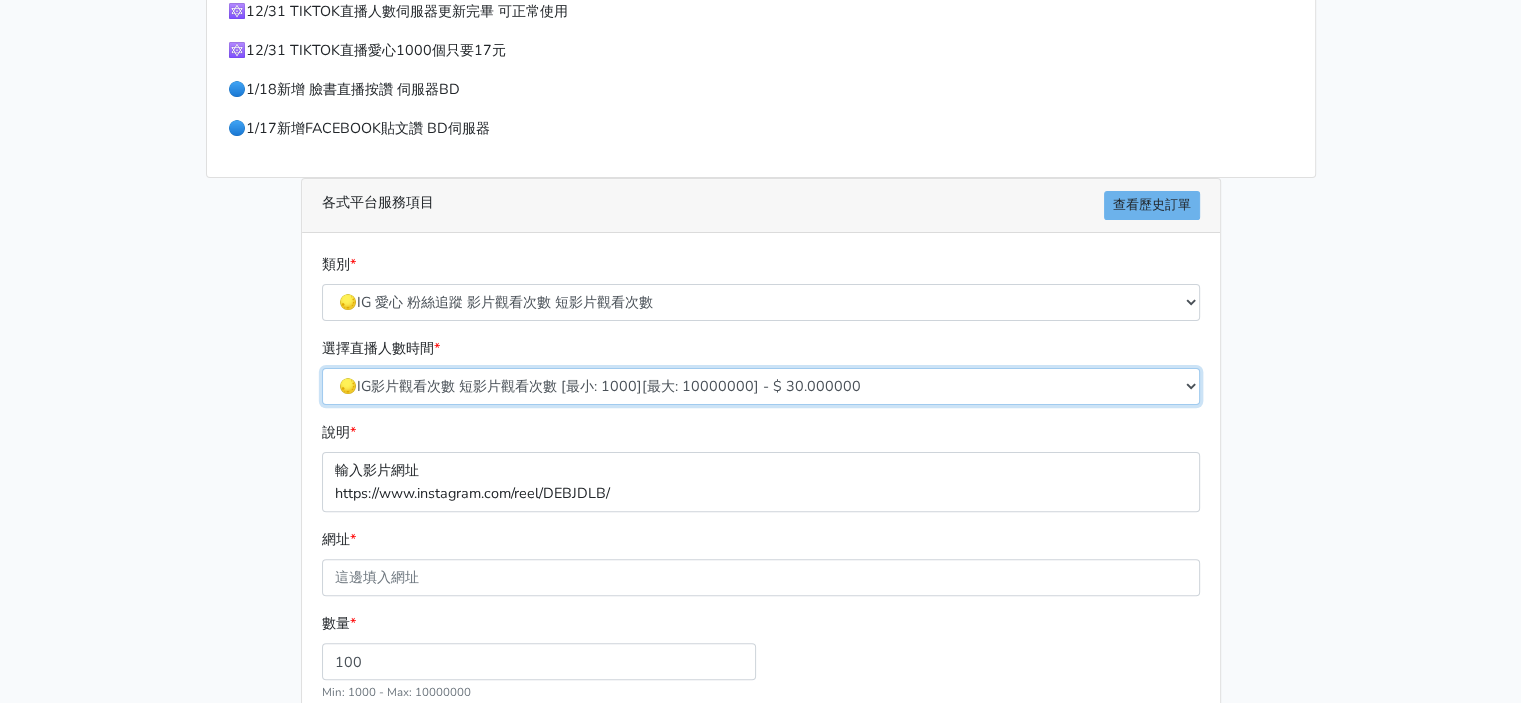 scroll, scrollTop: 669, scrollLeft: 0, axis: vertical 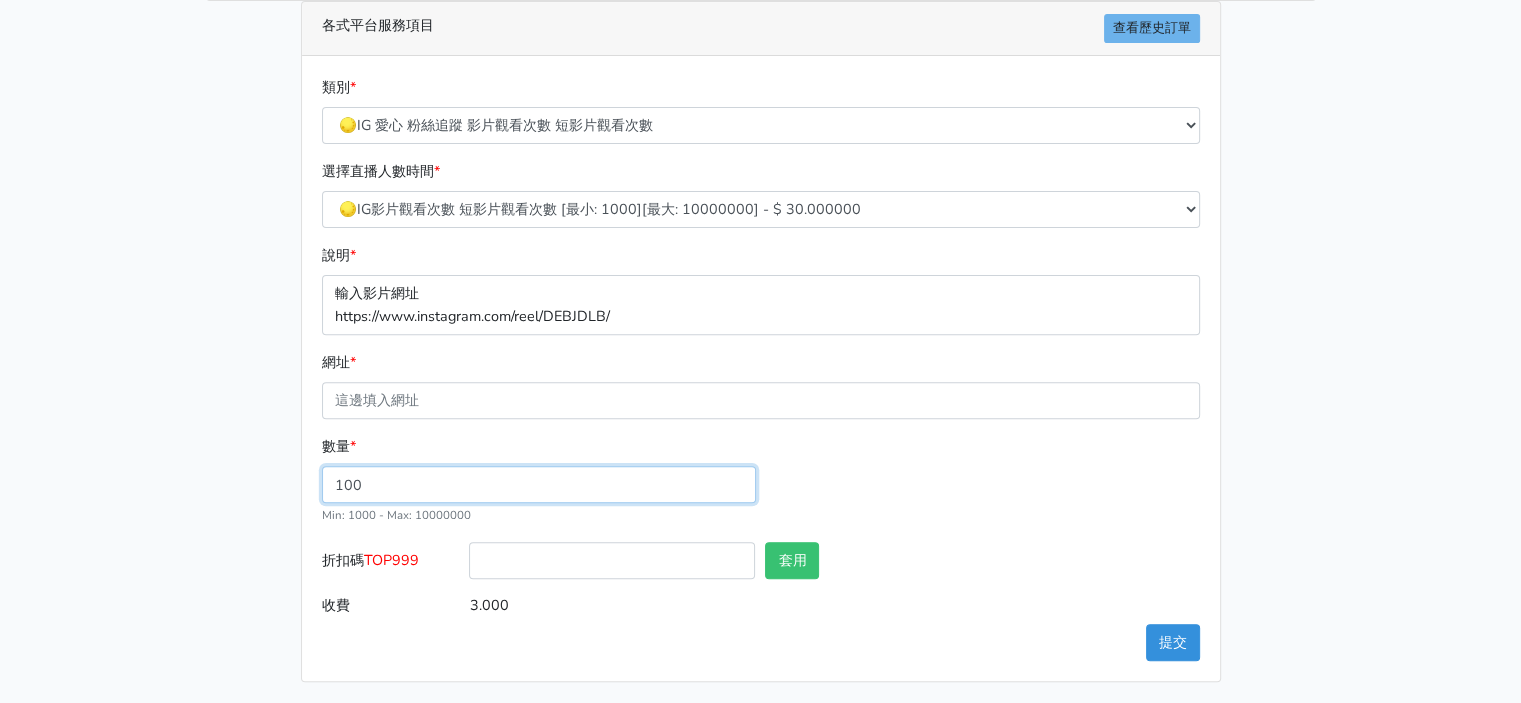 click on "100" at bounding box center [539, 484] 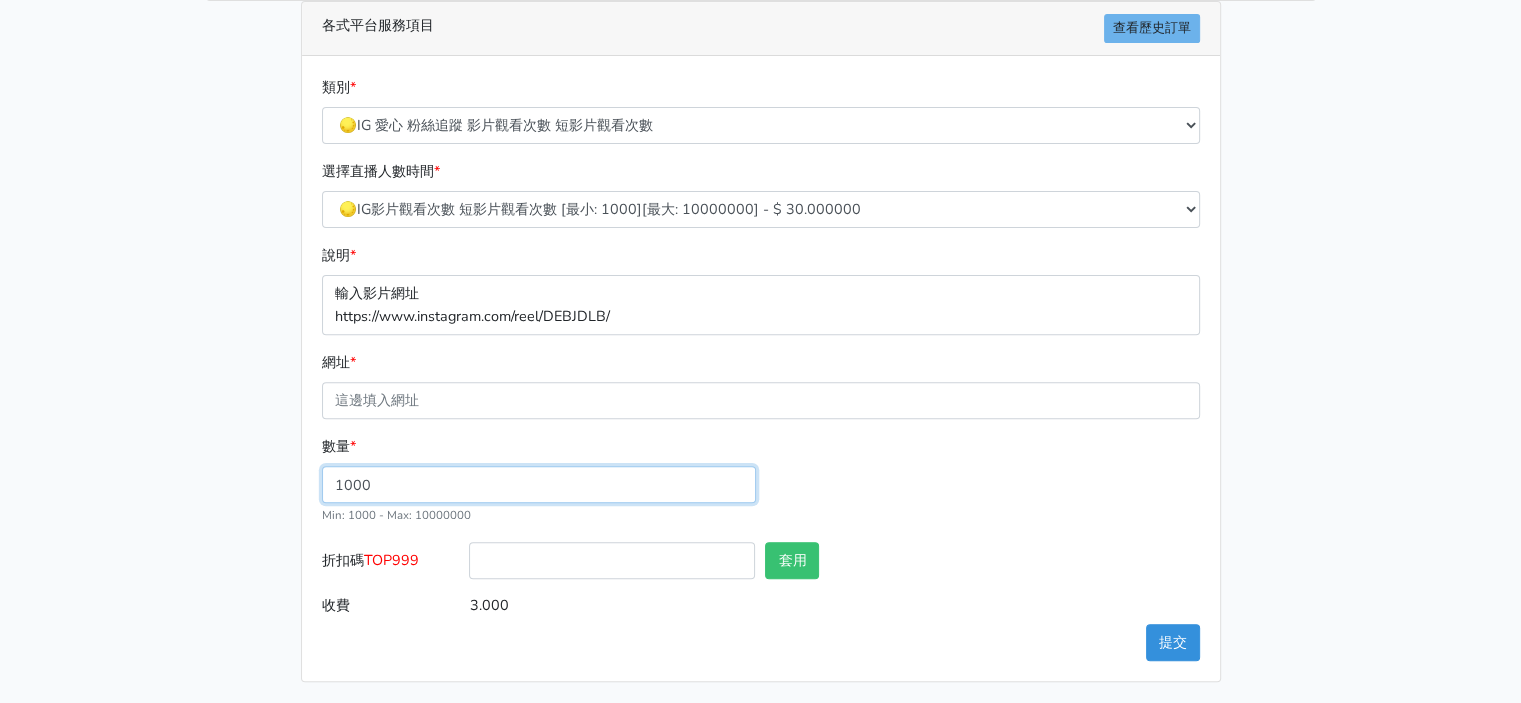 type on "1000" 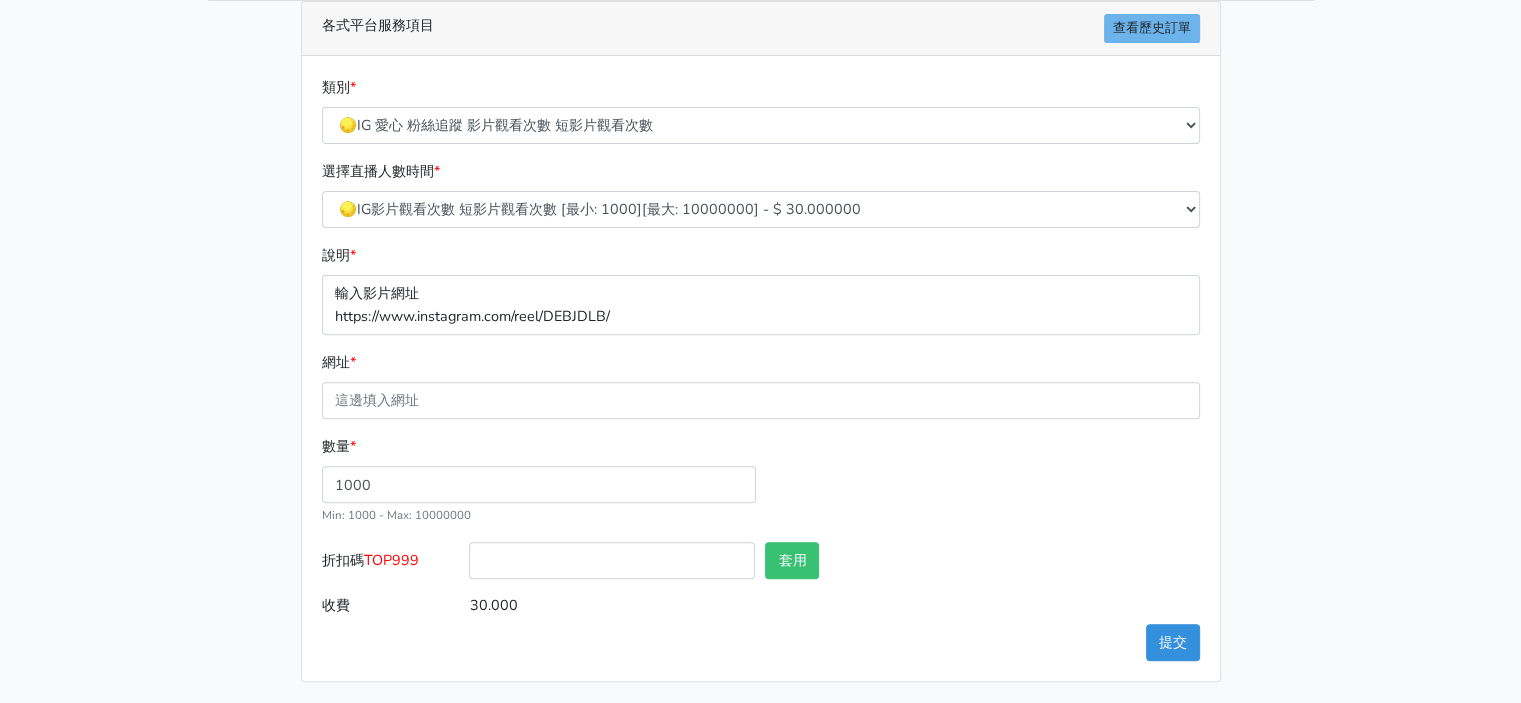 click on "請照說明的網址格式下單，這邊的服務都沒退款項目，下單就無法退款
此服務無保固，如愛心、讚、追蹤、觀看次數等等，如有掉落，不會補充
使用服務前，請把各個平台設定公開，否則服務不會執行， 下單後無退款服務，如有疑慮請勿下單
🌕9/25新增 IG愛心 GP伺服器
🌕10/8 IG追蹤 改版後  可正常使用 SX伺服器
🔴10月改版可用YT影片觀看次數 NEW伺服器SG
IG改版使用追蹤需要把標示進行審查關閉 看此連結 https://prnt.sc/kypxqWgE3cUR
11/13 新增 🌑Threads脆 追蹤人數 服務
10/8 IG追蹤 改版後 可正常使用 需關閉追蹤審查 SX伺服器 此服務價格調降為1000個=150元
11/13 TikTok 追蹤人數 V1 GP伺服器 價格調降1000個=300元 目前完成速度快
類別 * * * *" at bounding box center [760, 46] 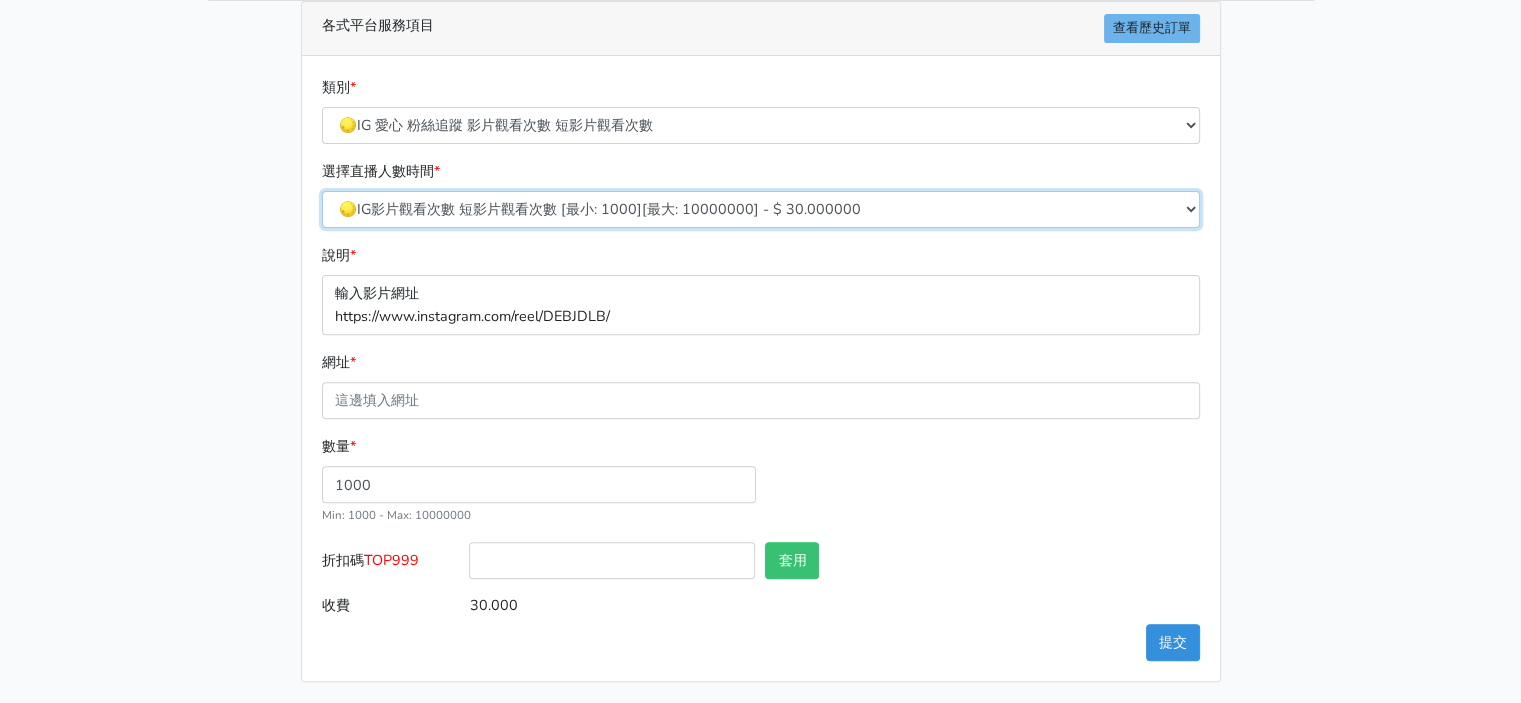 click on "10/8 IG追蹤 改版後  可正常使用 需關閉追蹤審查  SX伺服器 [最小: 100][最大: 100000] - $ 150.000000 IG貼文留言 J1A伺服器 [最小: 10][最大: 50000] - $ 1000.000000 🌕2/18新增 IG愛心 GP伺服器 [最小: 100][最大: 5000] - $ 60.000000 🌕IG影片觀看次數 短影片觀看次數 [最小: 1000][最大: 10000000] - $ 30.000000" at bounding box center (761, 209) 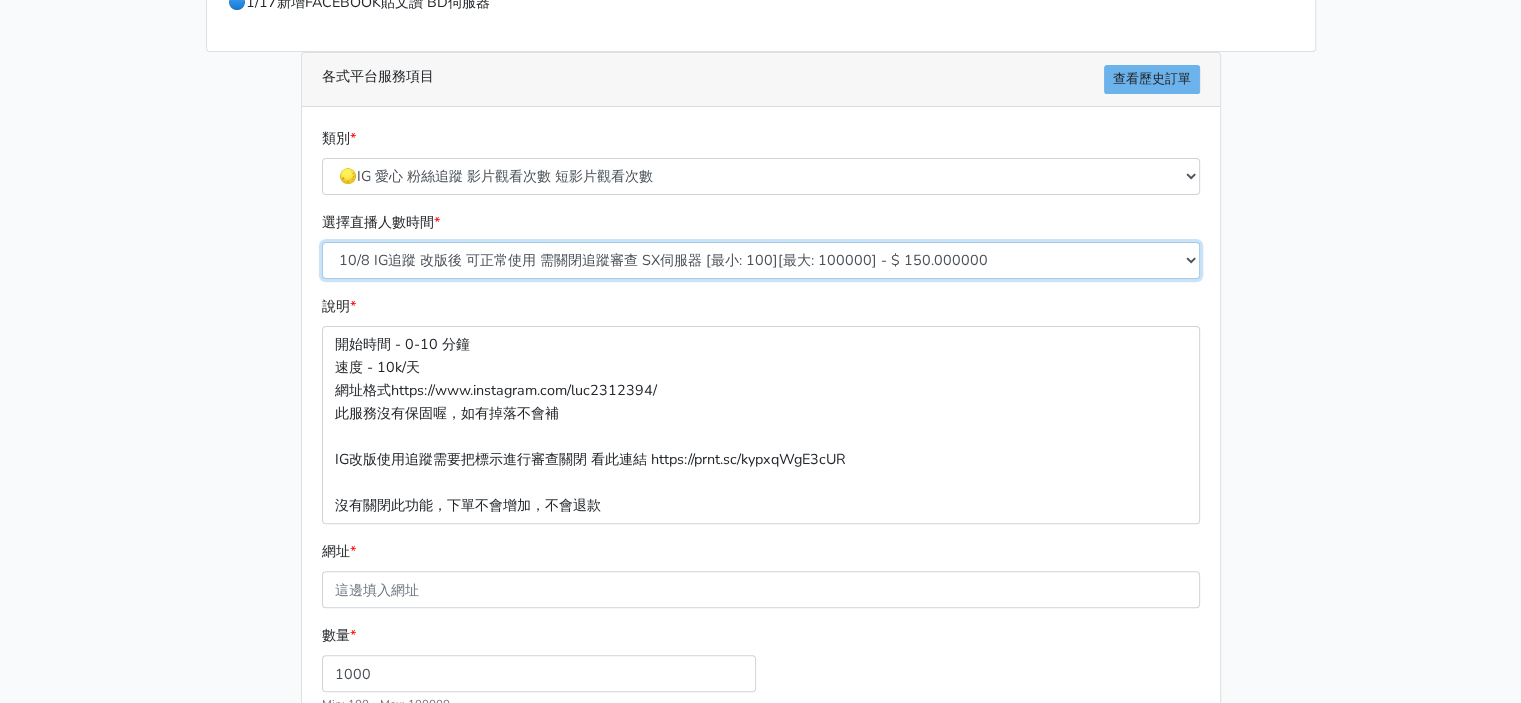 scroll, scrollTop: 569, scrollLeft: 0, axis: vertical 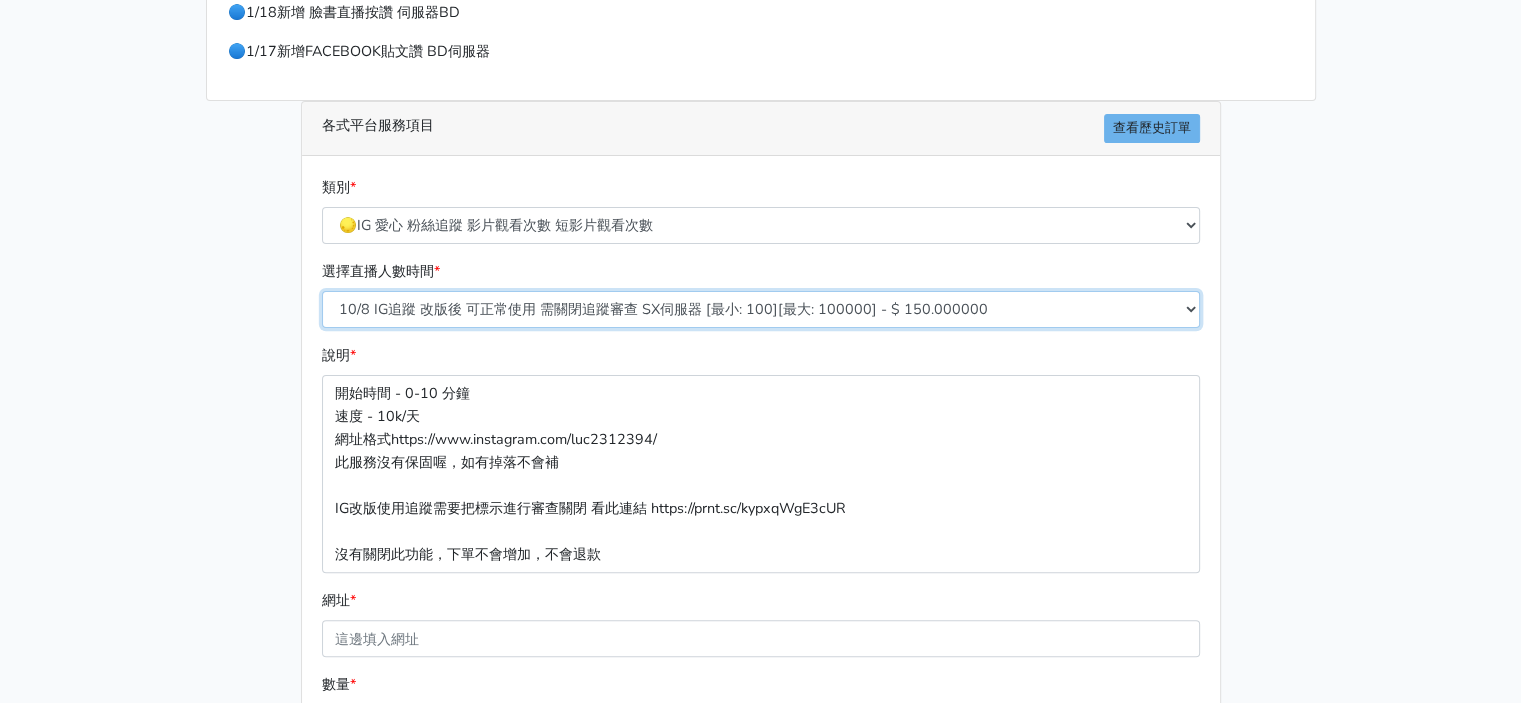 click on "10/8 IG追蹤 改版後  可正常使用 需關閉追蹤審查  SX伺服器 [最小: 100][最大: 100000] - $ 150.000000 IG貼文留言 J1A伺服器 [最小: 10][最大: 50000] - $ 1000.000000 🌕2/18新增 IG愛心 GP伺服器 [最小: 100][最大: 5000] - $ 60.000000 🌕IG影片觀看次數 短影片觀看次數 [最小: 1000][最大: 10000000] - $ 30.000000" at bounding box center (761, 309) 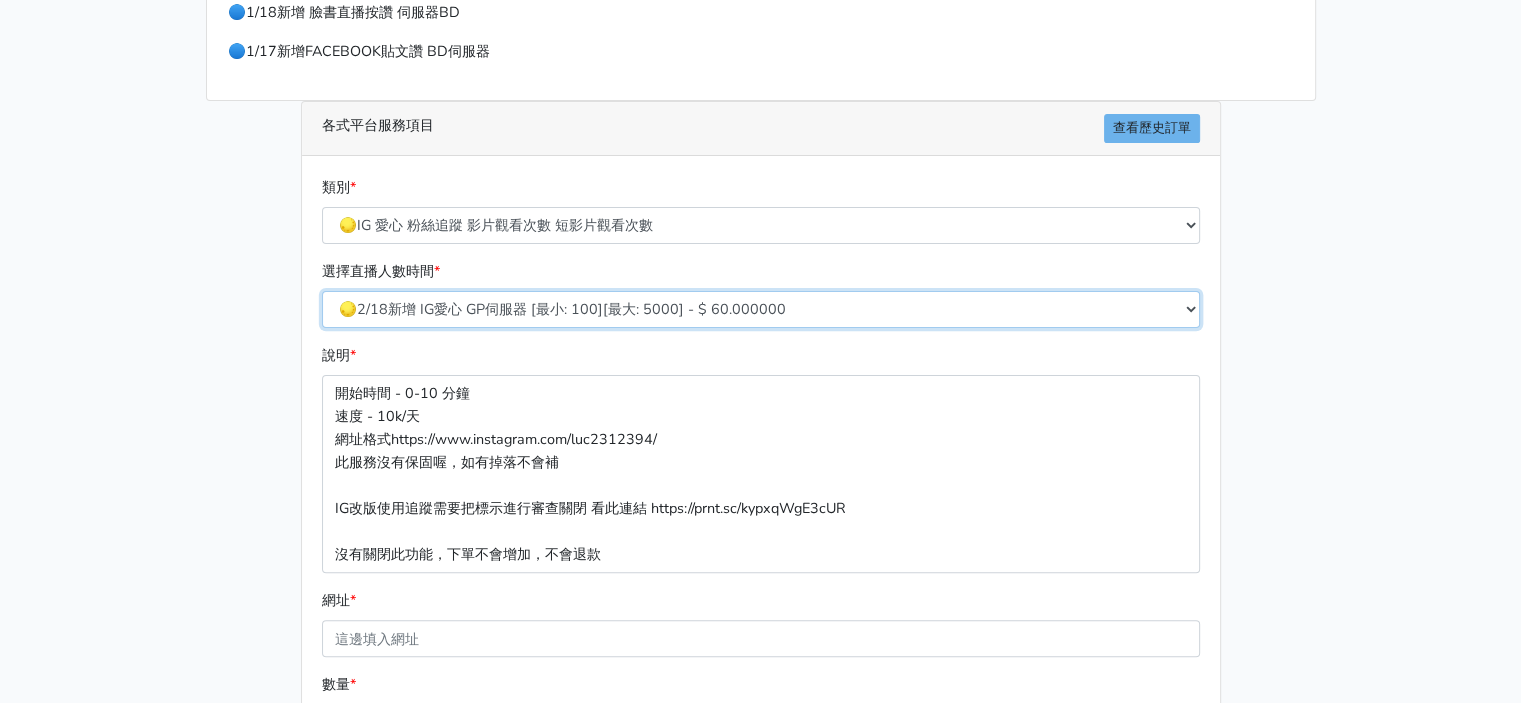 click on "10/8 IG追蹤 改版後  可正常使用 需關閉追蹤審查  SX伺服器 [最小: 100][最大: 100000] - $ 150.000000 IG貼文留言 J1A伺服器 [最小: 10][最大: 50000] - $ 1000.000000 🌕2/18新增 IG愛心 GP伺服器 [最小: 100][最大: 5000] - $ 60.000000 🌕IG影片觀看次數 短影片觀看次數 [最小: 1000][最大: 10000000] - $ 30.000000" at bounding box center [761, 309] 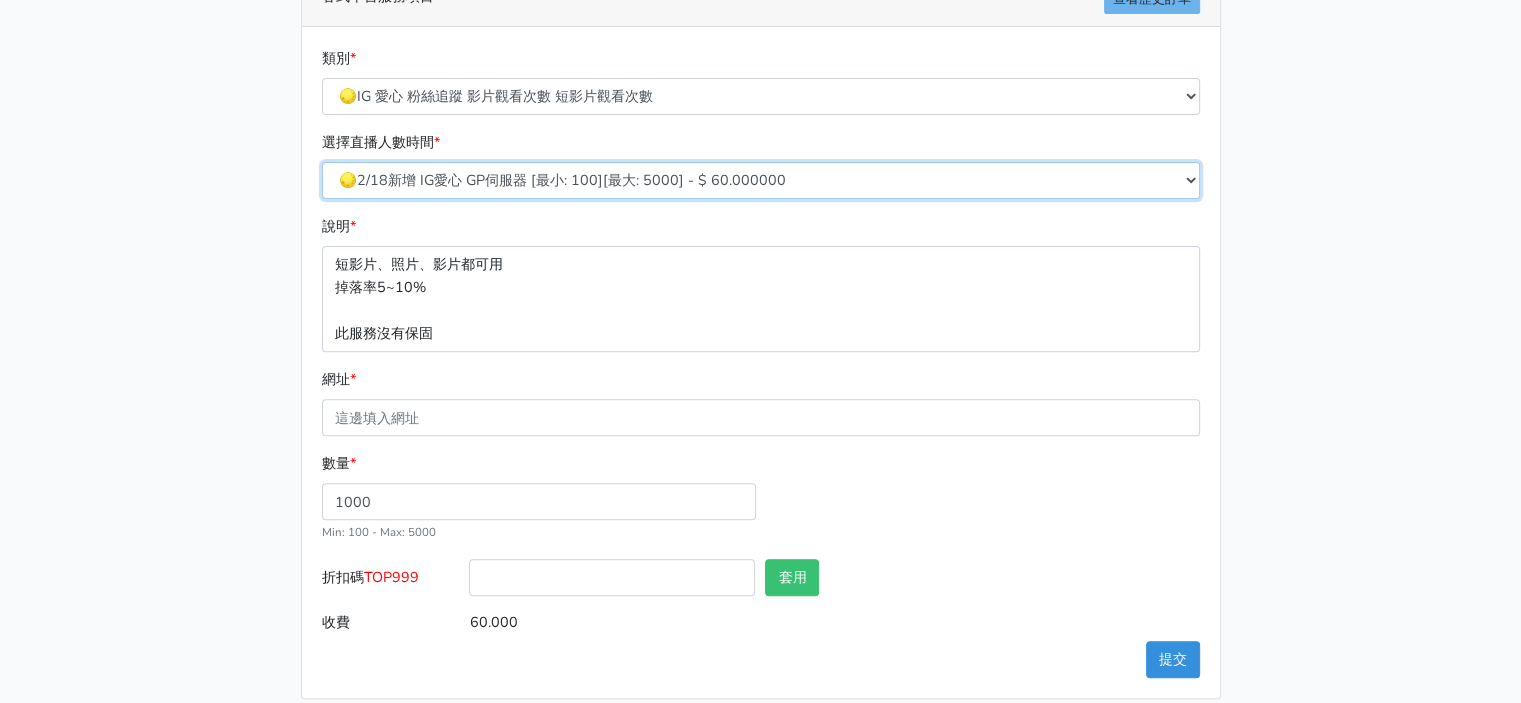 scroll, scrollTop: 715, scrollLeft: 0, axis: vertical 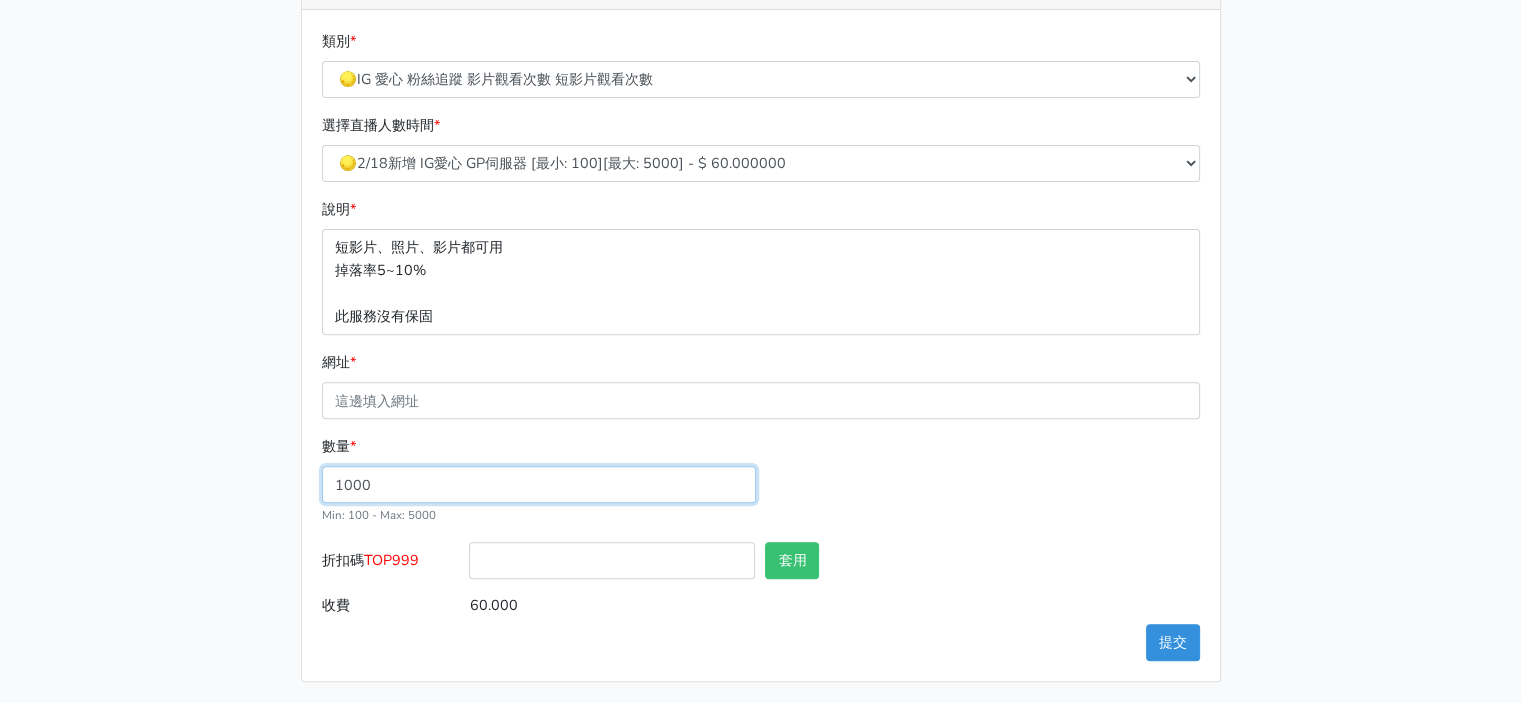 drag, startPoint x: 426, startPoint y: 470, endPoint x: 67, endPoint y: 464, distance: 359.05014 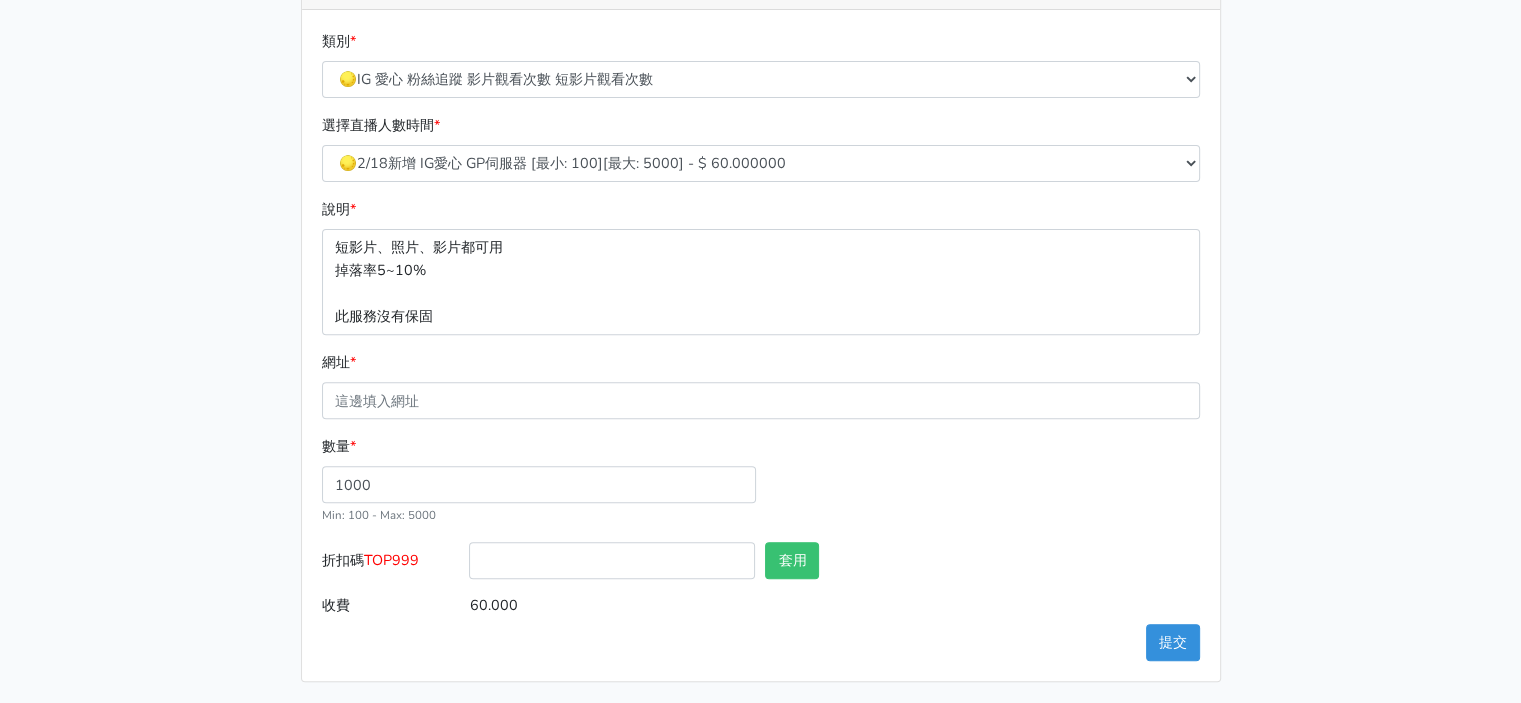 click on "請照說明的網址格式下單，這邊的服務都沒退款項目，下單就無法退款
此服務無保固，如愛心、讚、追蹤、觀看次數等等，如有掉落，不會補充
使用服務前，請把各個平台設定公開，否則服務不會執行， 下單後無退款服務，如有疑慮請勿下單
🌕9/25新增 IG愛心 GP伺服器
🌕10/8 IG追蹤 改版後  可正常使用 SX伺服器
🔴10月改版可用YT影片觀看次數 NEW伺服器SG
IG改版使用追蹤需要把標示進行審查關閉 看此連結 https://prnt.sc/kypxqWgE3cUR
11/13 新增 🌑Threads脆 追蹤人數 服務
10/8 IG追蹤 改版後 可正常使用 需關閉追蹤審查 SX伺服器 此服務價格調降為1000個=150元
11/13 TikTok 追蹤人數 V1 GP伺服器 價格調降1000個=300元 目前完成速度快
類別 * * * *" at bounding box center [760, 23] 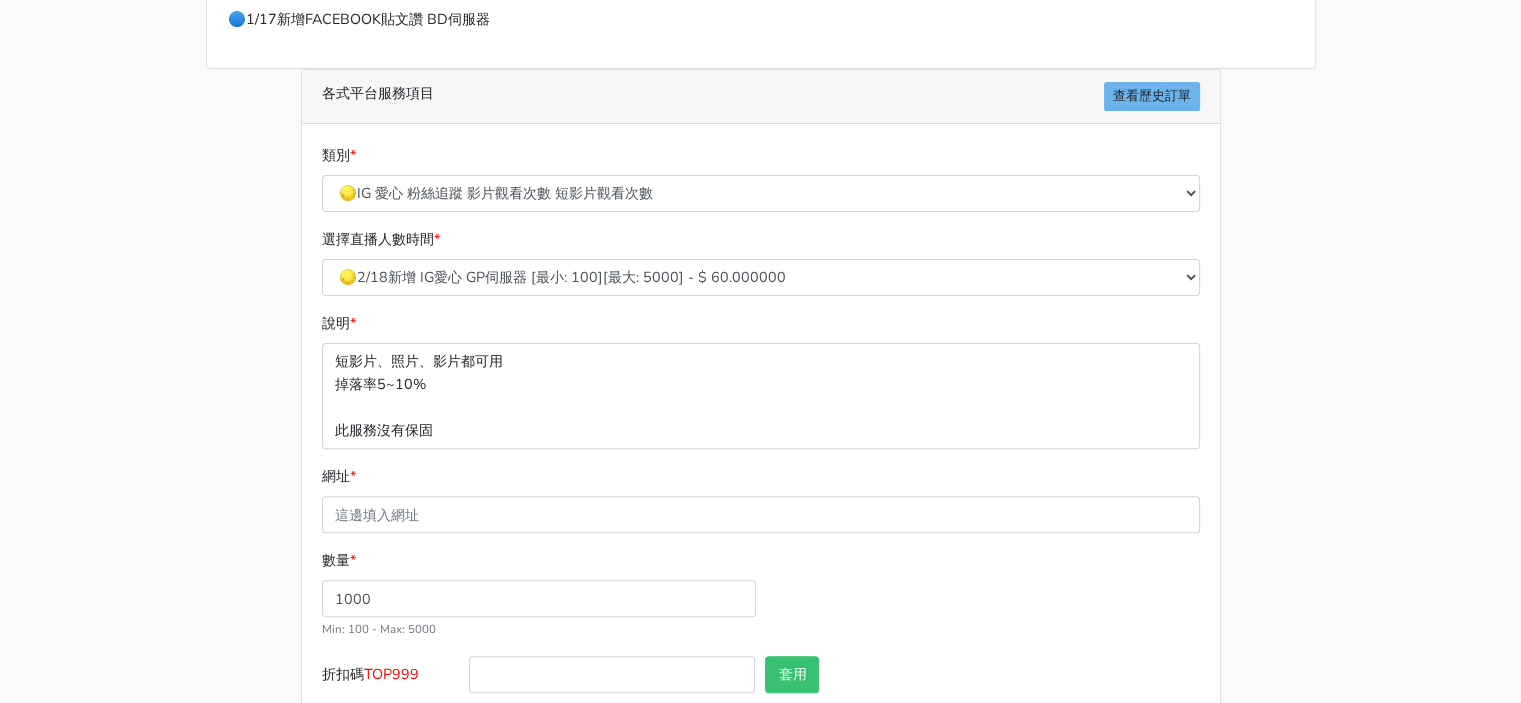 scroll, scrollTop: 515, scrollLeft: 0, axis: vertical 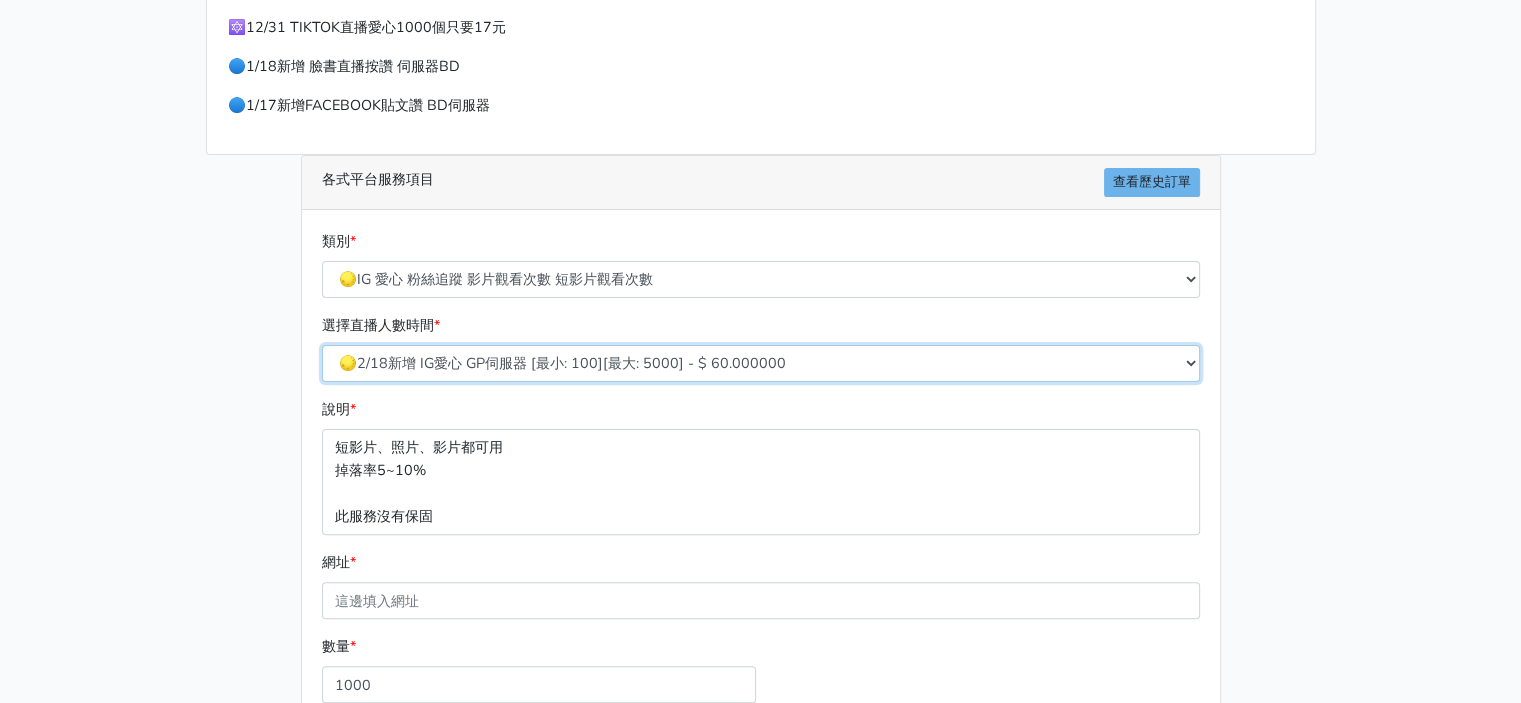 click on "10/8 IG追蹤 改版後  可正常使用 需關閉追蹤審查  SX伺服器 [最小: 100][最大: 100000] - $ 150.000000 IG貼文留言 J1A伺服器 [最小: 10][最大: 50000] - $ 1000.000000 🌕2/18新增 IG愛心 GP伺服器 [最小: 100][最大: 5000] - $ 60.000000 🌕IG影片觀看次數 短影片觀看次數 [最小: 1000][最大: 10000000] - $ 30.000000" at bounding box center [761, 363] 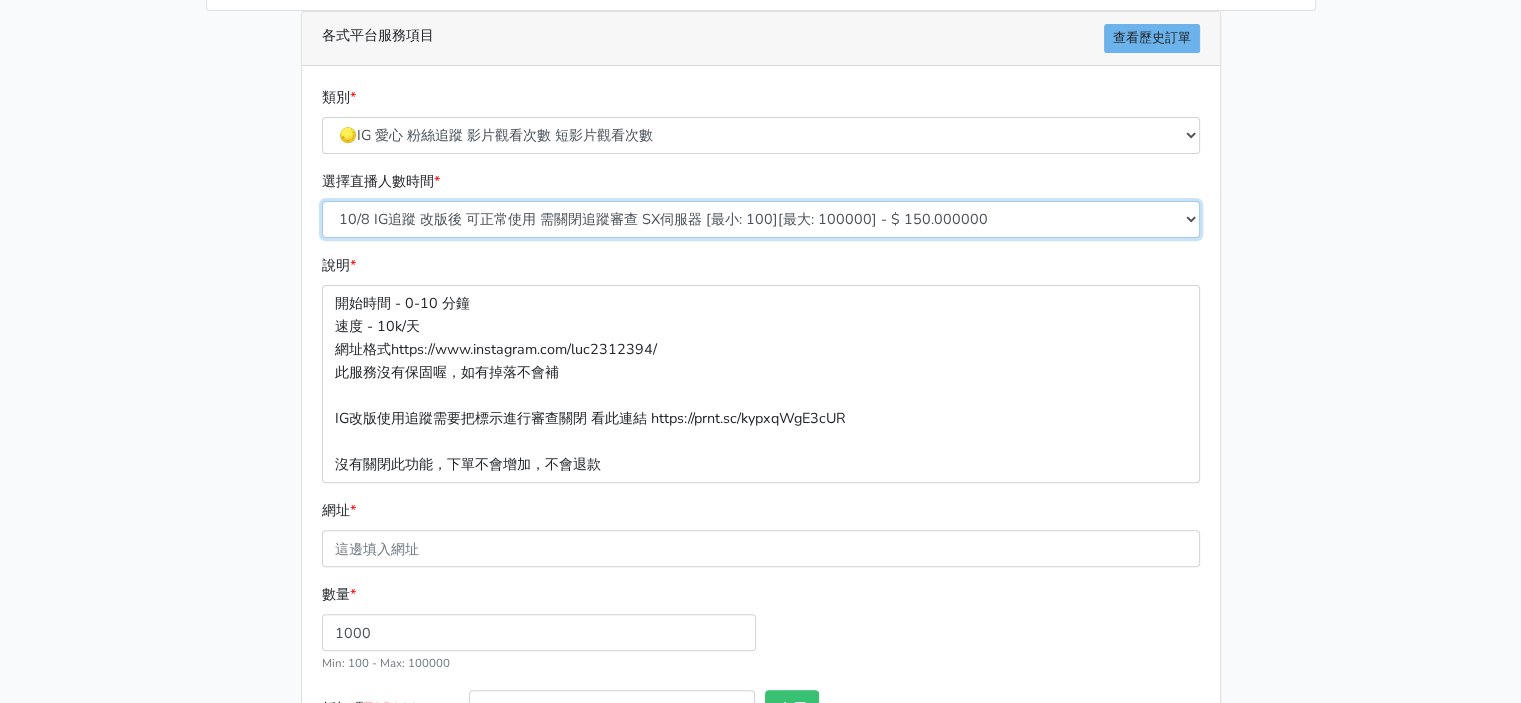 scroll, scrollTop: 807, scrollLeft: 0, axis: vertical 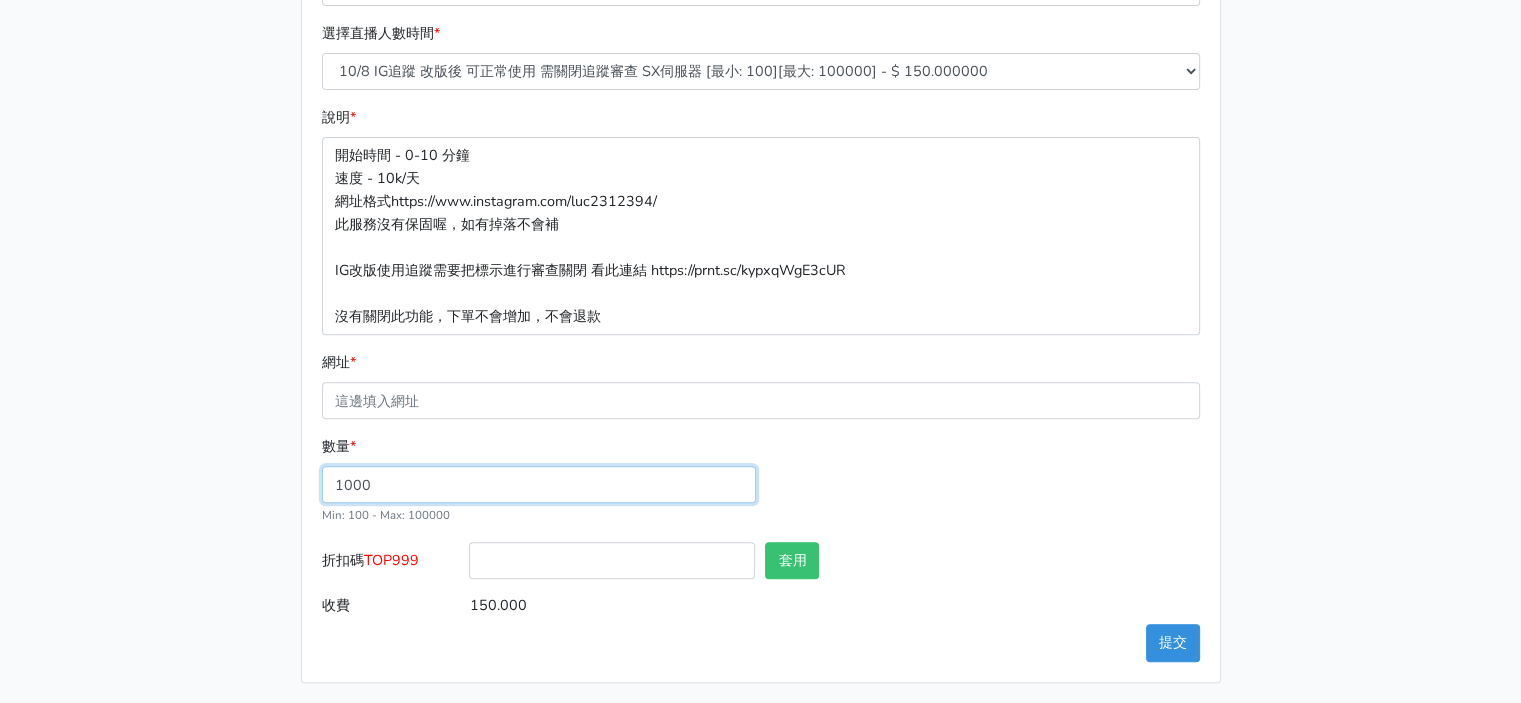 click on "1000" at bounding box center [539, 484] 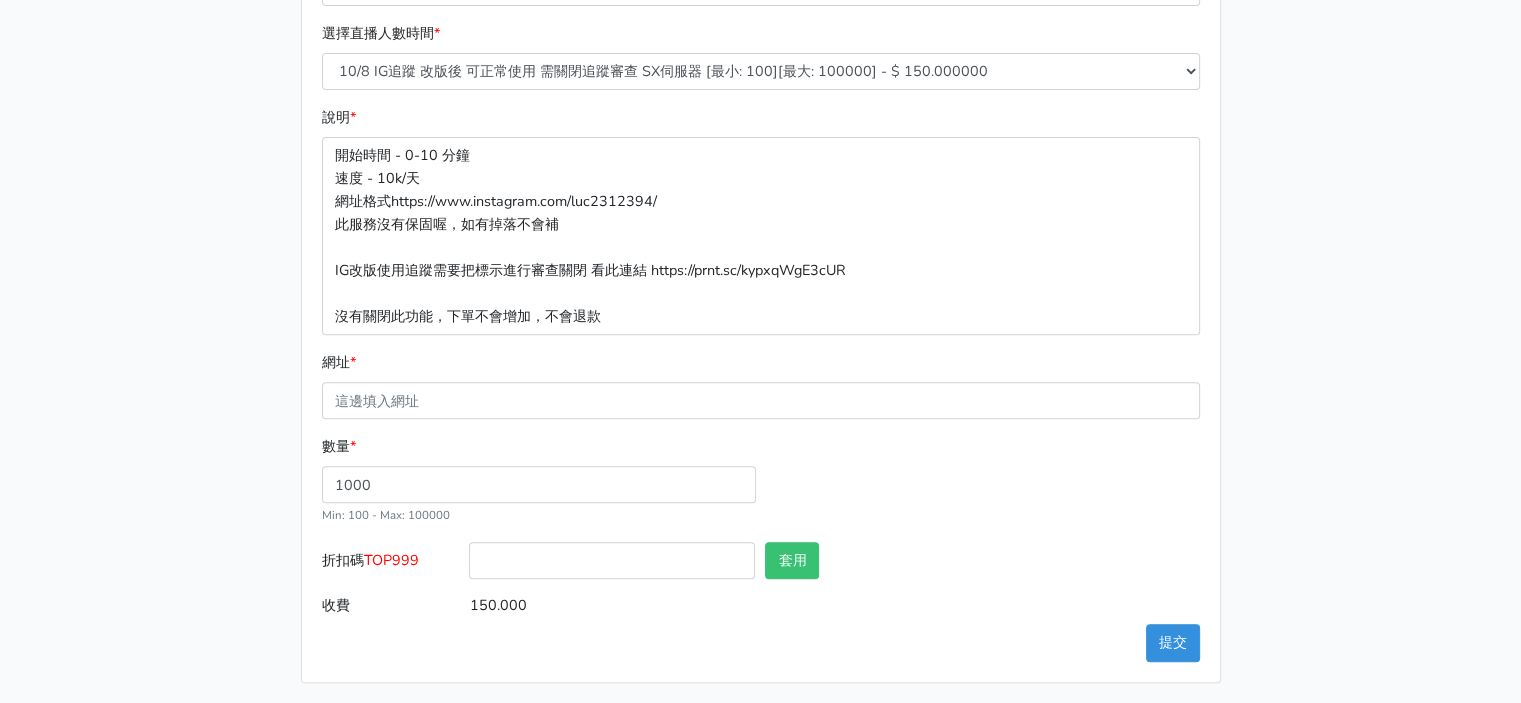 drag, startPoint x: 107, startPoint y: 263, endPoint x: 107, endPoint y: 37, distance: 226 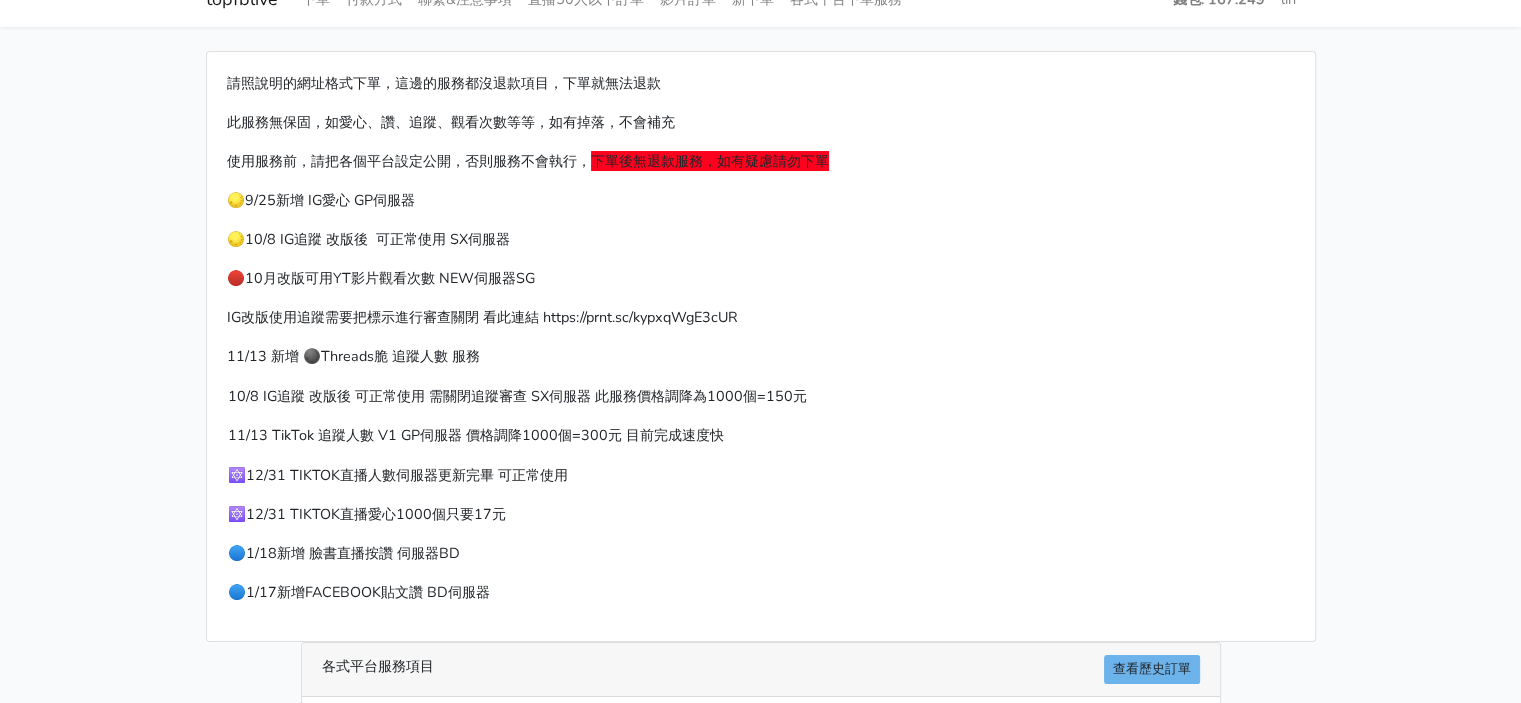 scroll, scrollTop: 0, scrollLeft: 0, axis: both 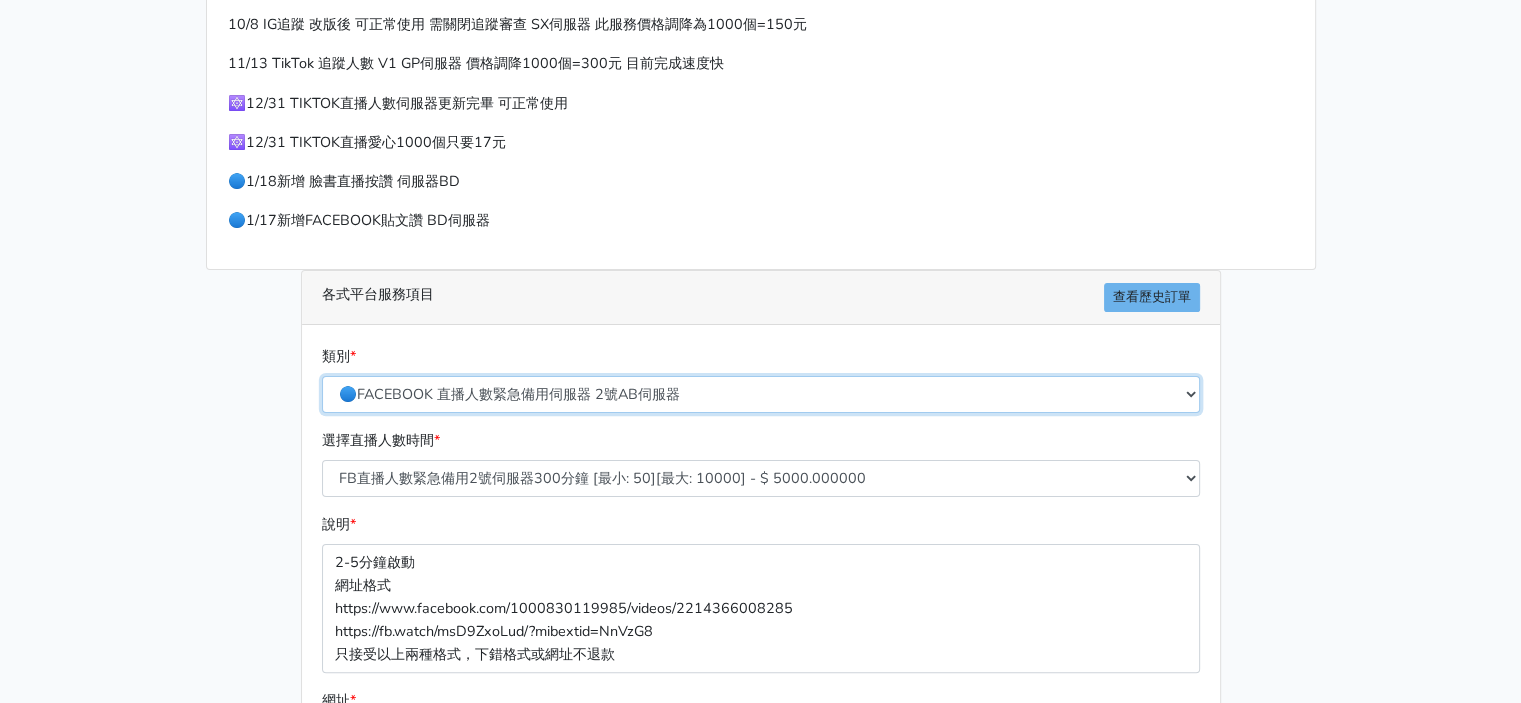 click on "🔵FACEBOOK 直播人數緊急備用伺服器 2號AB伺服器
🔵FACEBOOK 網軍專用貼文留言 安全保密
🔵FACEBOOK 直播人數伺服器 快進
🔵9/30 FACEBOOK 直播人數緩慢進場緩慢退場 台灣獨家
🔵FACEBOOK 直播人數緊急備用伺服器 J1
🔵FACEBOOK按讚-追蹤-評論-社團成員-影片觀看-短影片觀看
🔵台灣帳號FACEBOOK按讚、表情、分享、社團、追蹤服務" at bounding box center [761, 394] 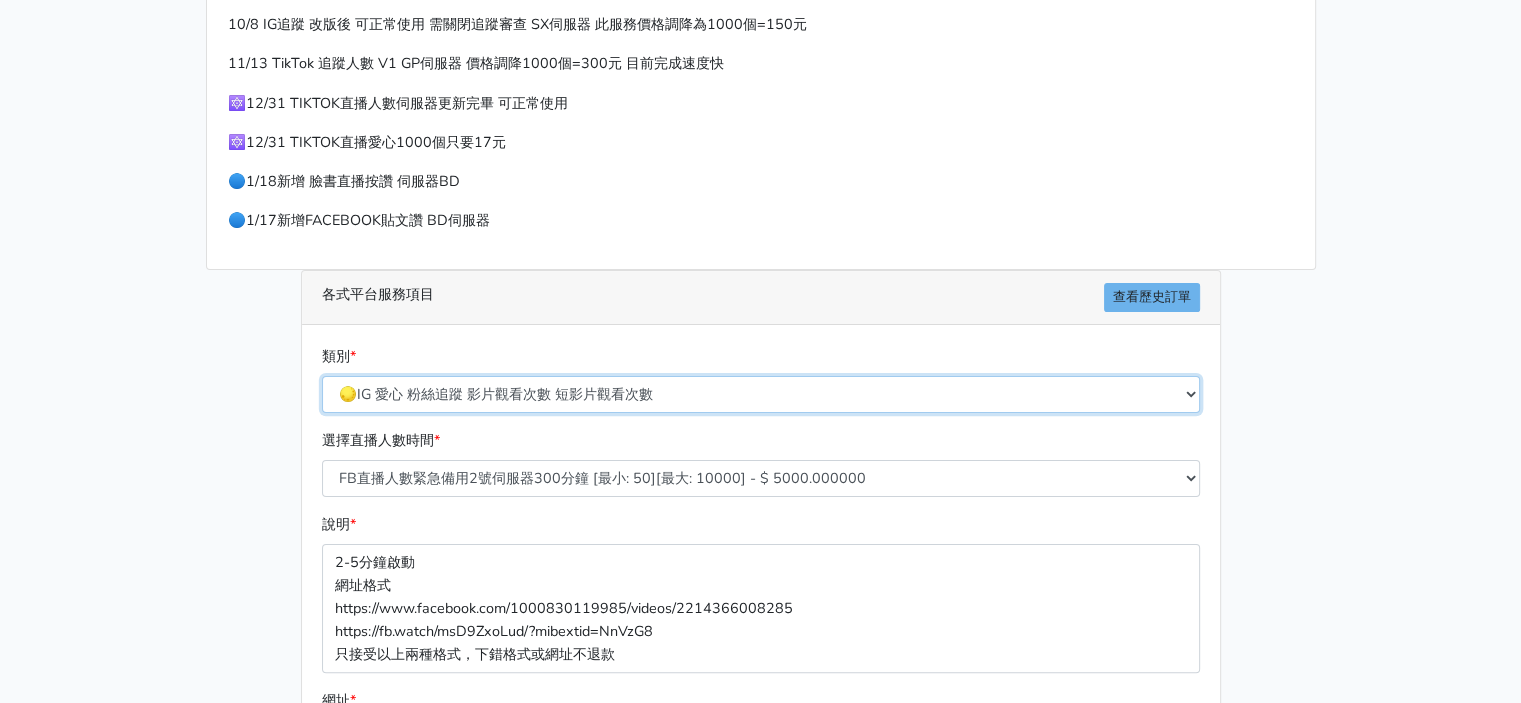 click on "🔵FACEBOOK 直播人數緊急備用伺服器 2號AB伺服器
🔵FACEBOOK 網軍專用貼文留言 安全保密
🔵FACEBOOK 直播人數伺服器 快進
🔵9/30 FACEBOOK 直播人數緩慢進場緩慢退場 台灣獨家
🔵FACEBOOK 直播人數緊急備用伺服器 J1
🔵FACEBOOK按讚-追蹤-評論-社團成員-影片觀看-短影片觀看
🔵台灣帳號FACEBOOK按讚、表情、分享、社團、追蹤服務" at bounding box center (761, 394) 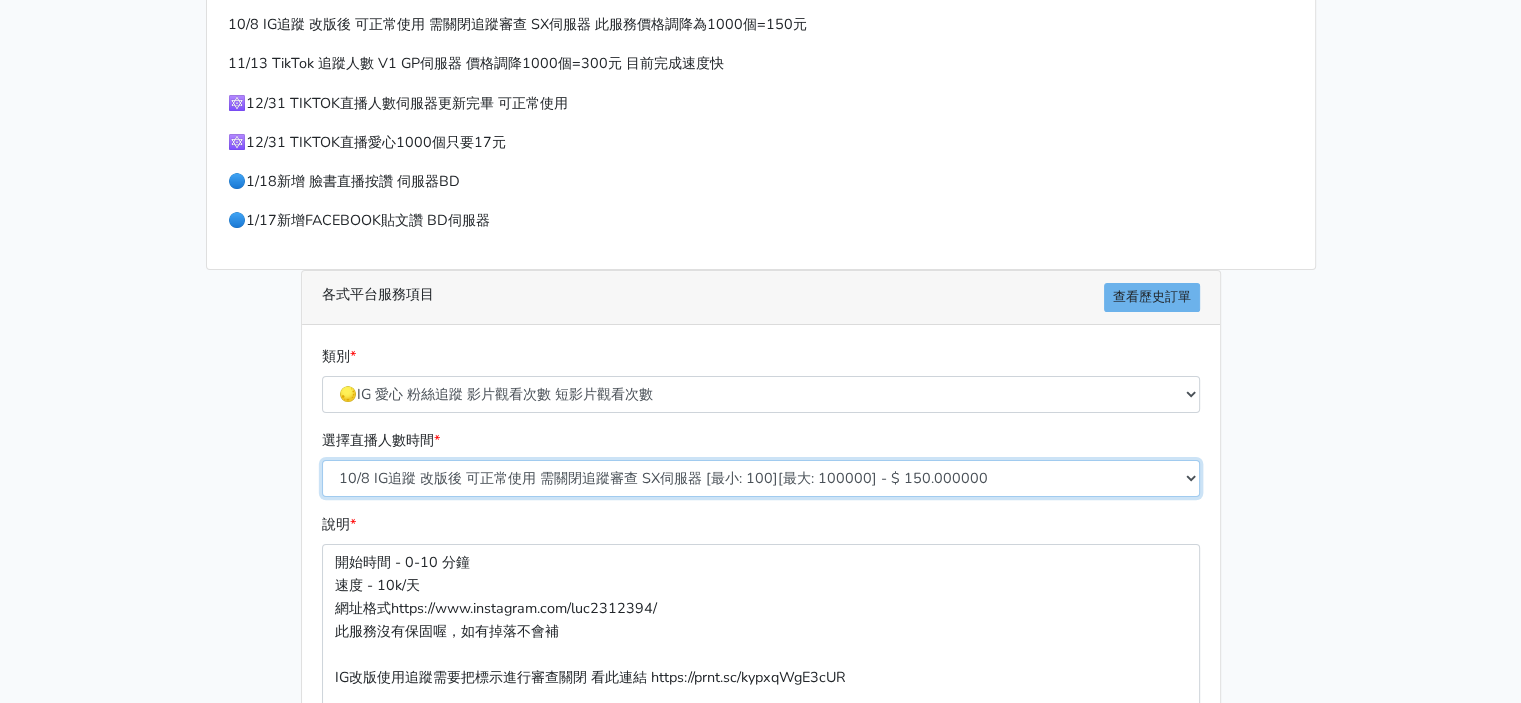 click on "10/8 IG追蹤 改版後  可正常使用 需關閉追蹤審查  SX伺服器 [最小: 100][最大: 100000] - $ 150.000000 IG貼文留言 J1A伺服器 [最小: 10][最大: 50000] - $ 1000.000000 🌕2/18新增 IG愛心 GP伺服器 [最小: 100][最大: 5000] - $ 60.000000 🌕IG影片觀看次數 短影片觀看次數 [最小: 1000][最大: 10000000] - $ 30.000000" at bounding box center [761, 478] 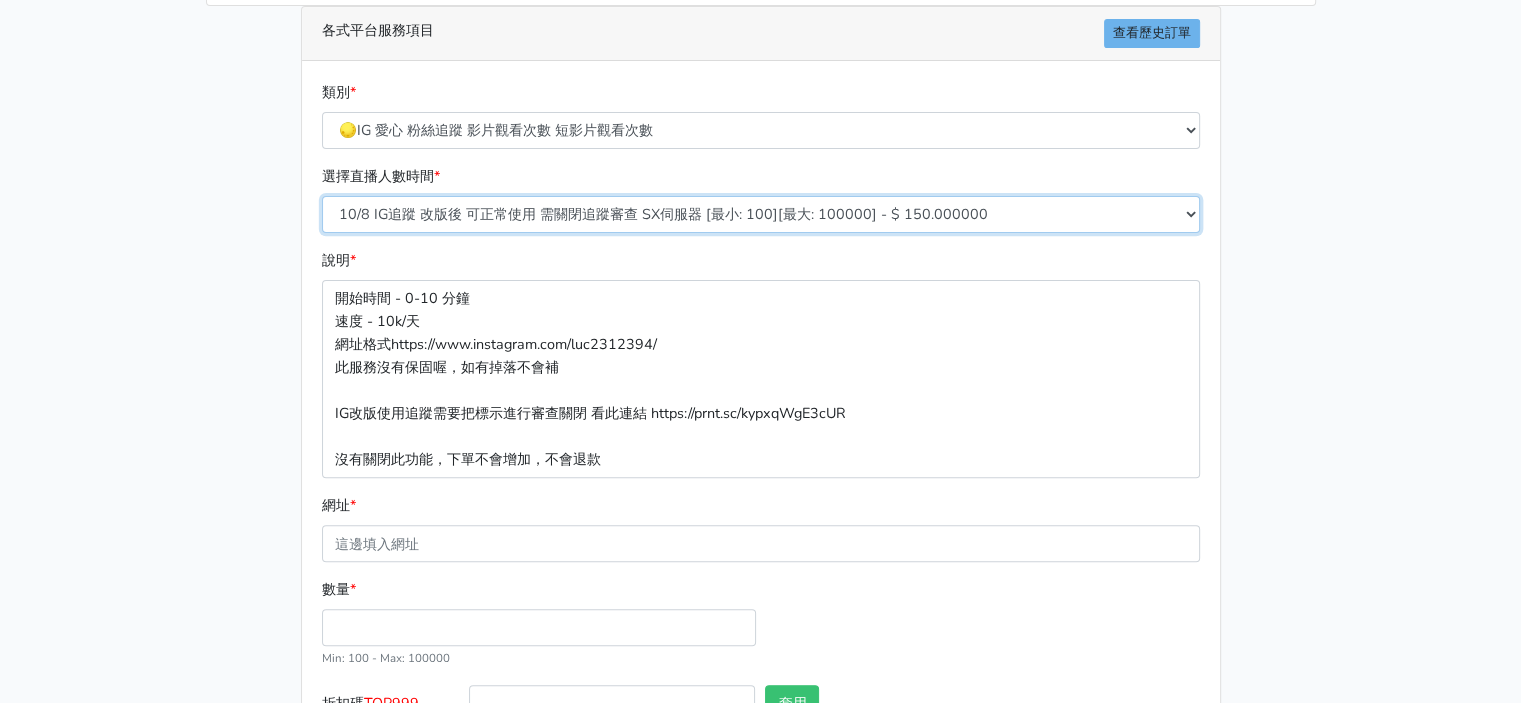 scroll, scrollTop: 700, scrollLeft: 0, axis: vertical 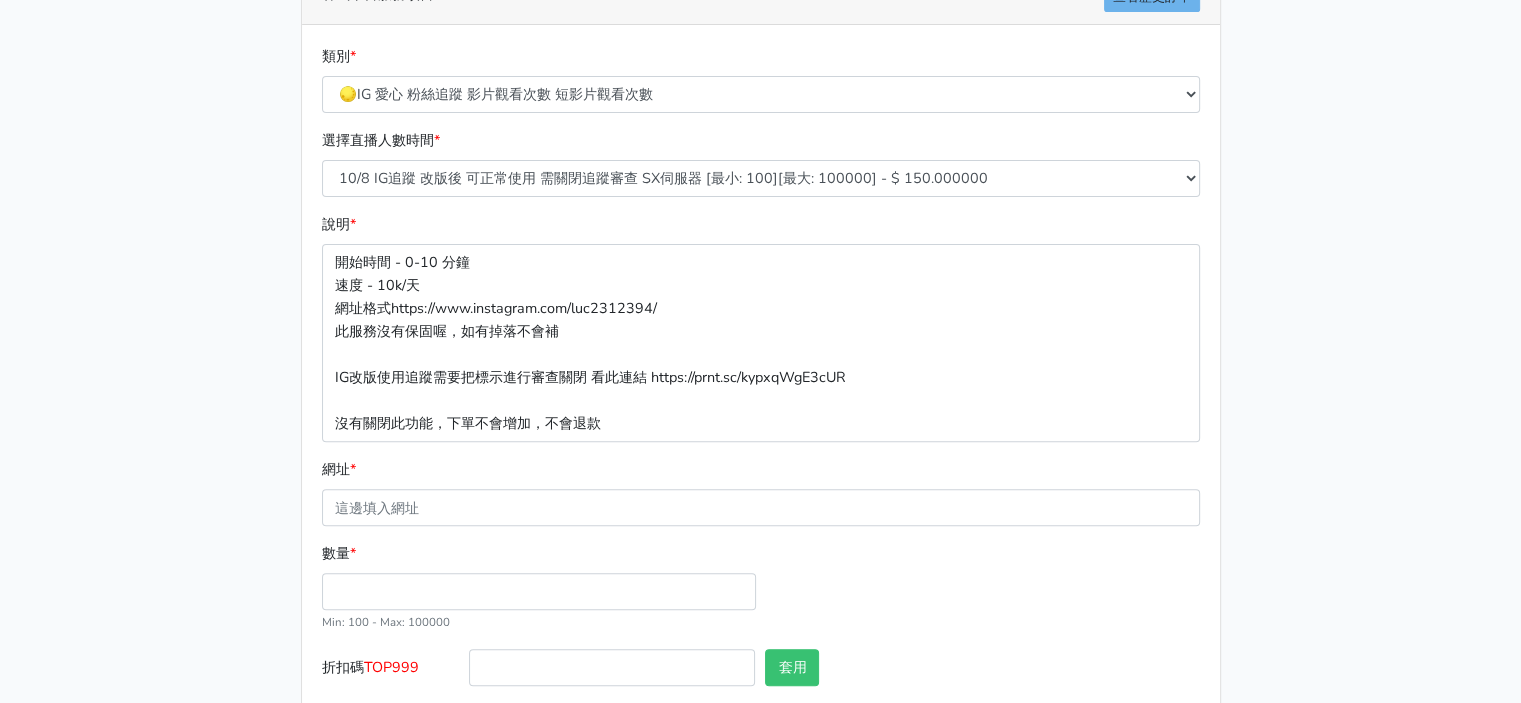 drag, startPoint x: 4, startPoint y: 370, endPoint x: 64, endPoint y: 378, distance: 60.530983 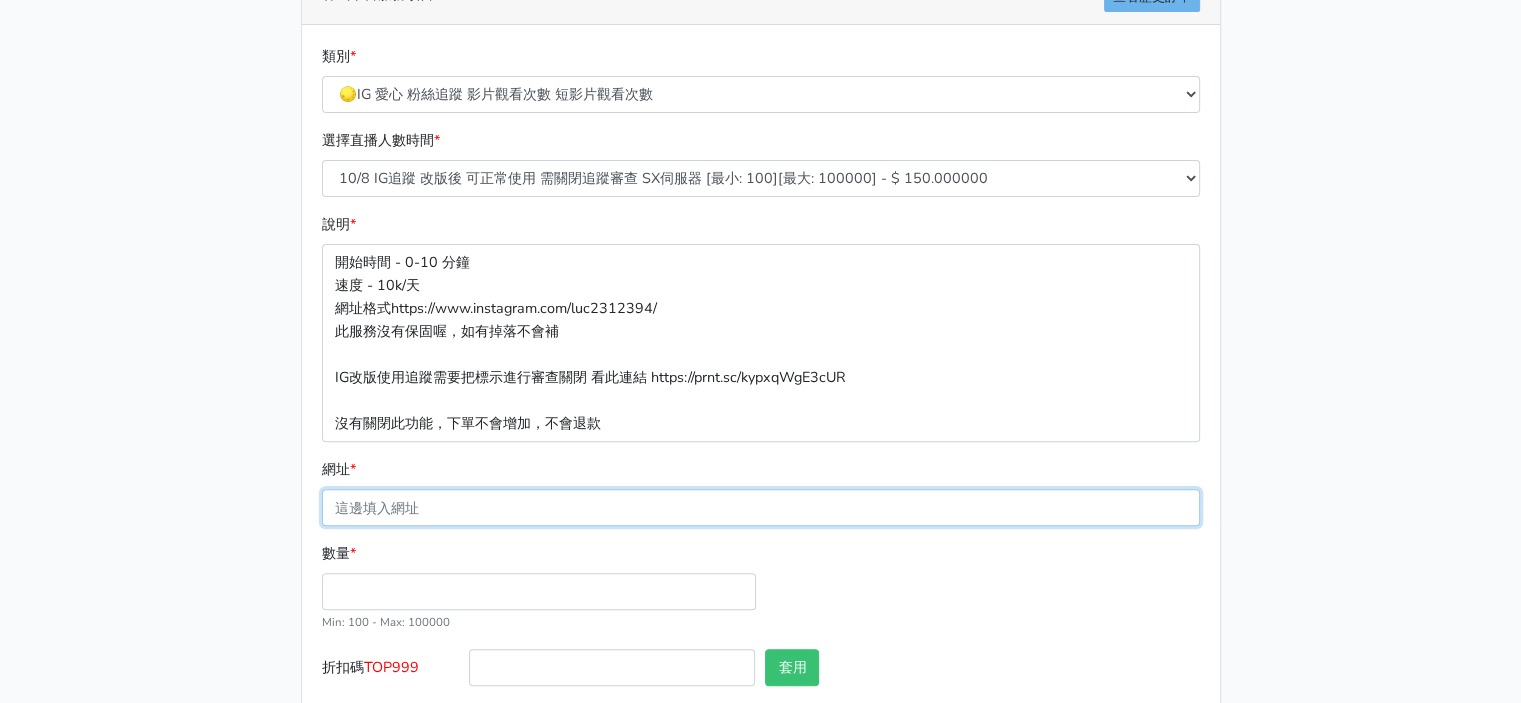 click on "網址 *" at bounding box center [761, 507] 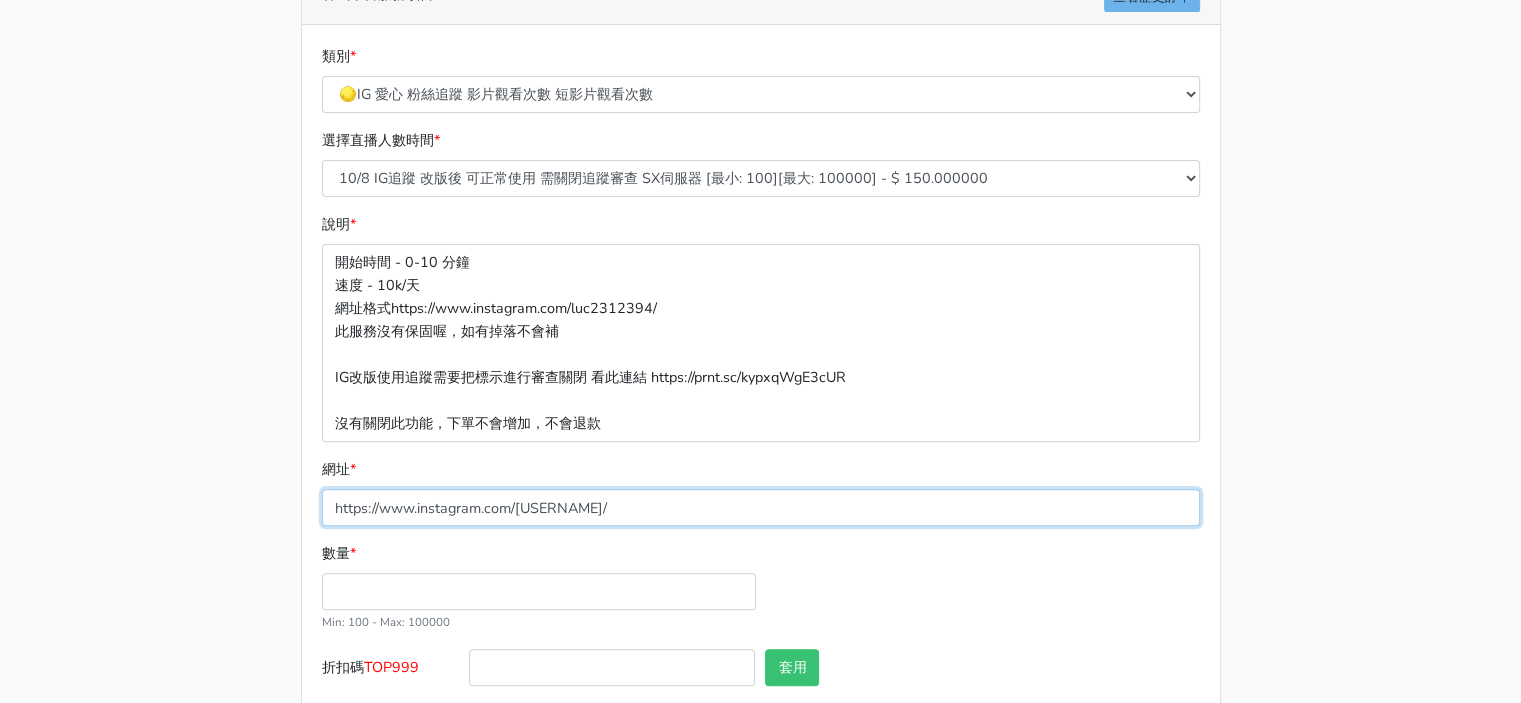 type on "https://www.instagram.com/[USERNAME]/" 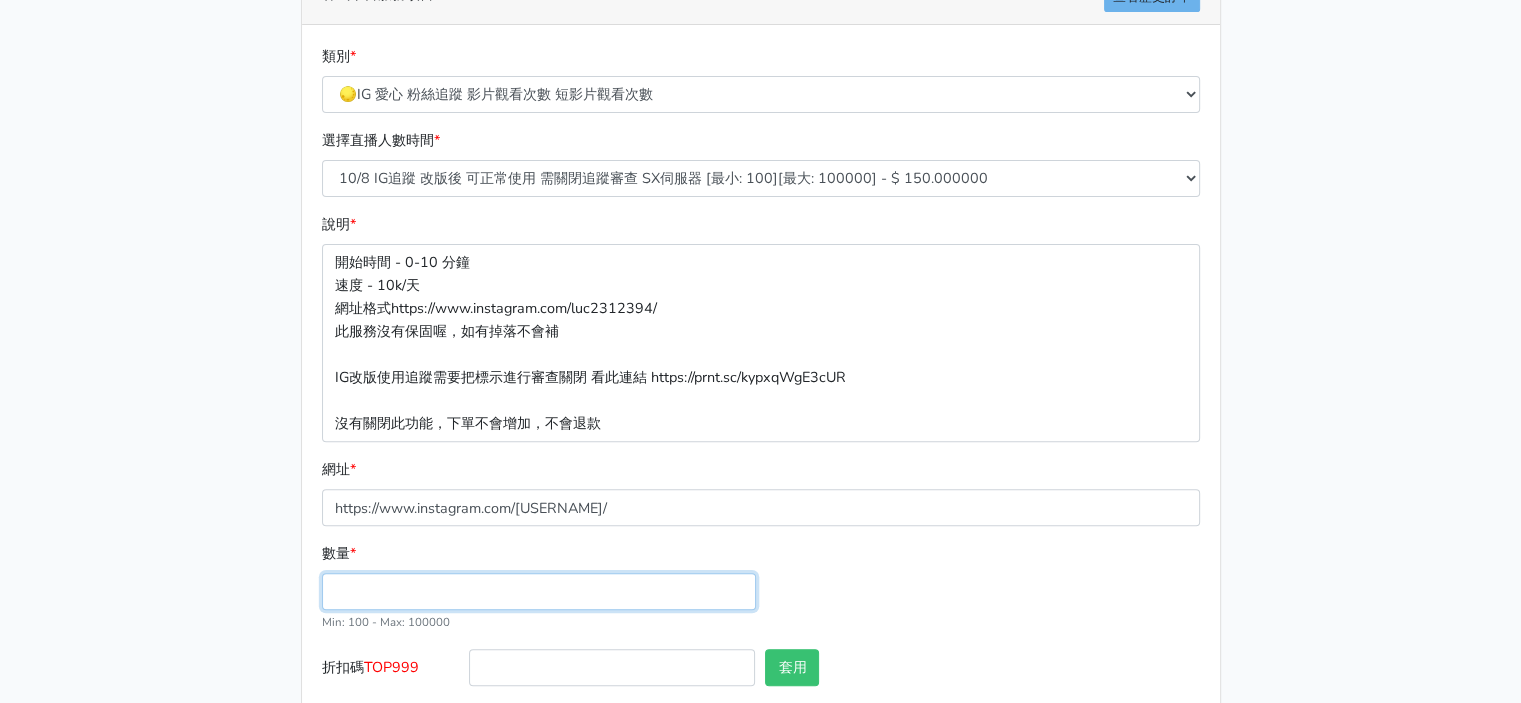 click on "數量 *" at bounding box center (539, 591) 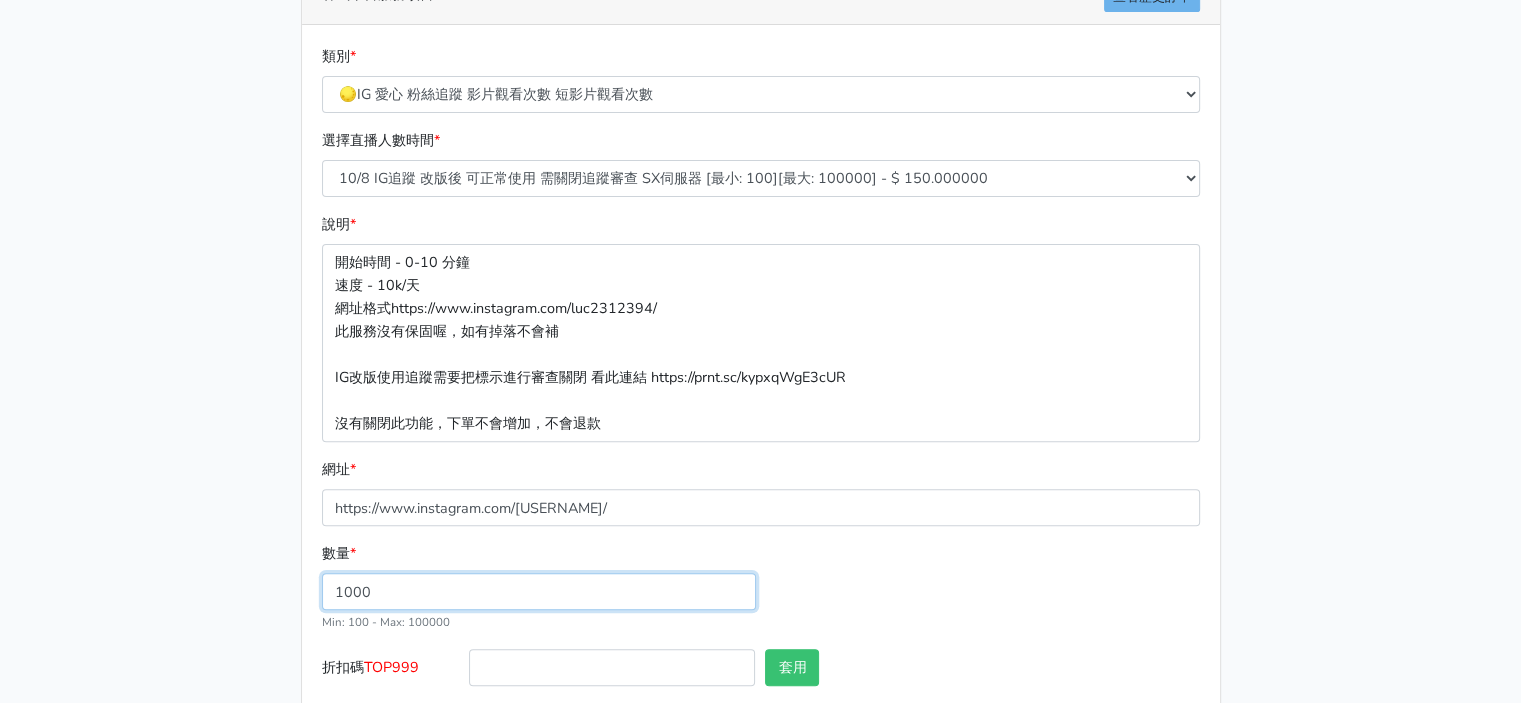 type on "1000" 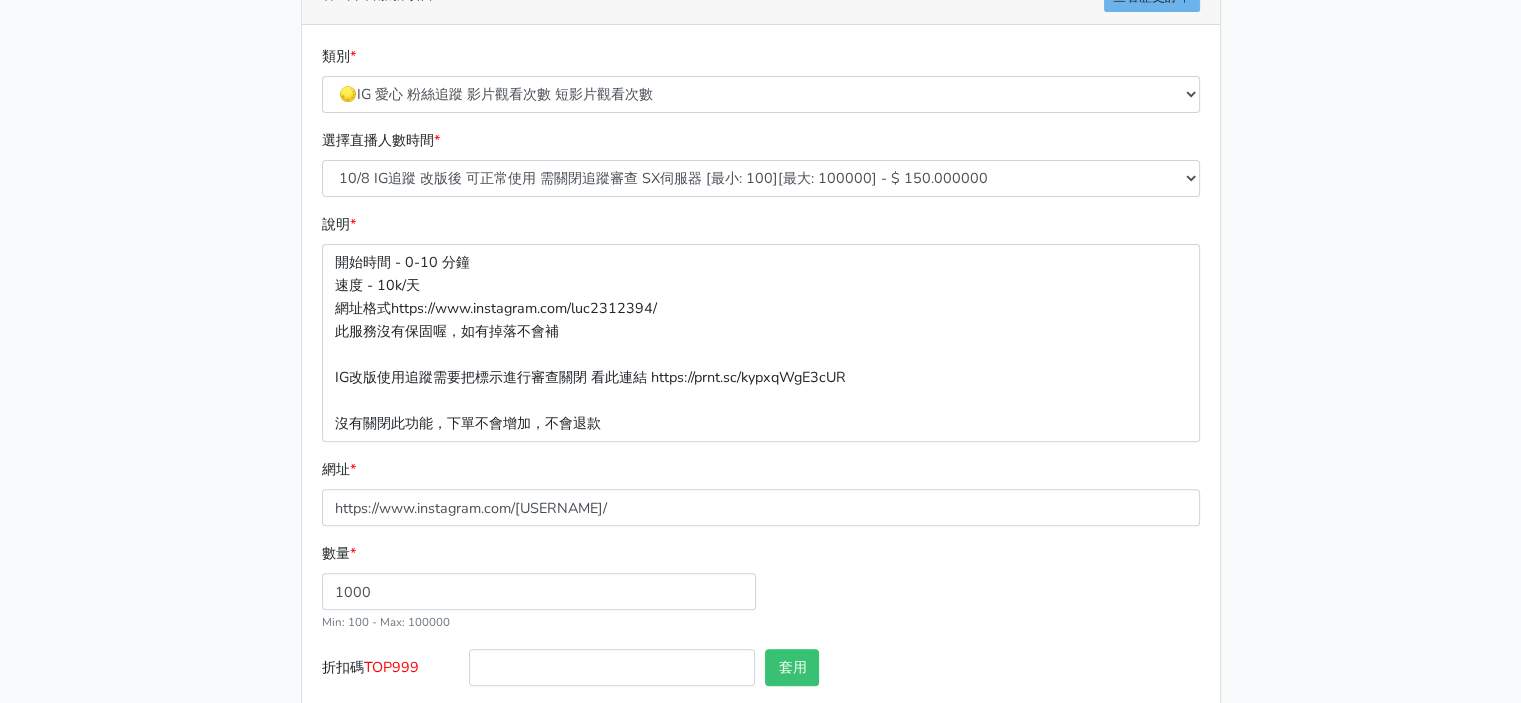 click on "請照說明的網址格式下單，這邊的服務都沒退款項目，下單就無法退款
此服務無保固，如愛心、讚、追蹤、觀看次數等等，如有掉落，不會補充
使用服務前，請把各個平台設定公開，否則服務不會執行， 下單後無退款服務，如有疑慮請勿下單
🌕9/25新增 IG愛心 GP伺服器
🌕10/8 IG追蹤 改版後  可正常使用 SX伺服器
🔴10月改版可用YT影片觀看次數 NEW伺服器SG
IG改版使用追蹤需要把標示進行審查關閉 看此連結 https://prnt.sc/kypxqWgE3cUR
11/13 新增 🌑Threads脆 追蹤人數 服務
10/8 IG追蹤 改版後 可正常使用 需關閉追蹤審查 SX伺服器 此服務價格調降為1000個=150元
11/13 TikTok 追蹤人數 V1 GP伺服器 價格調降1000個=300元 目前完成速度快
類別 * * * *" at bounding box center (760, 84) 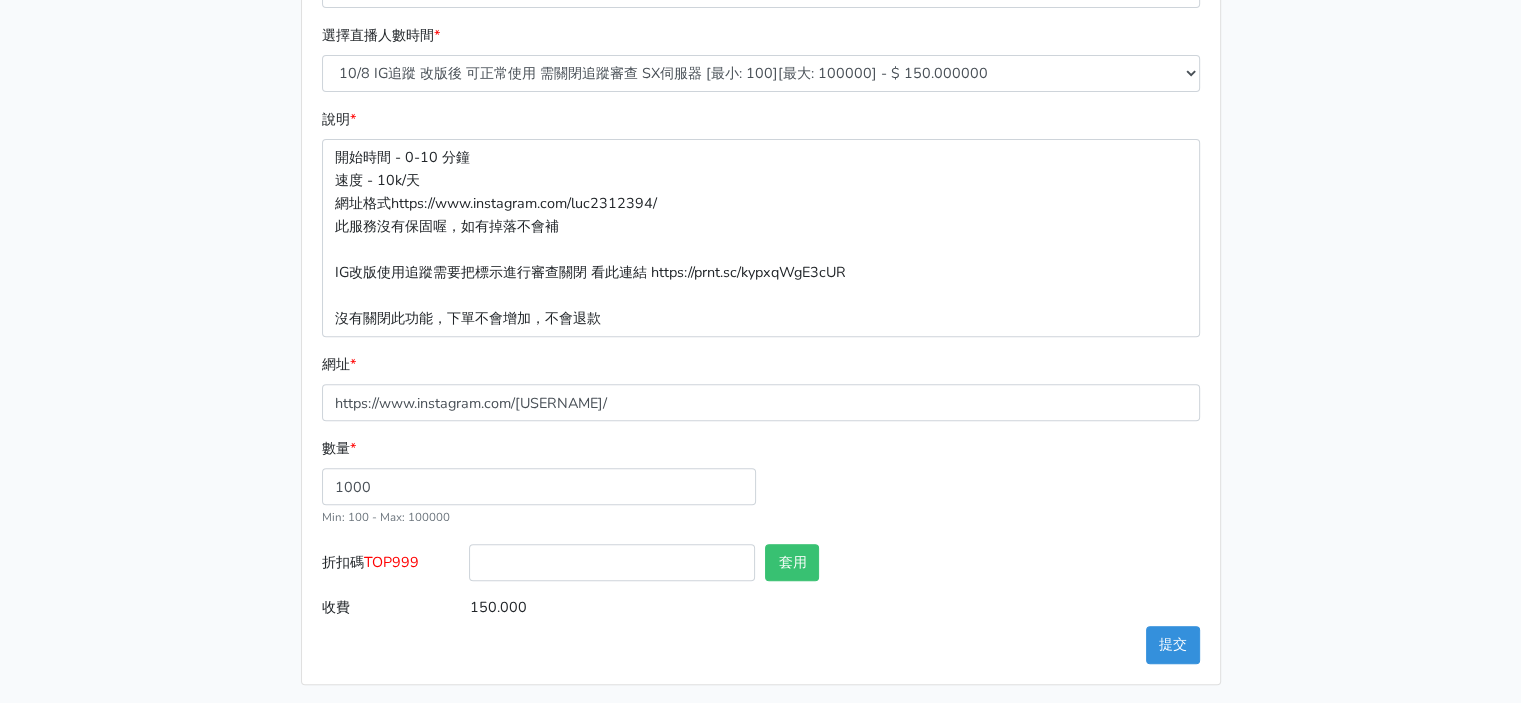 scroll, scrollTop: 807, scrollLeft: 0, axis: vertical 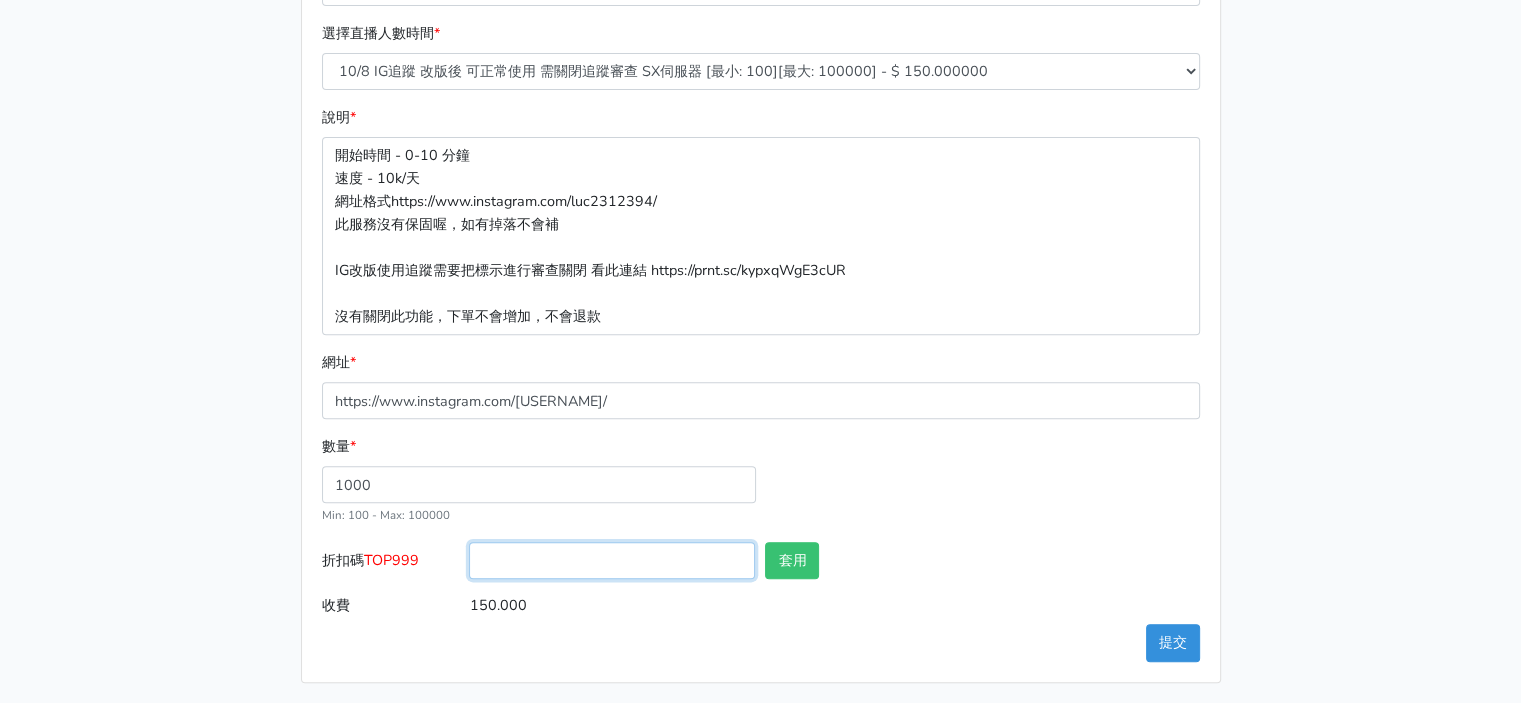 click on "折扣碼  TOP999" at bounding box center (612, 560) 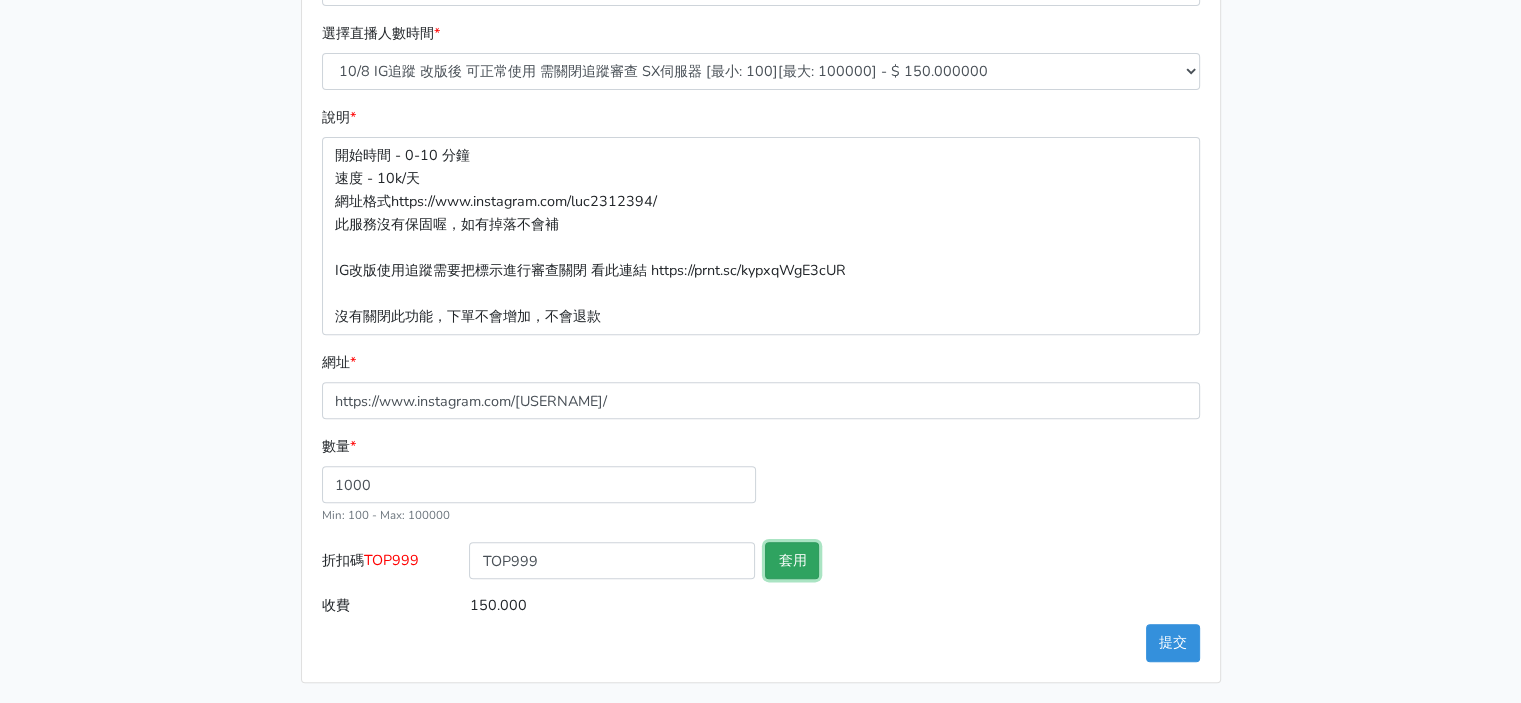 click on "套用" at bounding box center [792, 560] 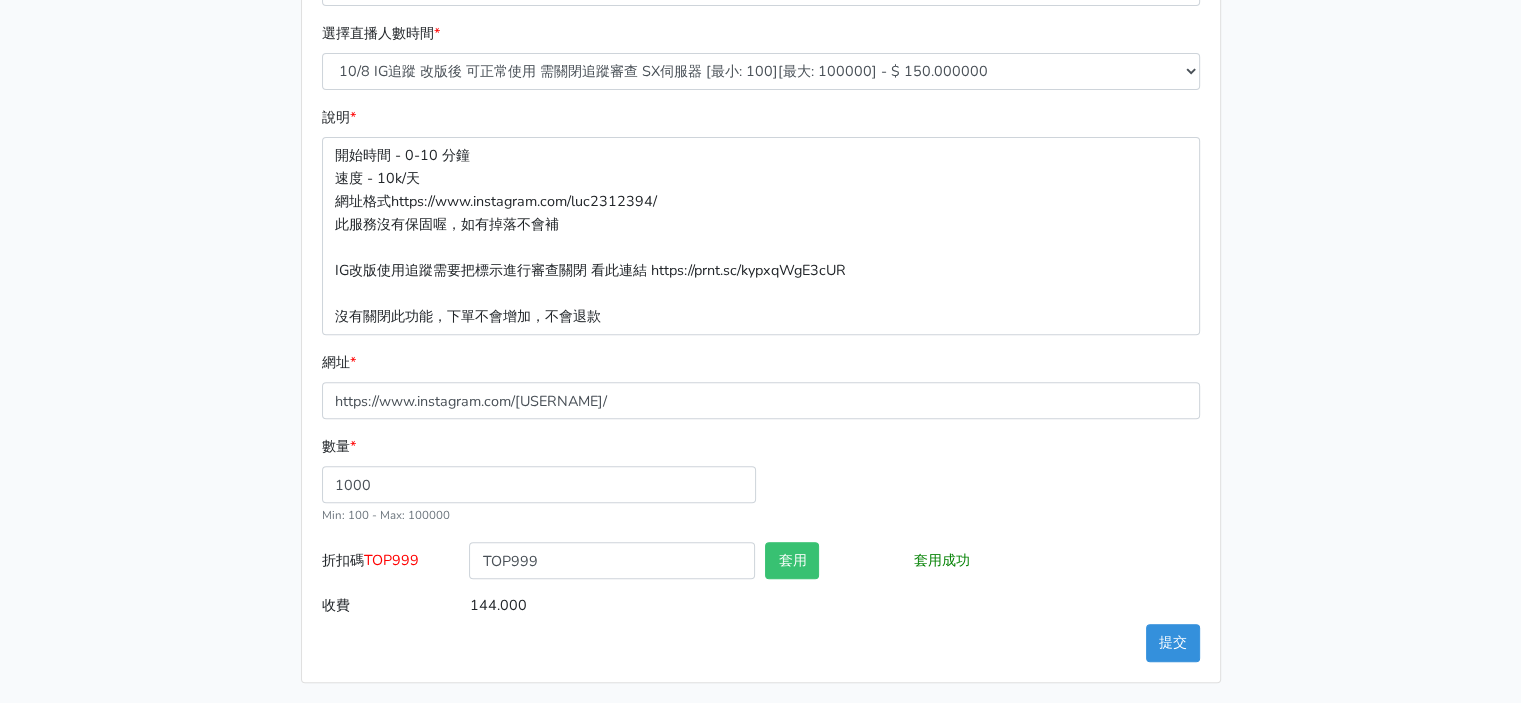 click on "請照說明的網址格式下單，這邊的服務都沒退款項目，下單就無法退款
此服務無保固，如愛心、讚、追蹤、觀看次數等等，如有掉落，不會補充
使用服務前，請把各個平台設定公開，否則服務不會執行， 下單後無退款服務，如有疑慮請勿下單
🌕9/25新增 IG愛心 GP伺服器
🌕10/8 IG追蹤 改版後  可正常使用 SX伺服器
🔴10月改版可用YT影片觀看次數 NEW伺服器SG
IG改版使用追蹤需要把標示進行審查關閉 看此連結 https://prnt.sc/kypxqWgE3cUR
11/13 新增 🌑Threads脆 追蹤人數 服務
10/8 IG追蹤 改版後 可正常使用 需關閉追蹤審查 SX伺服器 此服務價格調降為1000個=150元
11/13 TikTok 追蹤人數 V1 GP伺服器 價格調降1000個=300元 目前完成速度快
🔯12/31 TIKTOK直播愛心1000個只要17元" at bounding box center (761, -23) 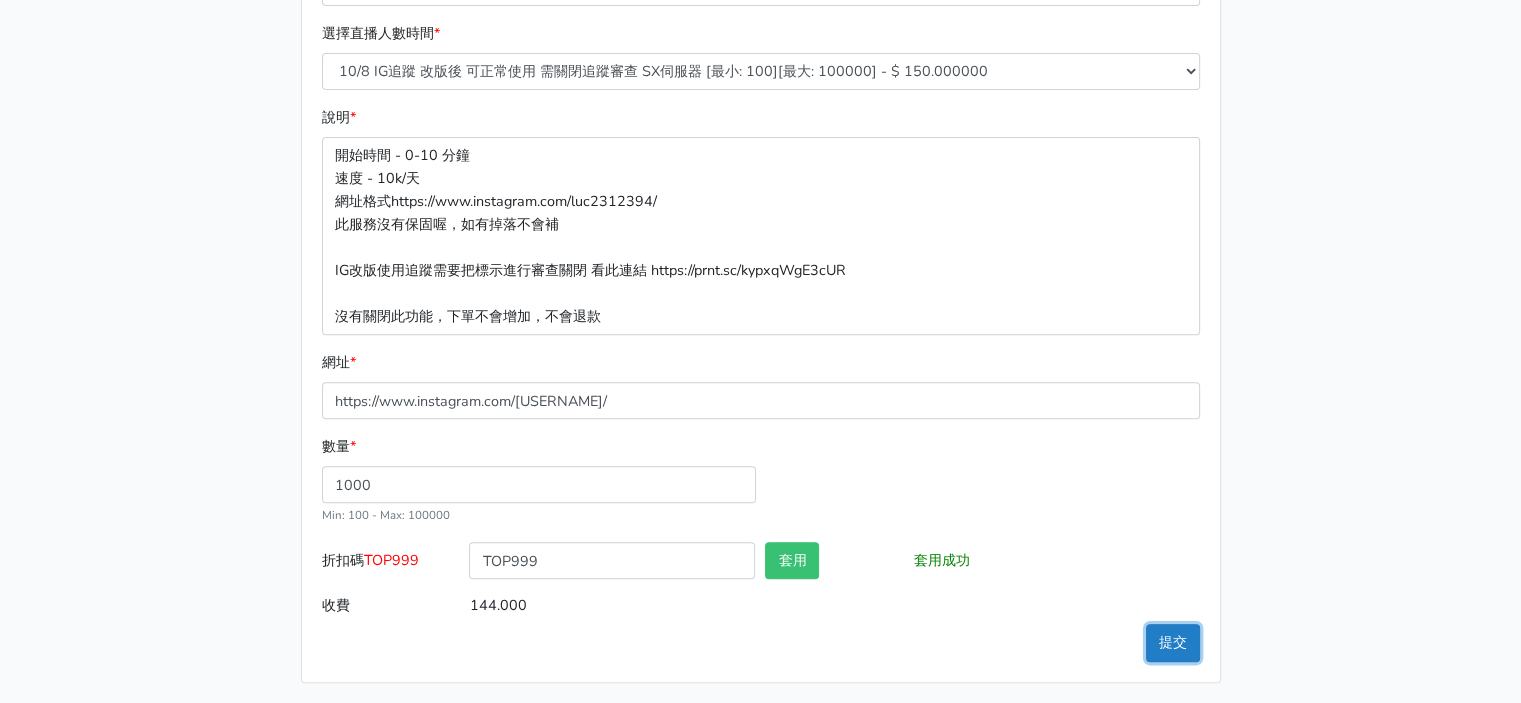 click on "提交" at bounding box center [1173, 642] 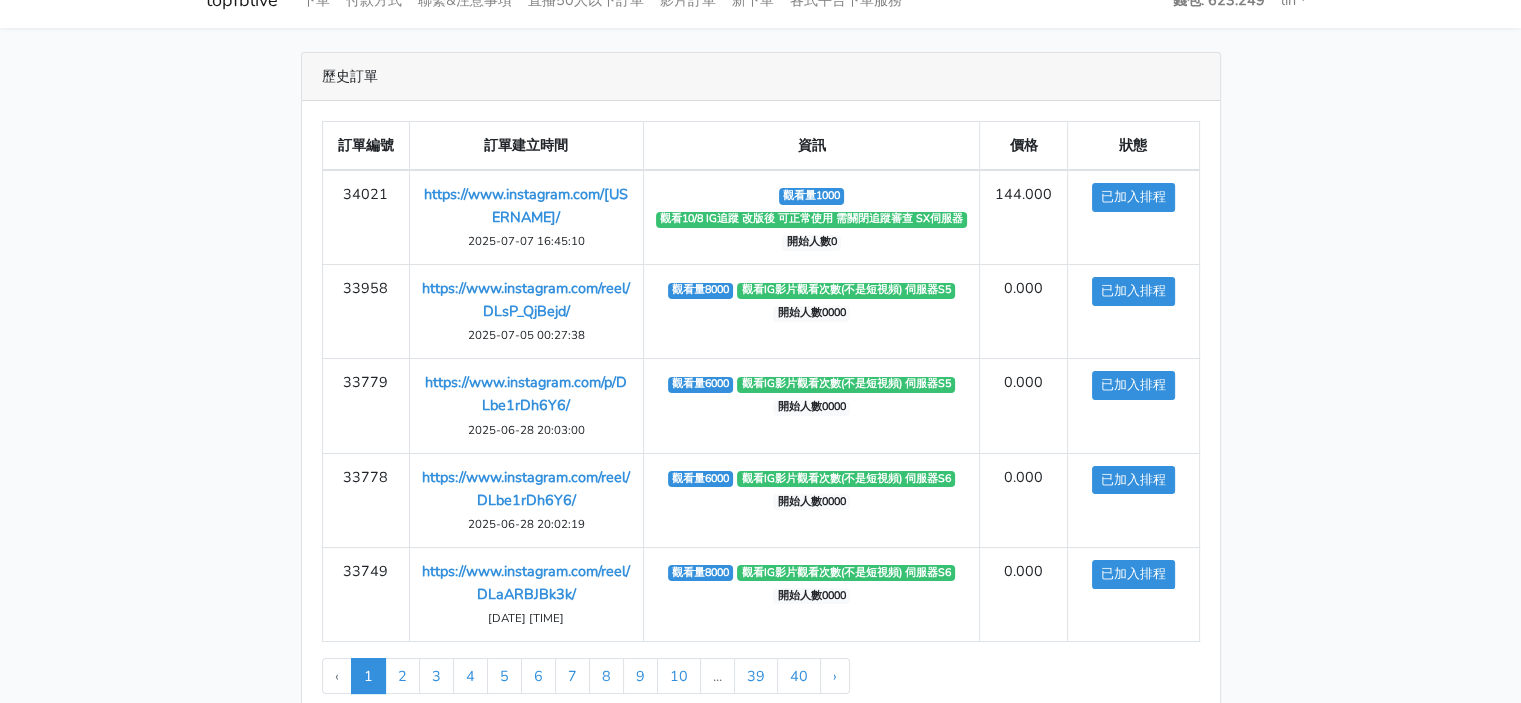 scroll, scrollTop: 0, scrollLeft: 0, axis: both 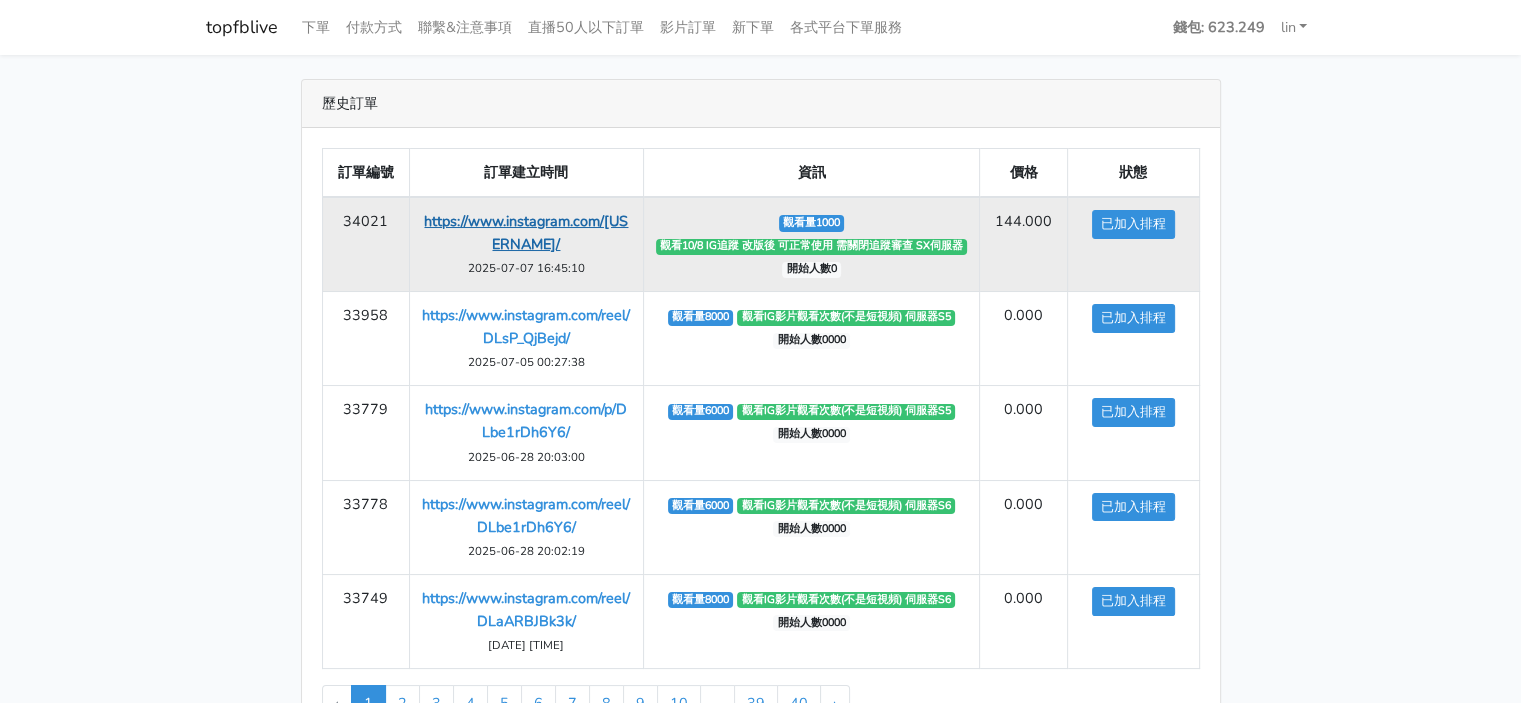 click on "https://www.instagram.com/[USERNAME]/" at bounding box center (526, 232) 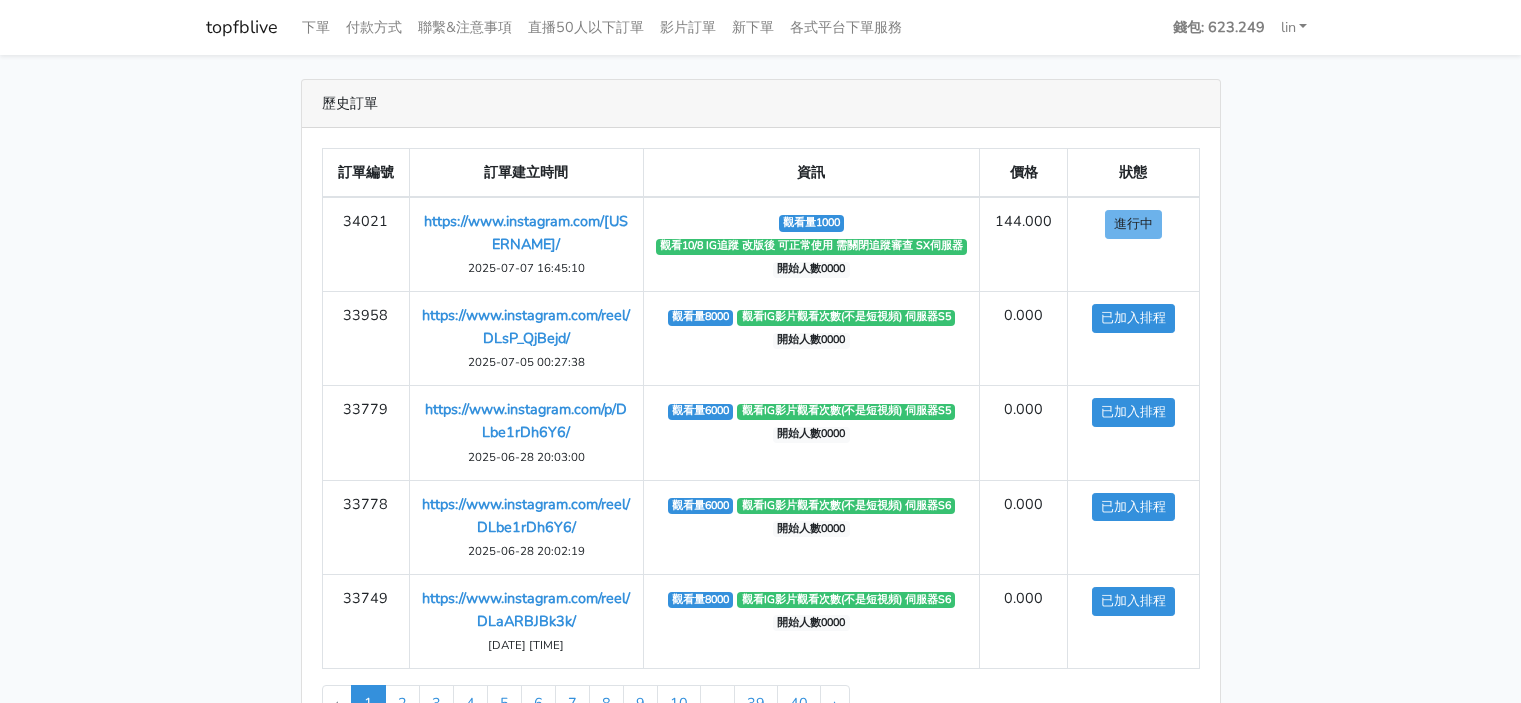 scroll, scrollTop: 0, scrollLeft: 0, axis: both 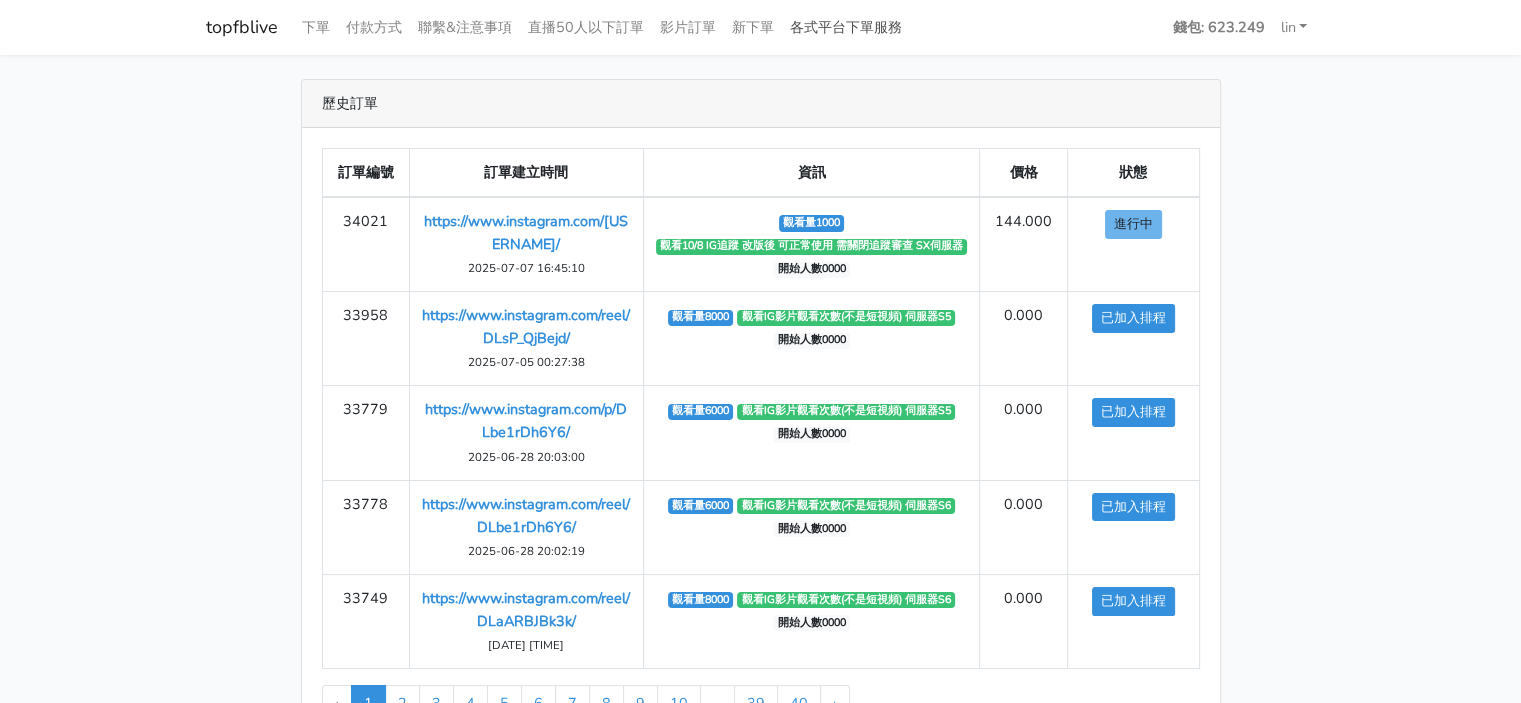 click on "各式平台下單服務" at bounding box center (846, 27) 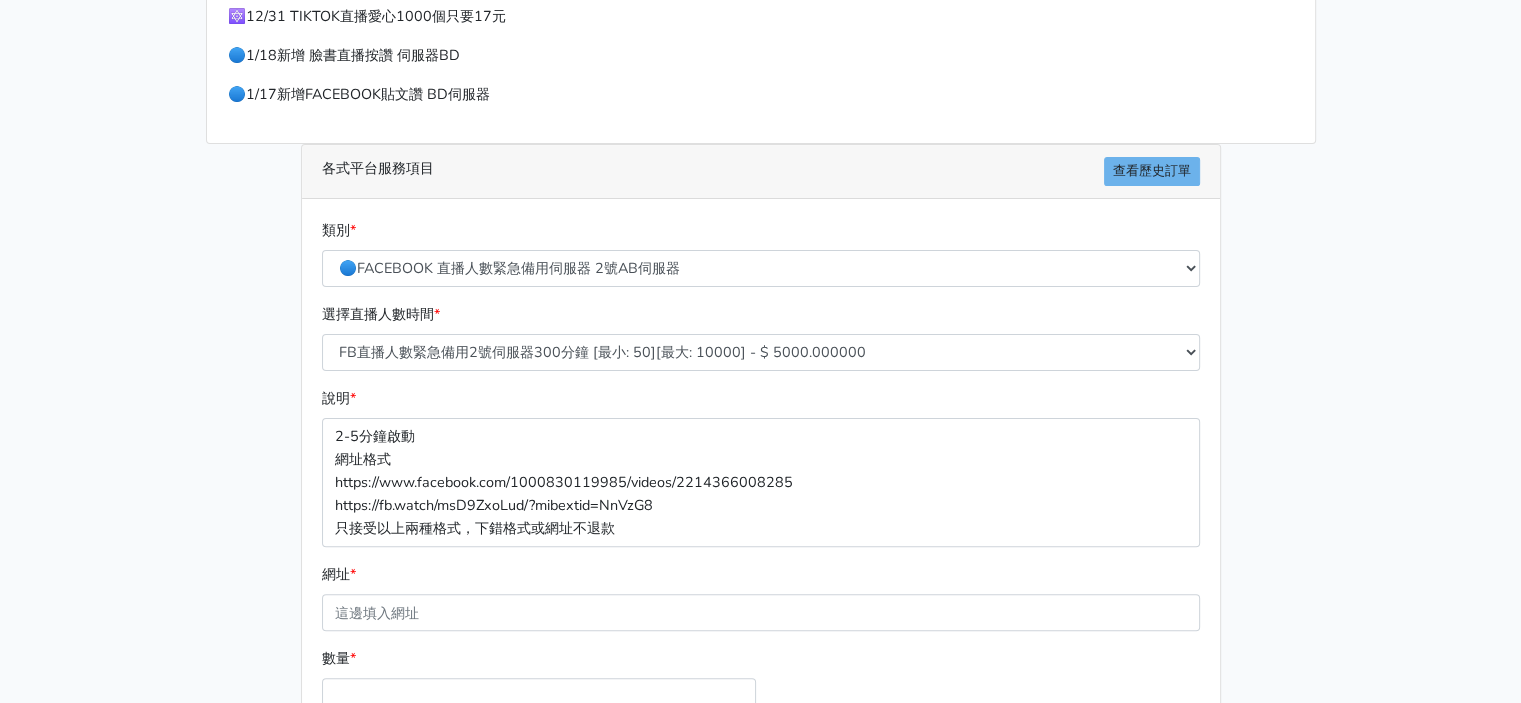 scroll, scrollTop: 600, scrollLeft: 0, axis: vertical 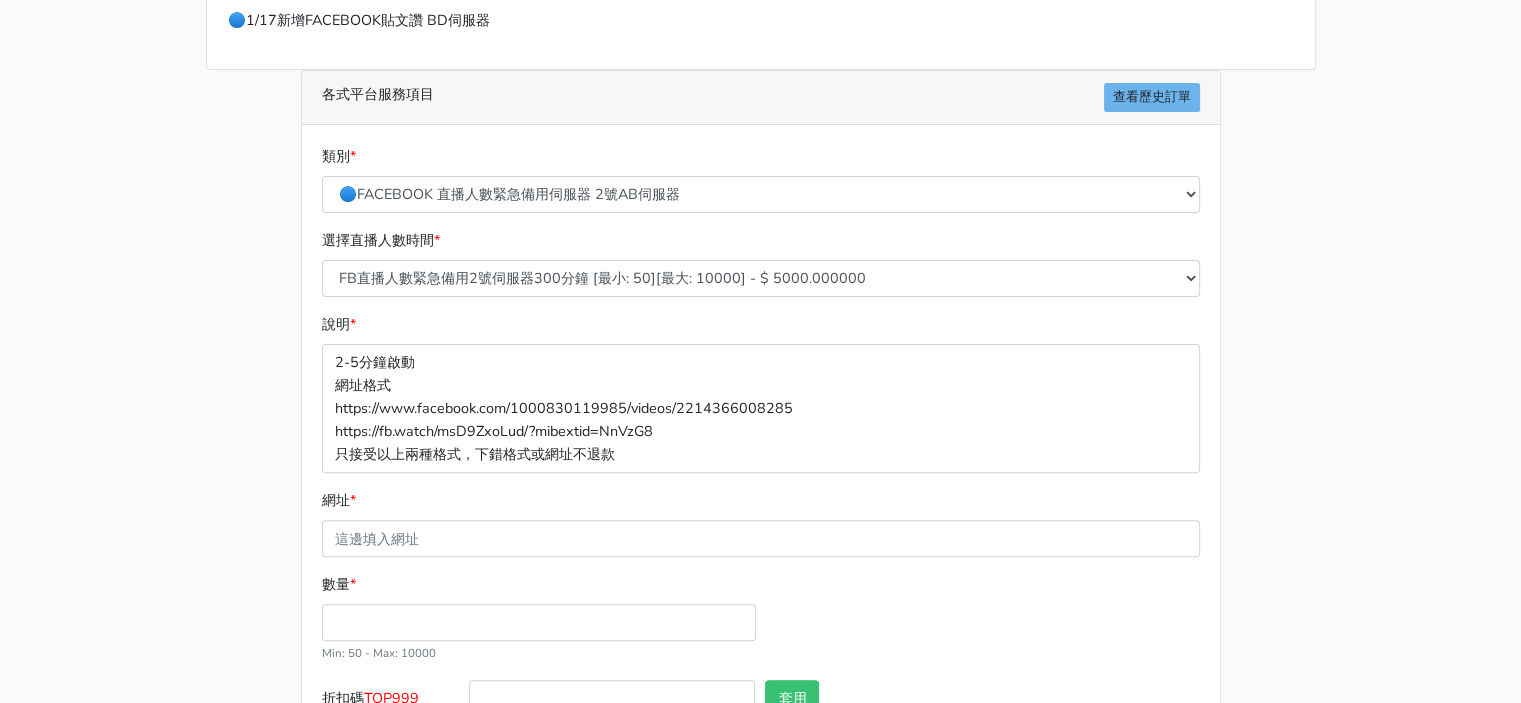 click on "類別 *
🔵FACEBOOK 直播人數緊急備用伺服器 2號AB伺服器
🔵FACEBOOK 網軍專用貼文留言 安全保密
🔵FACEBOOK 直播人數伺服器 快進
🔵9/30 FACEBOOK 直播人數緩慢進場緩慢退場 台灣獨家
🔵FACEBOOK 直播人數緊急備用伺服器 J1
🔵FACEBOOK按讚-追蹤-評論-社團成員-影片觀看-短影片觀看 🔵台灣帳號FACEBOOK按讚、表情、分享、社團、追蹤服務" at bounding box center (761, 179) 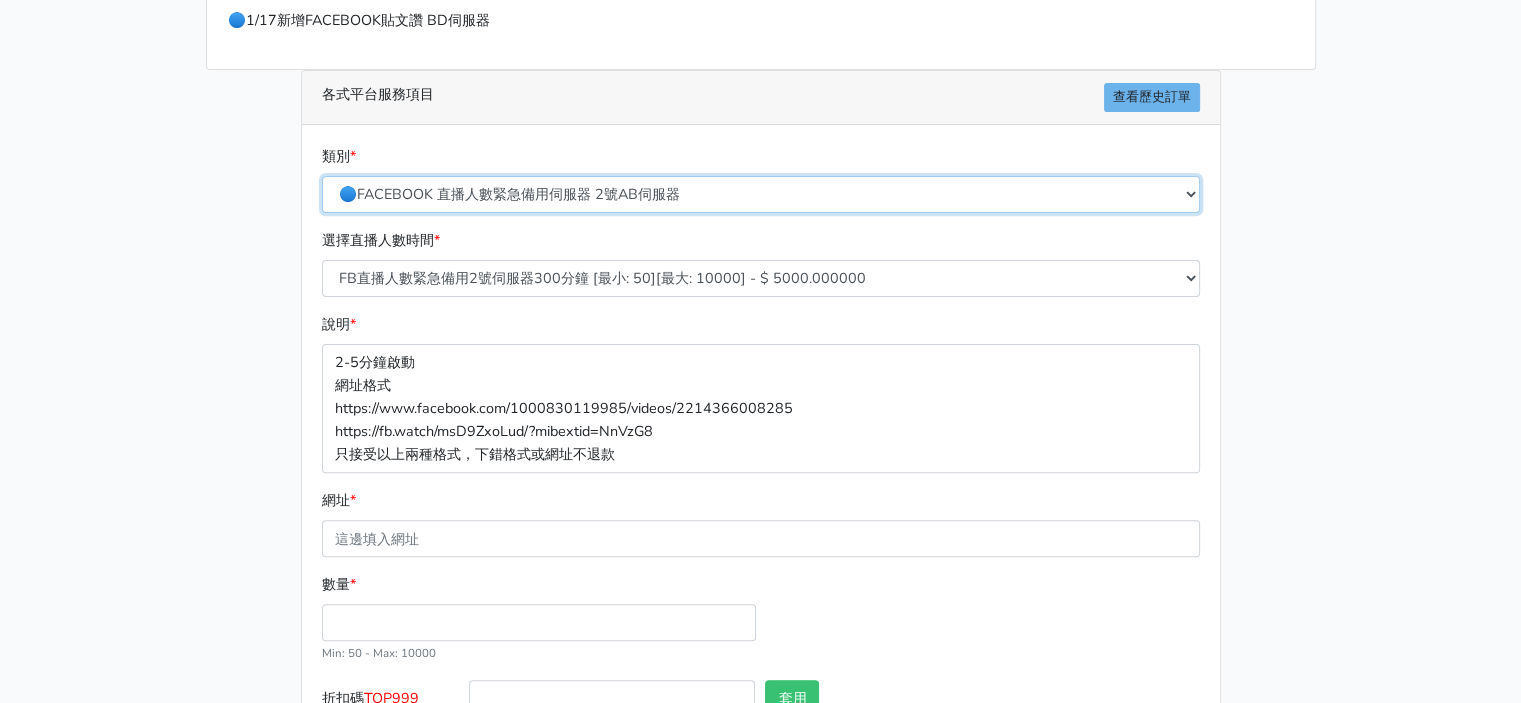click on "🔵FACEBOOK 直播人數緊急備用伺服器 2號AB伺服器
🔵FACEBOOK 網軍專用貼文留言 安全保密
🔵FACEBOOK 直播人數伺服器 快進
🔵9/30 FACEBOOK 直播人數緩慢進場緩慢退場 台灣獨家
🔵FACEBOOK 直播人數緊急備用伺服器 J1
🔵FACEBOOK按讚-追蹤-評論-社團成員-影片觀看-短影片觀看
🔵台灣帳號FACEBOOK按讚、表情、分享、社團、追蹤服務" at bounding box center (761, 194) 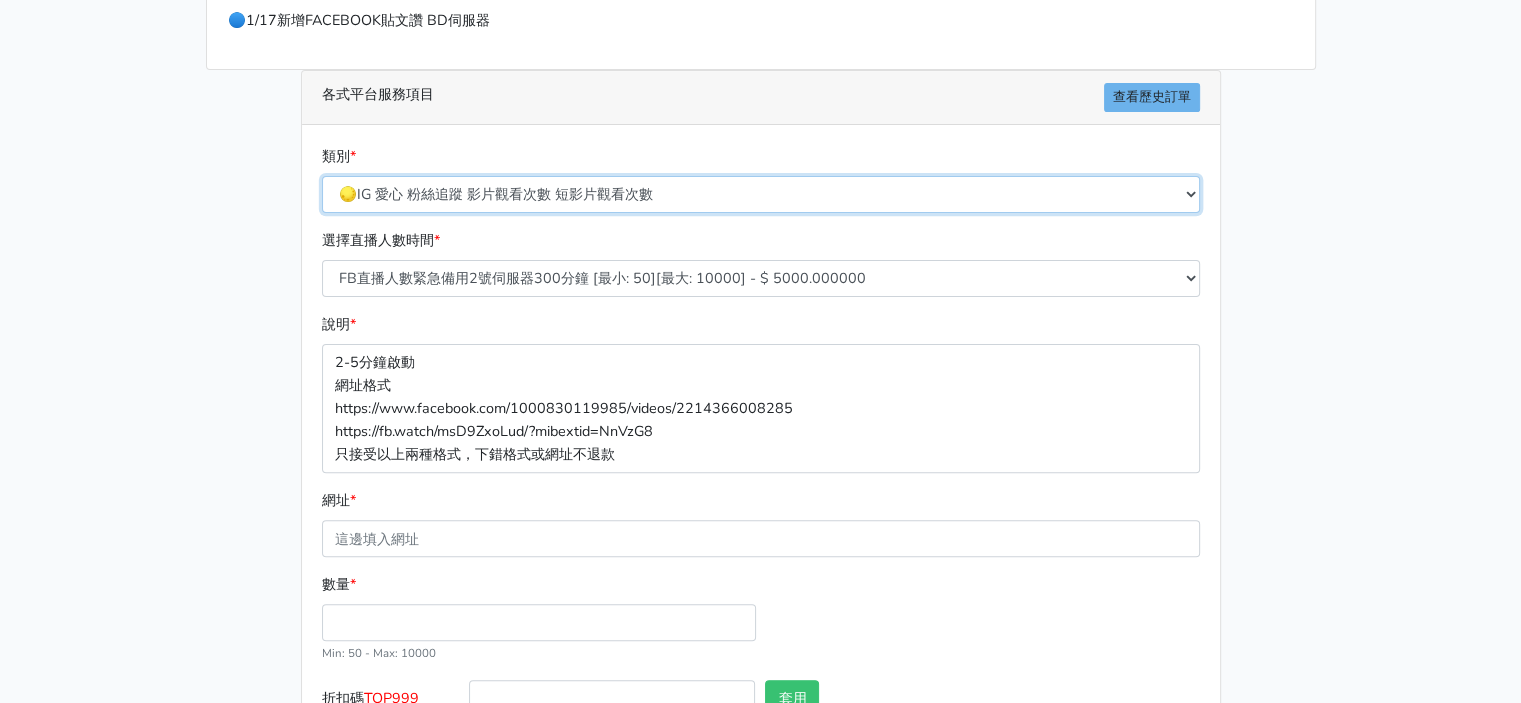 click on "🔵FACEBOOK 直播人數緊急備用伺服器 2號AB伺服器
🔵FACEBOOK 網軍專用貼文留言 安全保密
🔵FACEBOOK 直播人數伺服器 快進
🔵9/30 FACEBOOK 直播人數緩慢進場緩慢退場 台灣獨家
🔵FACEBOOK 直播人數緊急備用伺服器 J1
🔵FACEBOOK按讚-追蹤-評論-社團成員-影片觀看-短影片觀看
🔵台灣帳號FACEBOOK按讚、表情、分享、社團、追蹤服務" at bounding box center [761, 194] 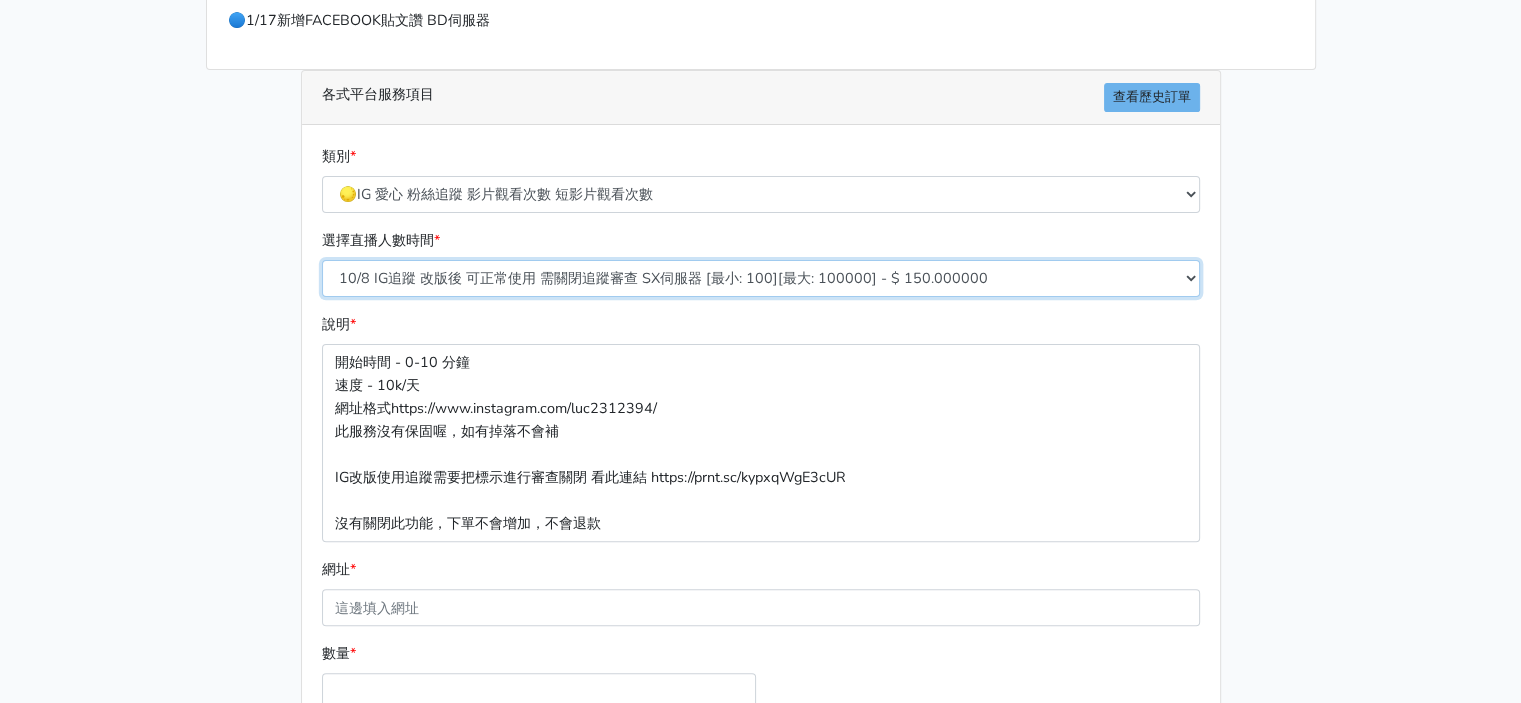 click on "10/8 IG追蹤 改版後  可正常使用 需關閉追蹤審查  SX伺服器 [最小: 100][最大: 100000] - $ 150.000000 IG貼文留言 J1A伺服器 [最小: 10][最大: 50000] - $ 1000.000000 🌕2/18新增 IG愛心 GP伺服器 [最小: 100][最大: 5000] - $ 60.000000 🌕IG影片觀看次數 短影片觀看次數 [最小: 1000][最大: 10000000] - $ 30.000000" at bounding box center (761, 278) 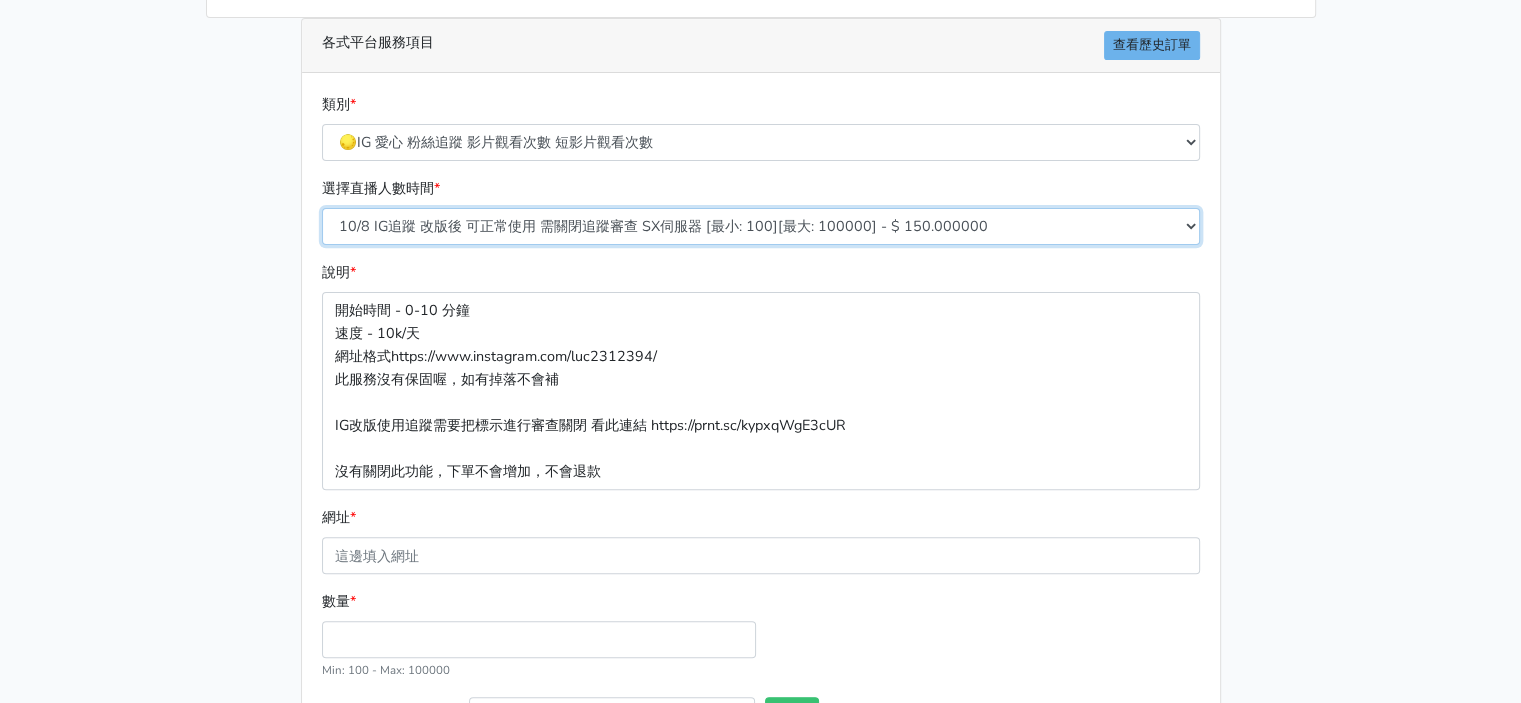 scroll, scrollTop: 700, scrollLeft: 0, axis: vertical 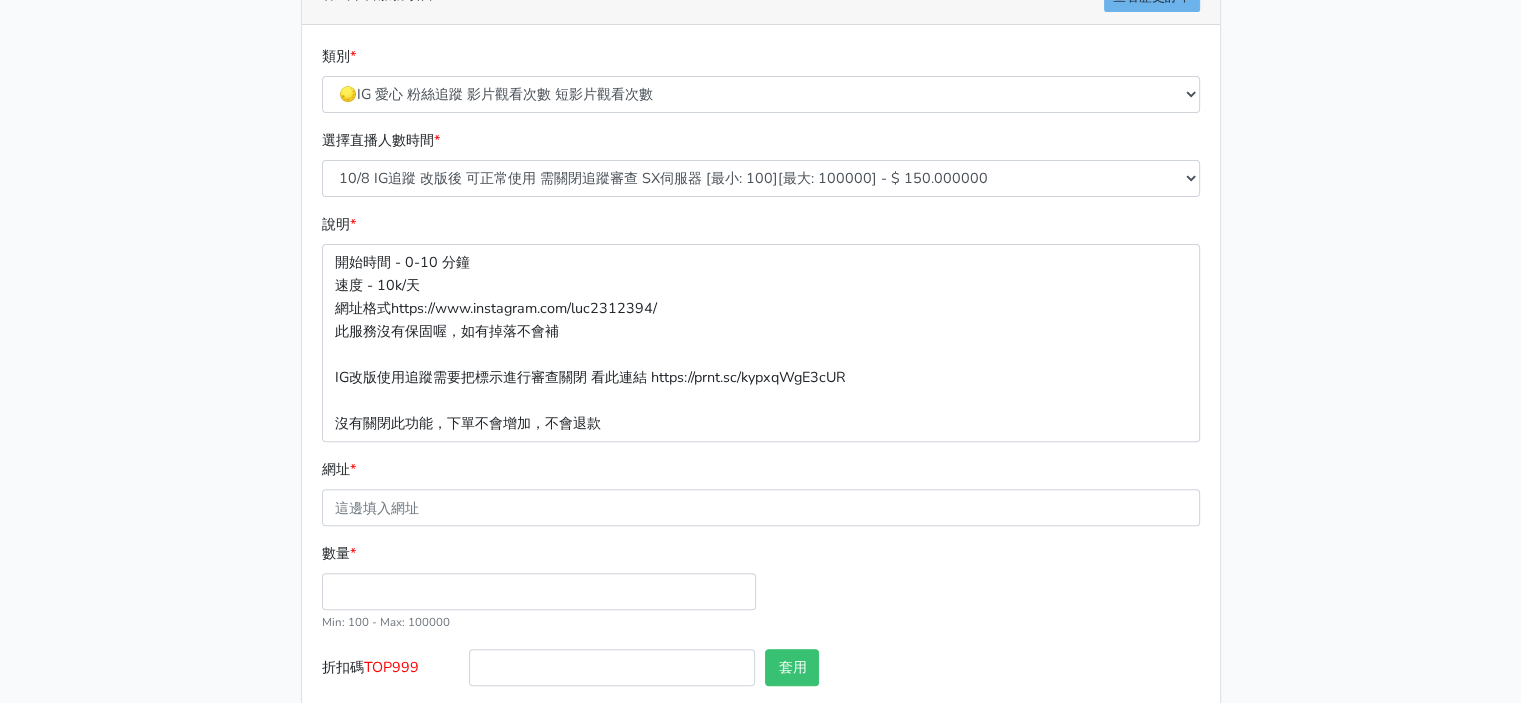 click on "請照說明的網址格式下單，這邊的服務都沒退款項目，下單就無法退款
此服務無保固，如愛心、讚、追蹤、觀看次數等等，如有掉落，不會補充
使用服務前，請把各個平台設定公開，否則服務不會執行， 下單後無退款服務，如有疑慮請勿下單
🌕9/25新增 IG愛心 GP伺服器
🌕10/8 IG追蹤 改版後  可正常使用 SX伺服器
🔴10月改版可用YT影片觀看次數 NEW伺服器SG
IG改版使用追蹤需要把標示進行審查關閉 看此連結 https://prnt.sc/kypxqWgE3cUR
11/13 新增 🌑Threads脆 追蹤人數 服務
10/8 IG追蹤 改版後 可正常使用 需關閉追蹤審查 SX伺服器 此服務價格調降為1000個=150元
11/13 TikTok 追蹤人數 V1 GP伺服器 價格調降1000個=300元 目前完成速度快
類別 * * * *" at bounding box center [760, 84] 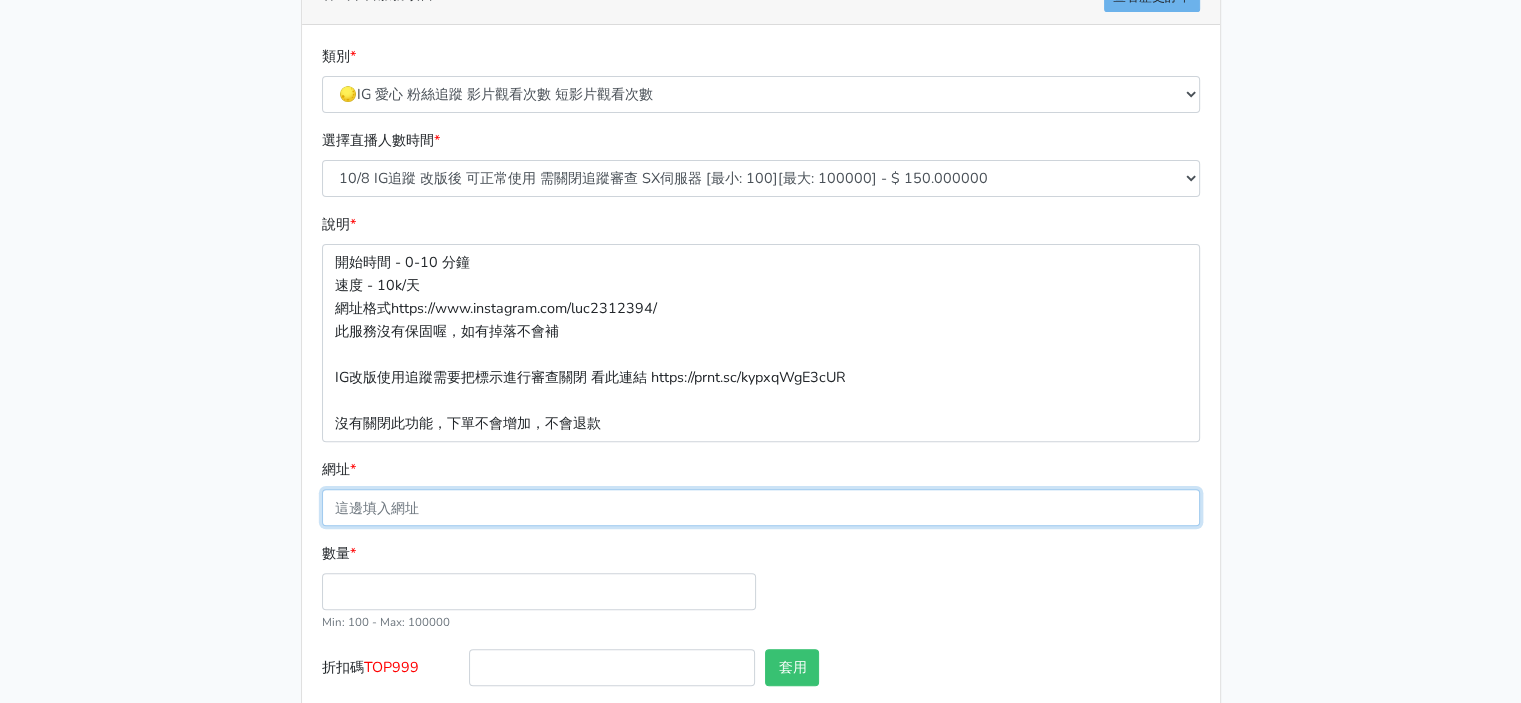 click on "網址 *" at bounding box center (761, 507) 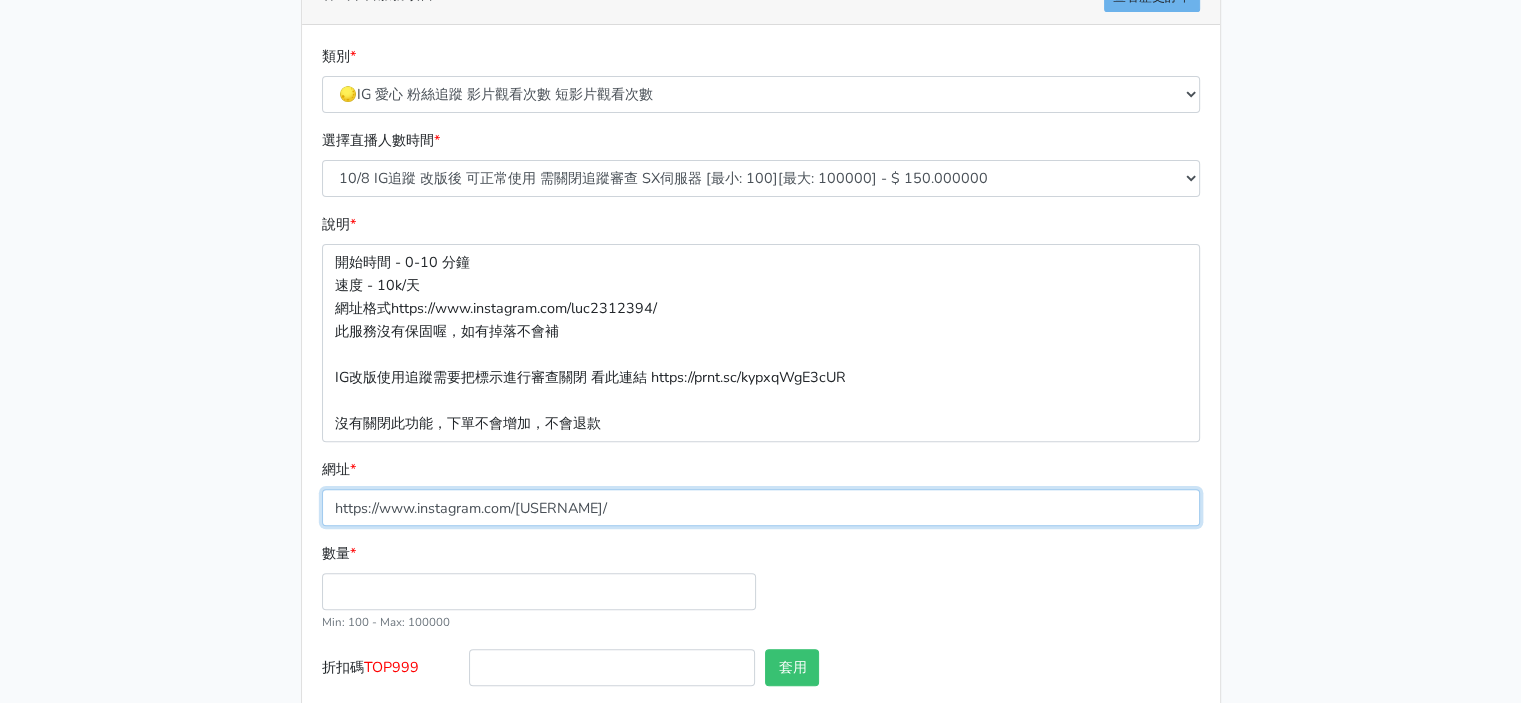 type on "https://www.instagram.com/zhuge108/" 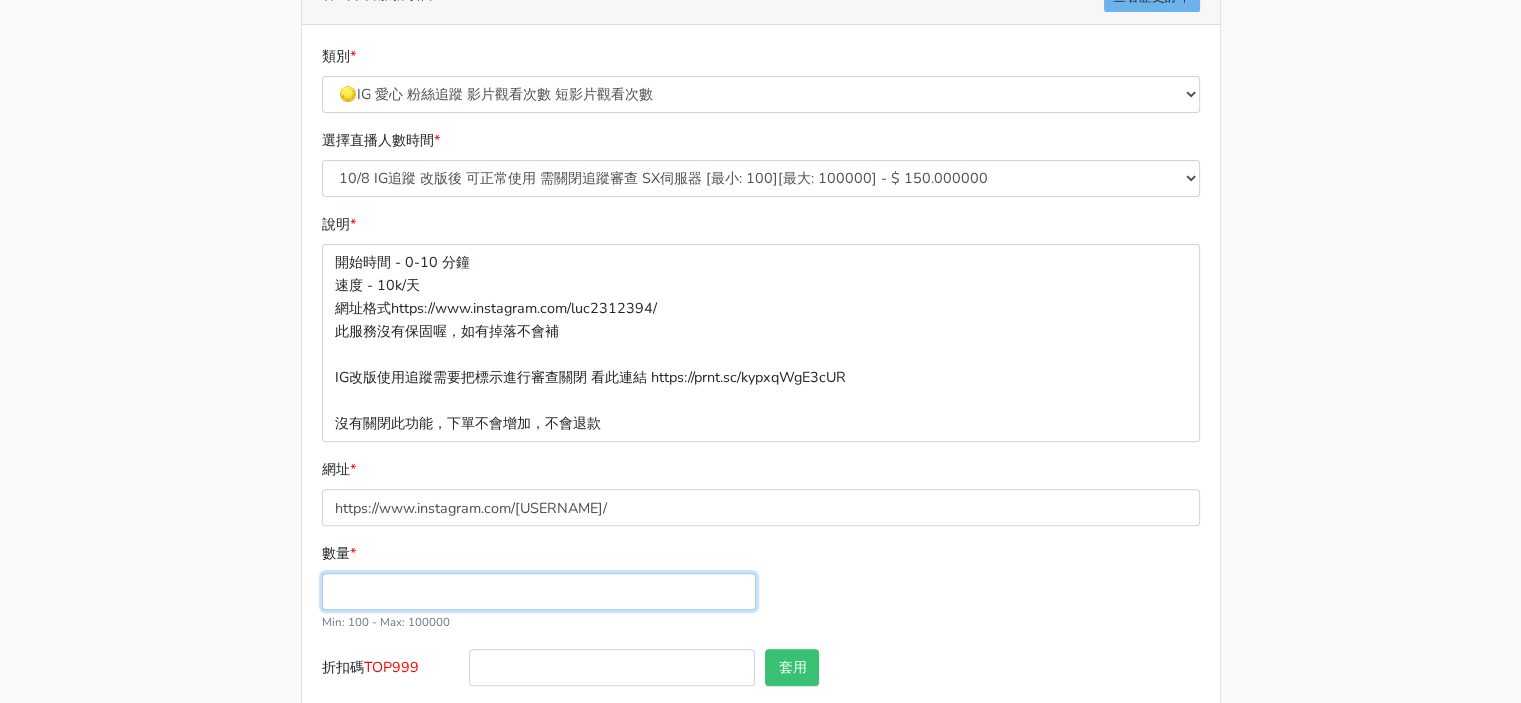 click on "數量 *" at bounding box center [539, 591] 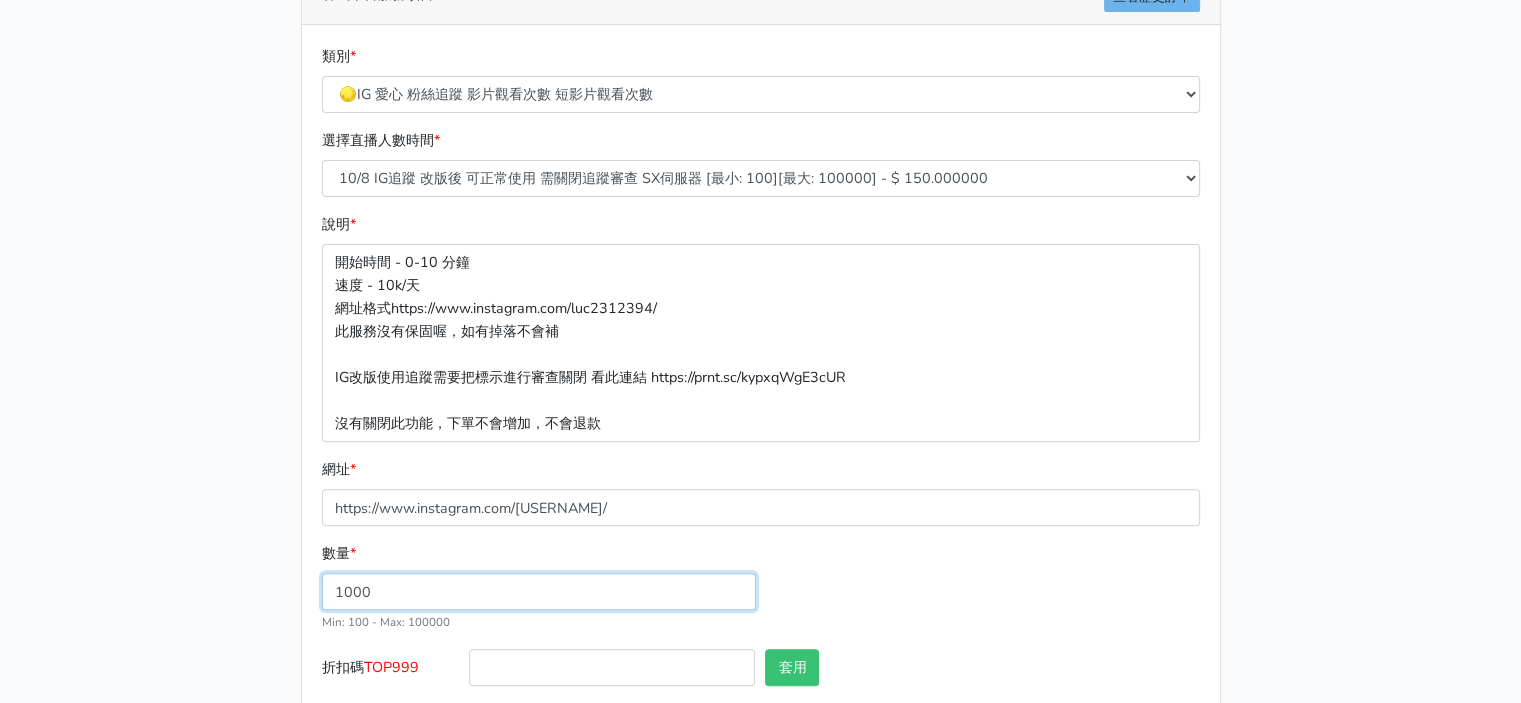 type on "1000" 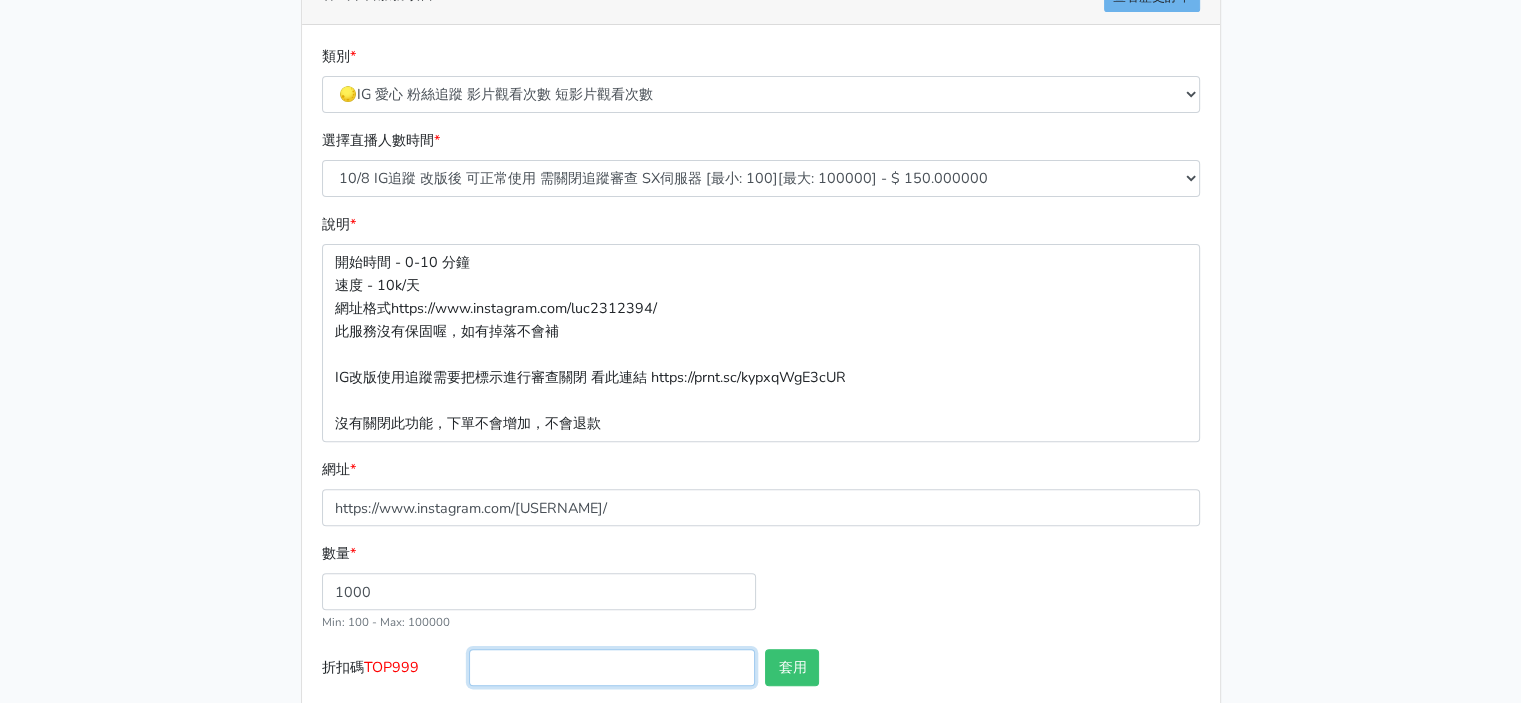 click on "折扣碼  TOP999" at bounding box center [612, 667] 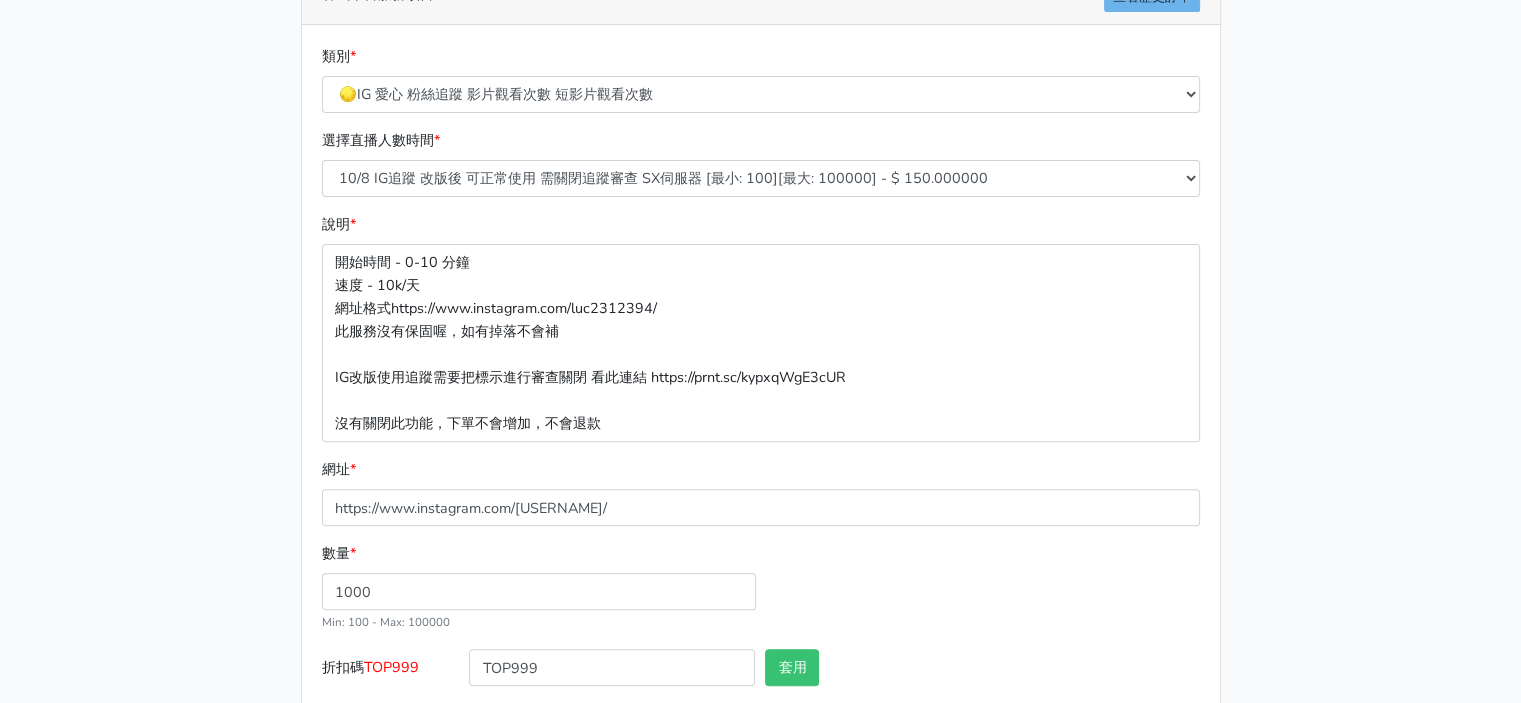 click on "數量 *
1000
Min: 100 - Max: 100000" at bounding box center [761, 595] 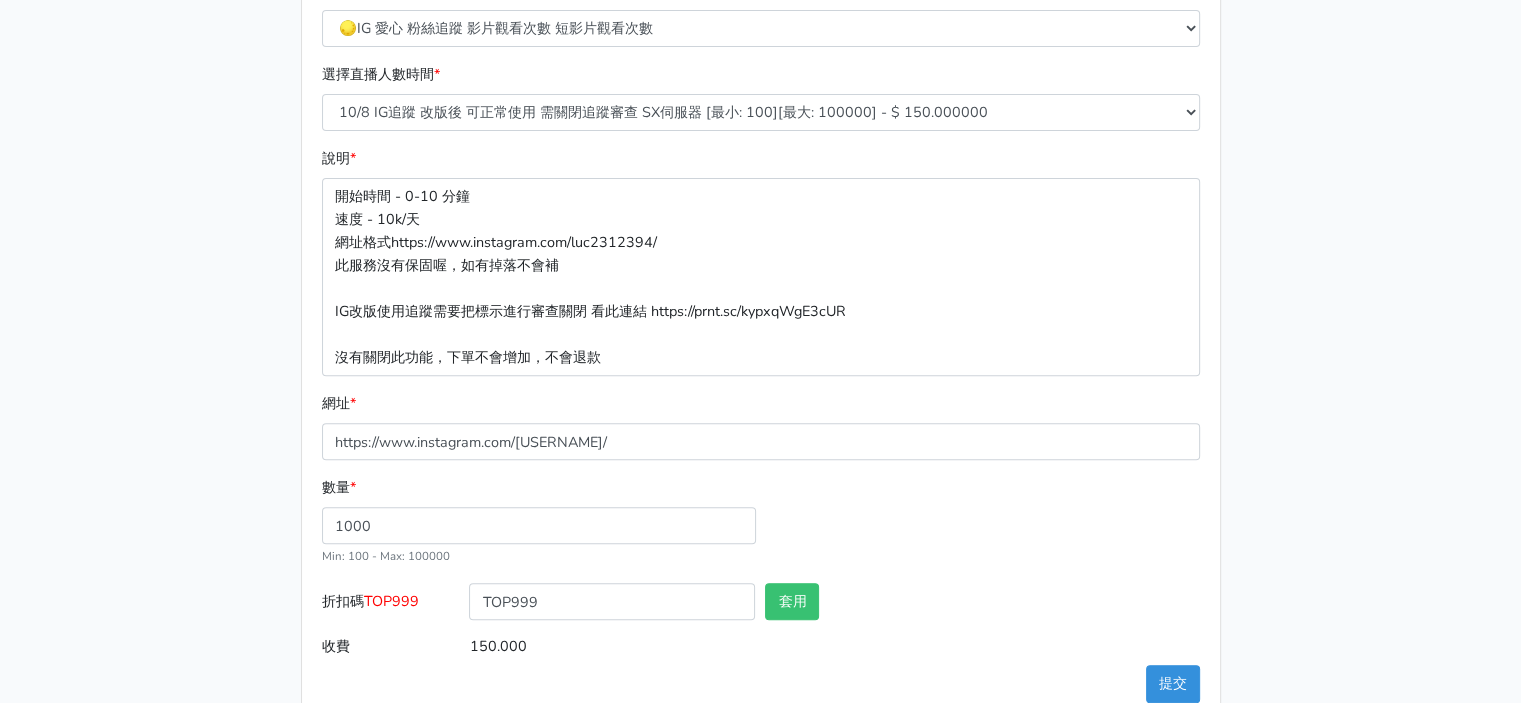 scroll, scrollTop: 800, scrollLeft: 0, axis: vertical 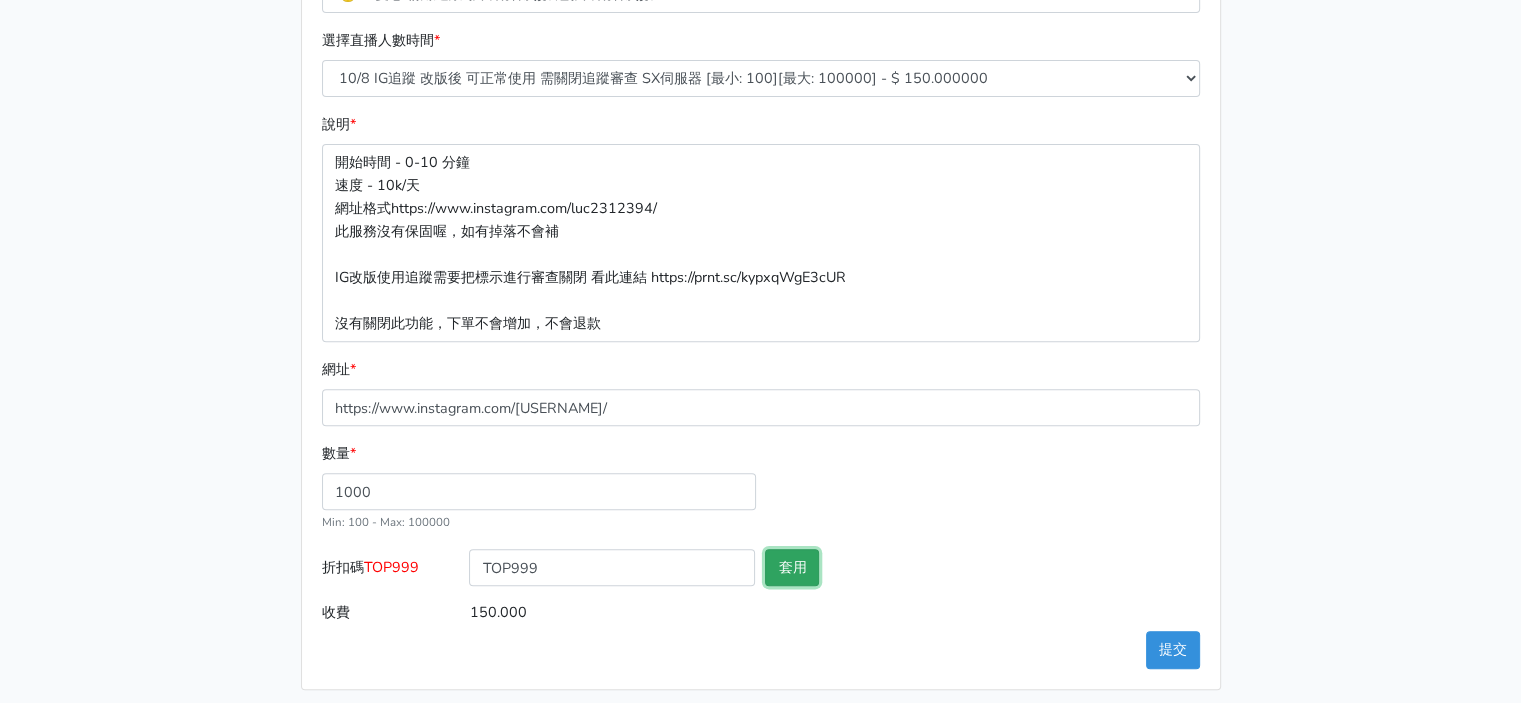 click on "套用" at bounding box center [792, 567] 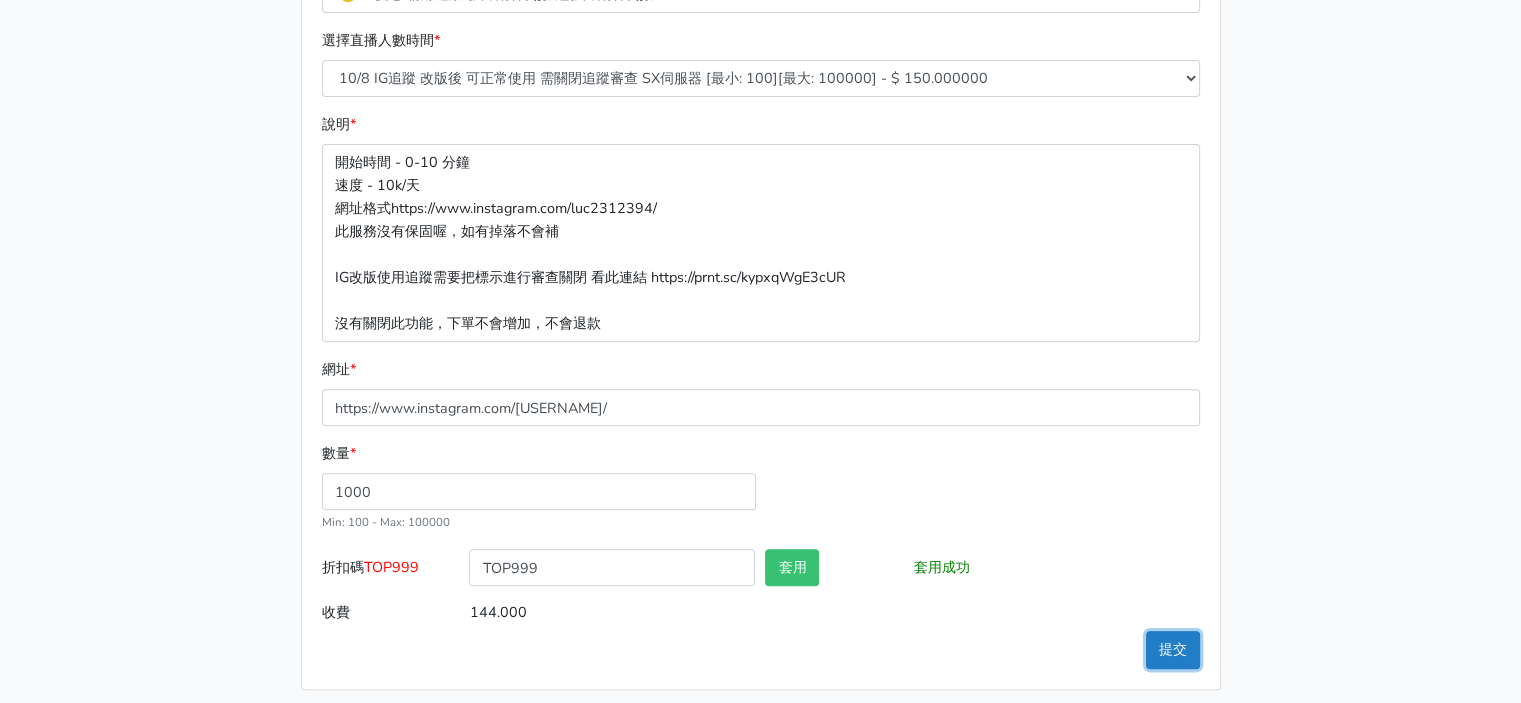 click on "提交" at bounding box center [1173, 649] 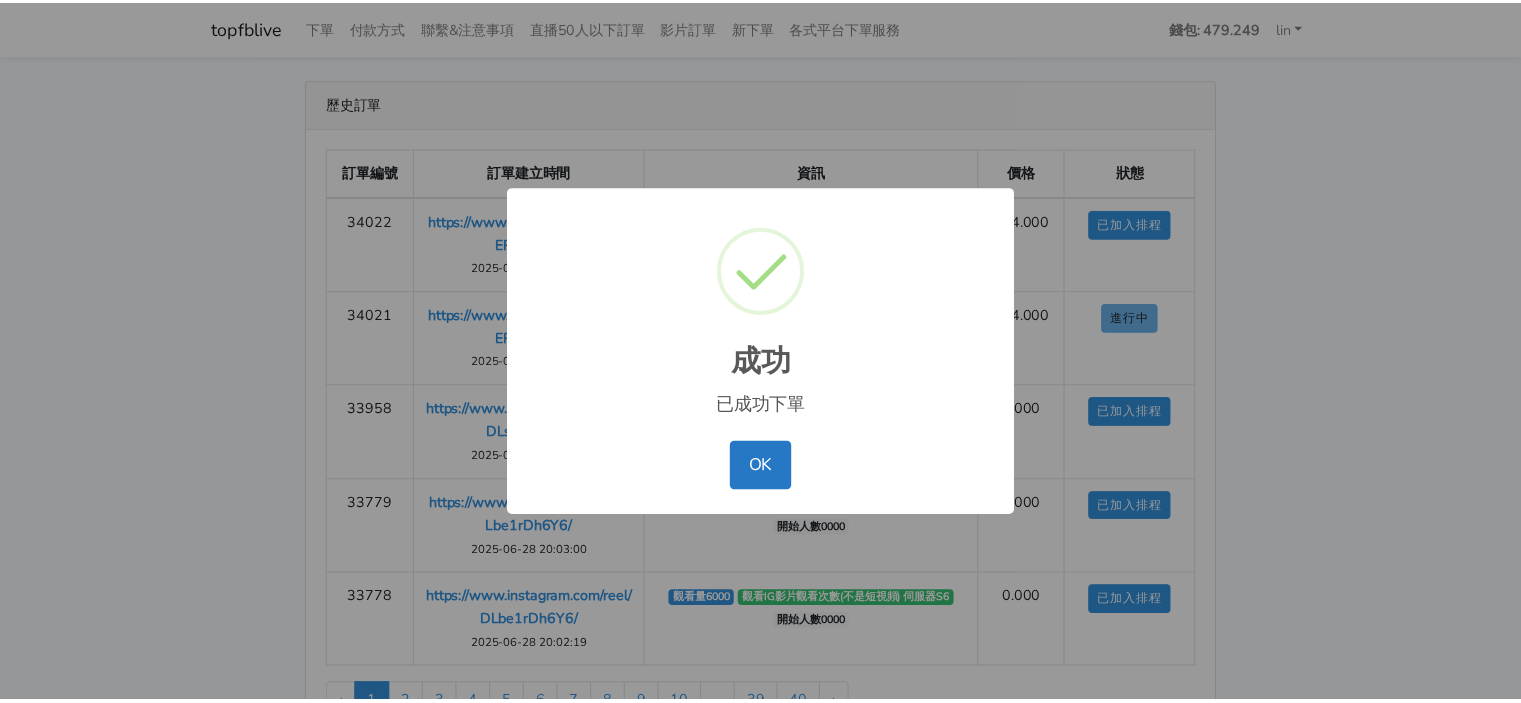 scroll, scrollTop: 0, scrollLeft: 0, axis: both 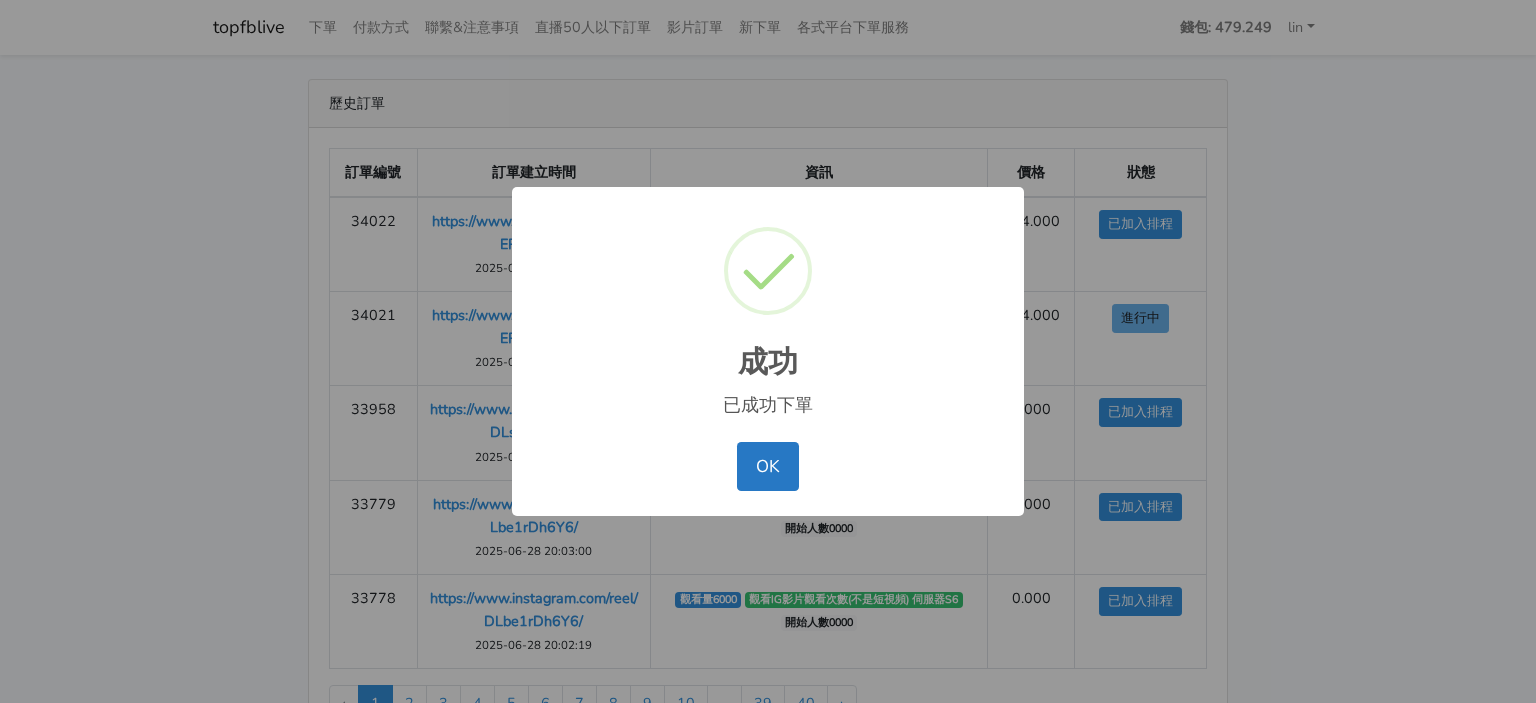 click on "OK" at bounding box center [767, 466] 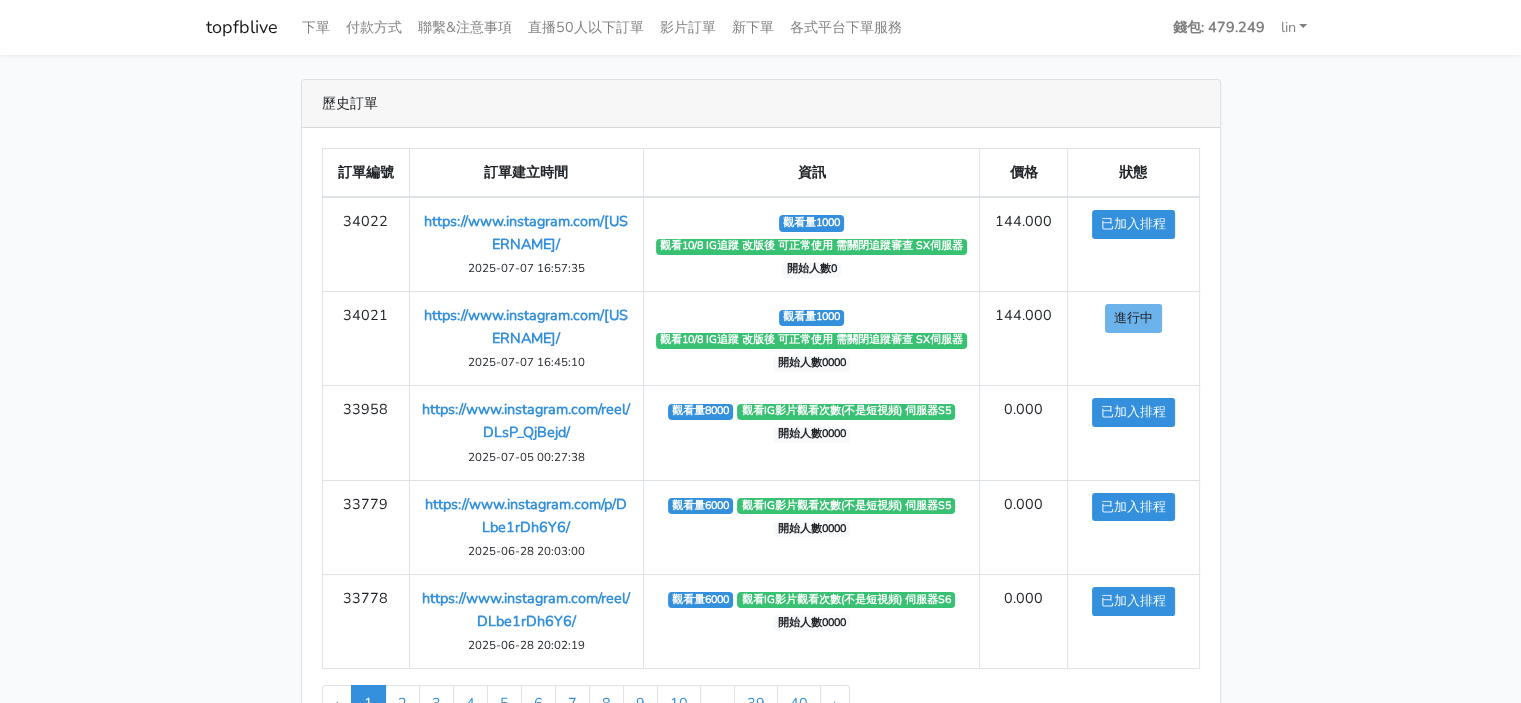 click on "歷史訂單
訂單編號
訂單建立時間
資訊
價格
狀態
34022
https://www.example.com/[USERNAME]/
[DATE] [TIME] 進行中 1" at bounding box center [760, 418] 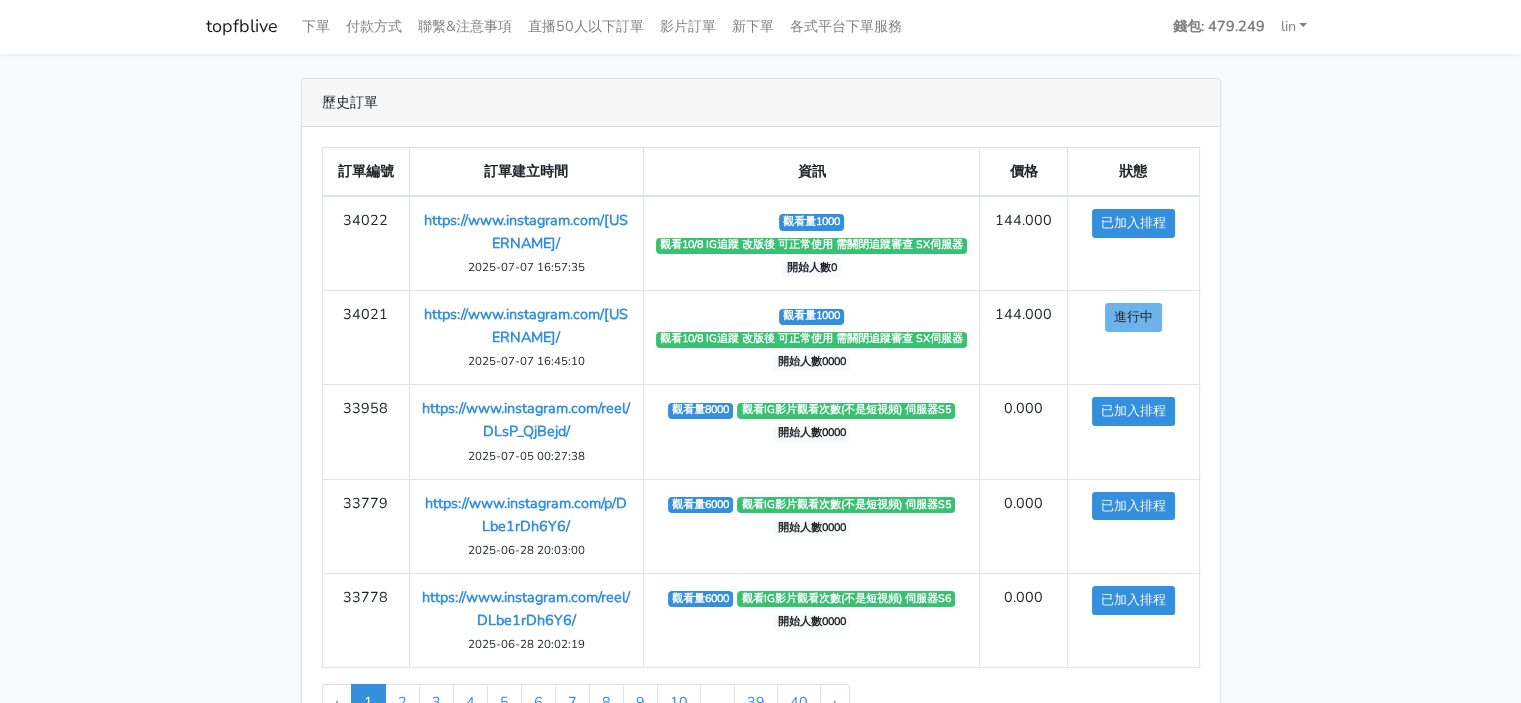 scroll, scrollTop: 0, scrollLeft: 0, axis: both 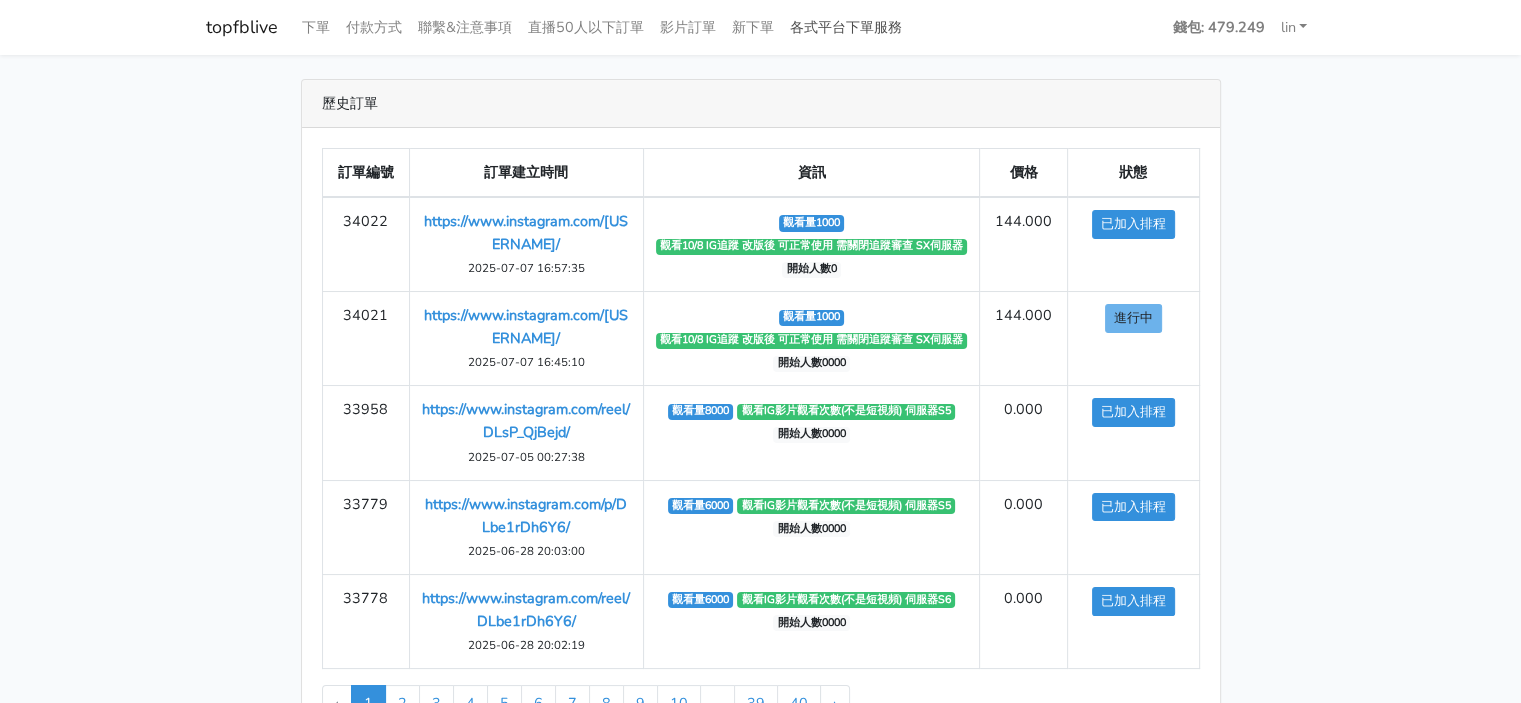 click on "各式平台下單服務" at bounding box center [846, 27] 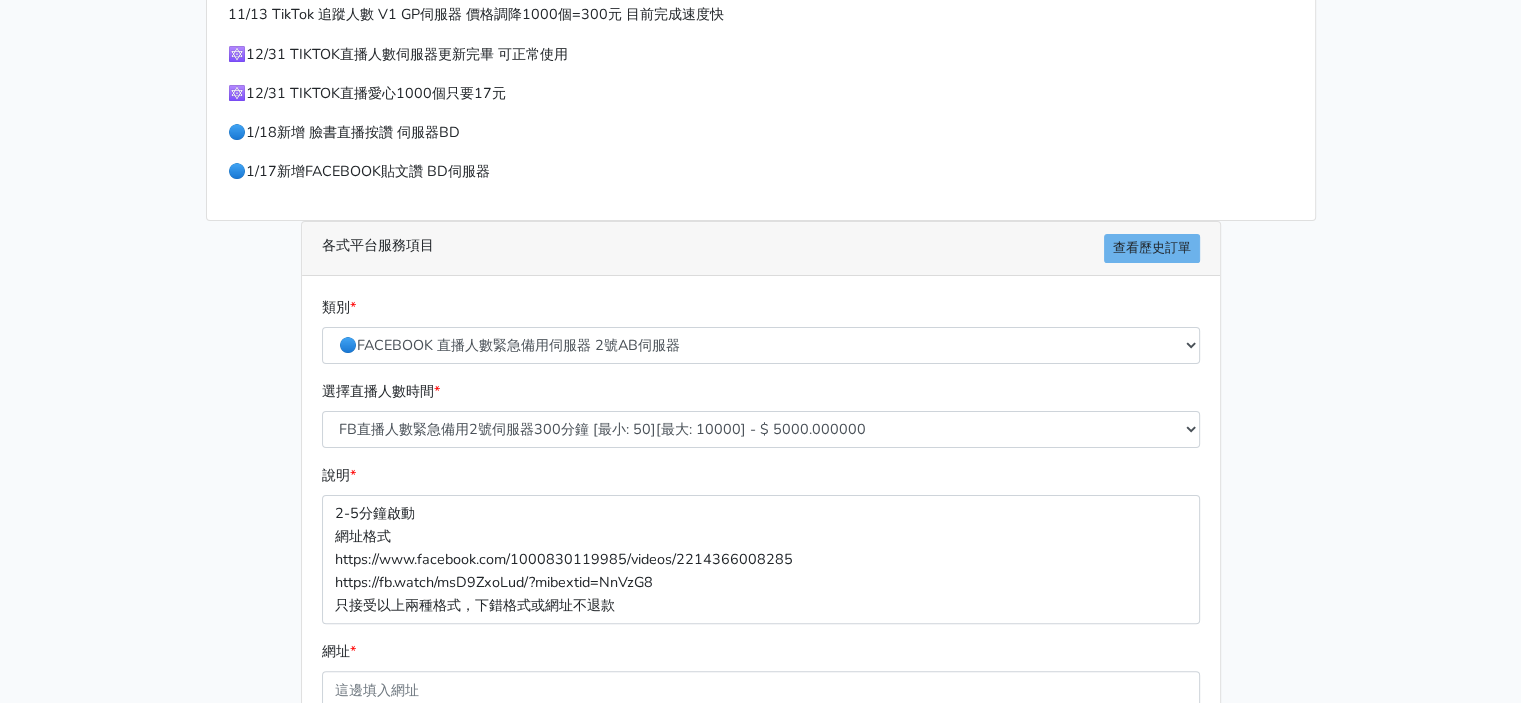 scroll, scrollTop: 500, scrollLeft: 0, axis: vertical 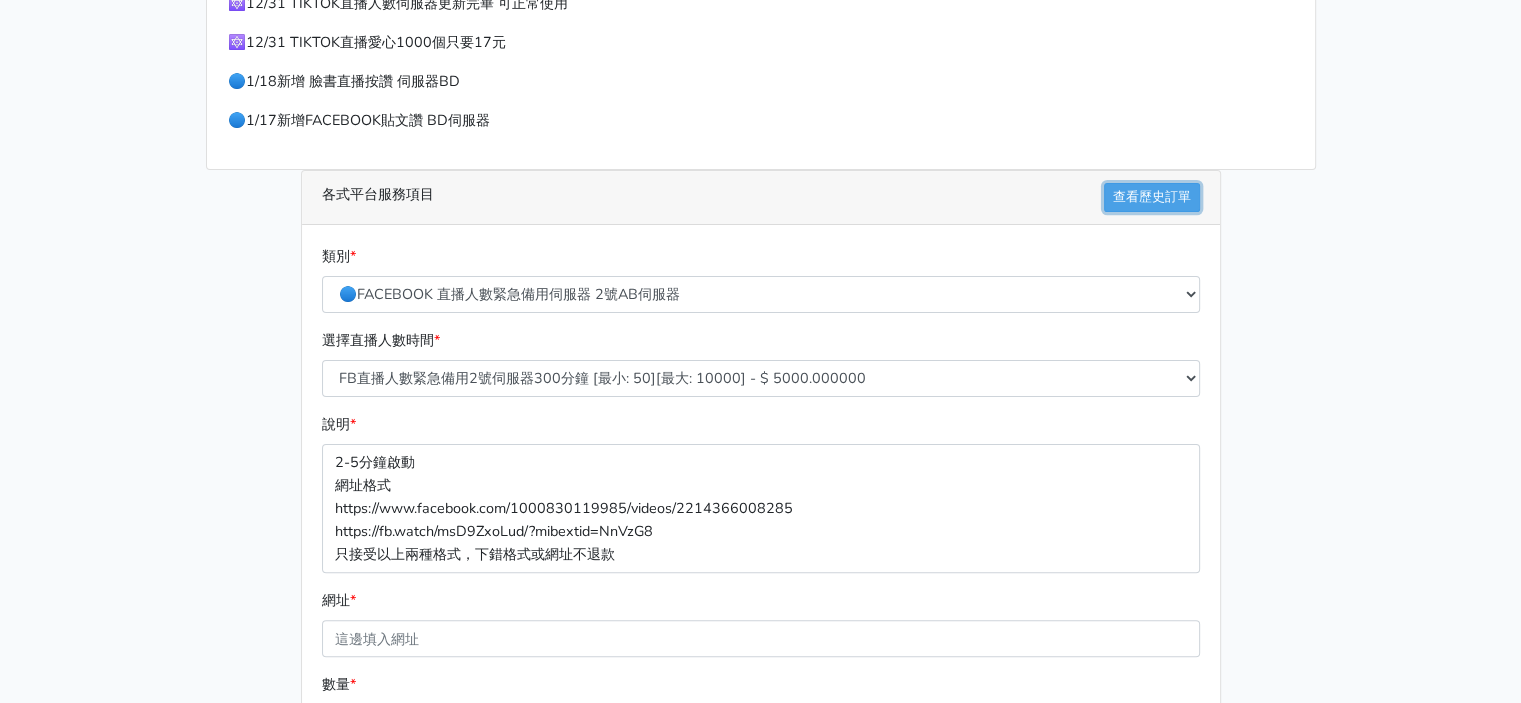click on "查看歷史訂單" at bounding box center (1152, 197) 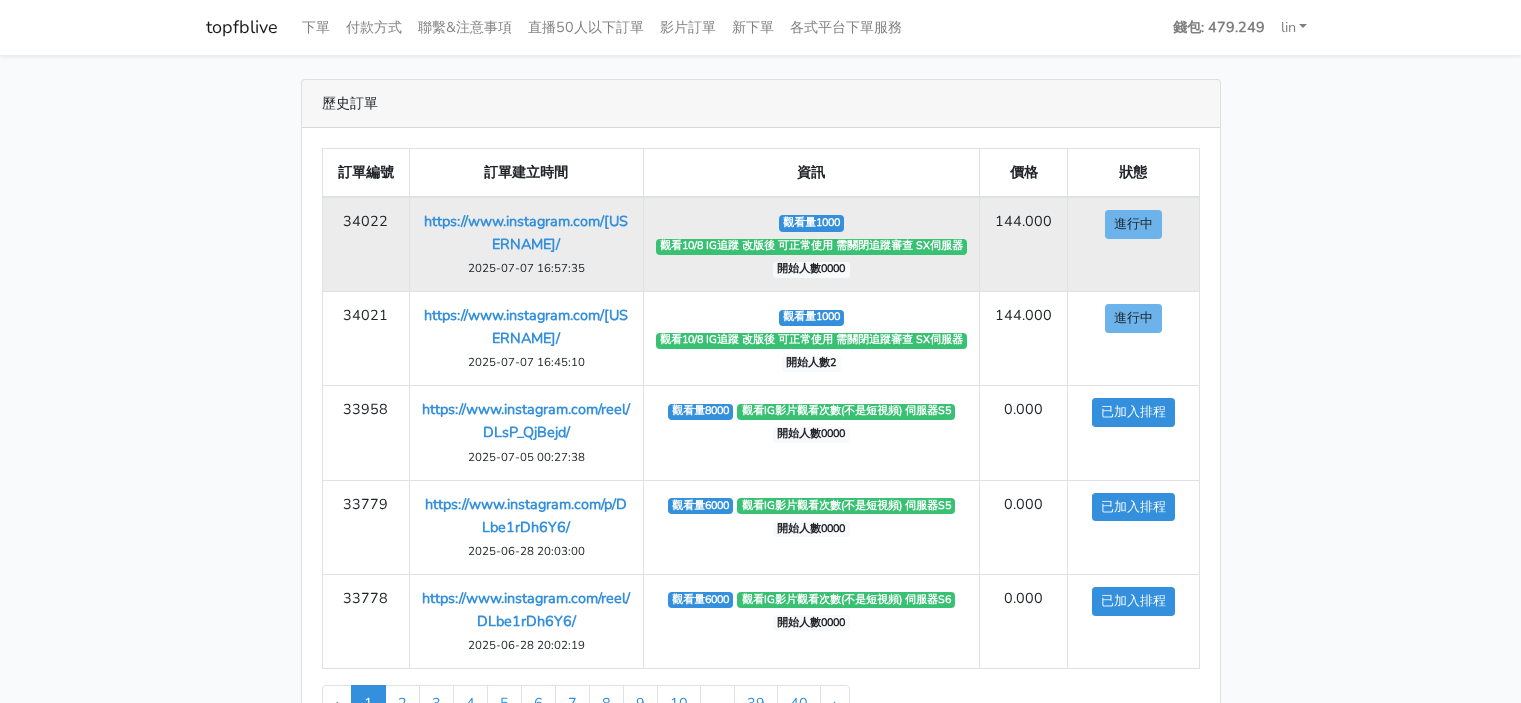 scroll, scrollTop: 0, scrollLeft: 0, axis: both 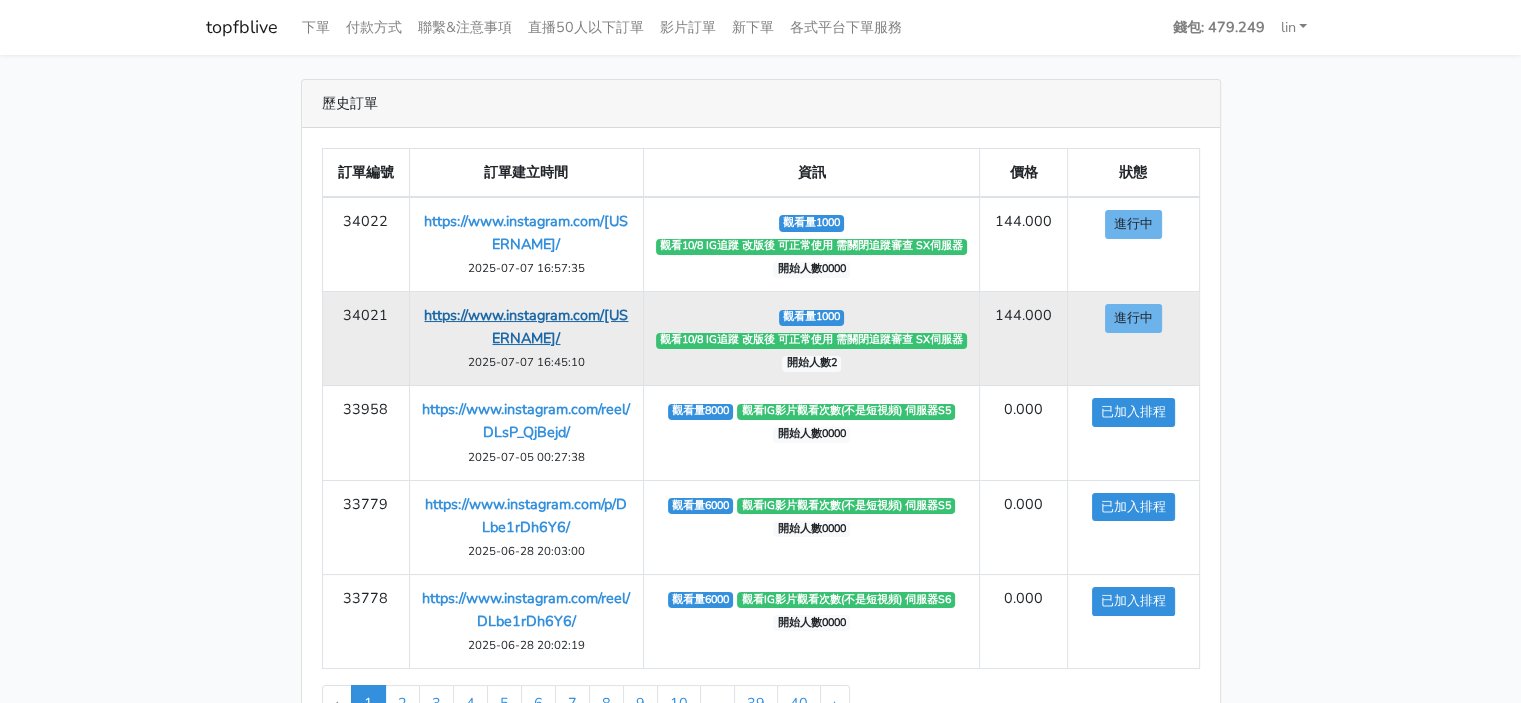 click on "https://www.instagram.com/[USERNAME]/" at bounding box center [526, 326] 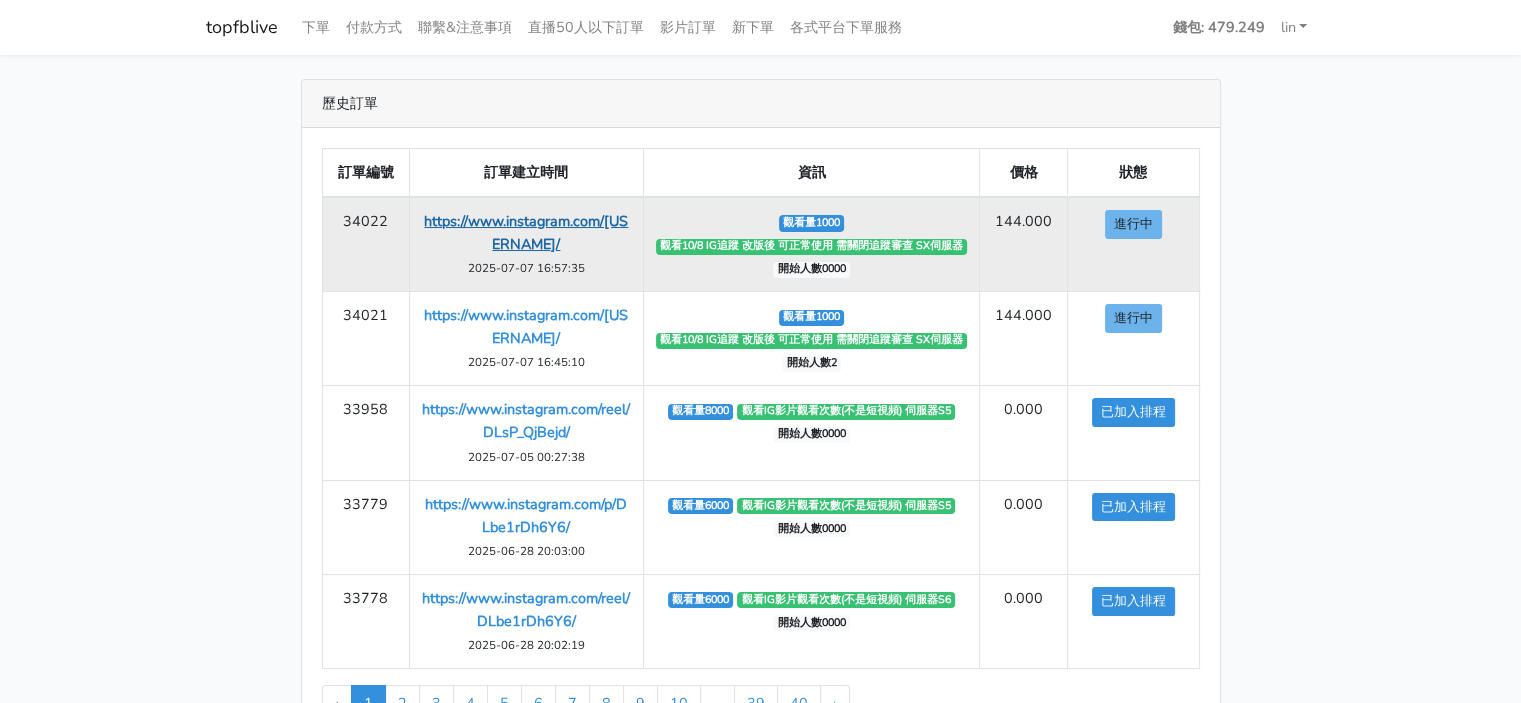 click on "https://www.instagram.com/[USERNAME]/" at bounding box center (526, 232) 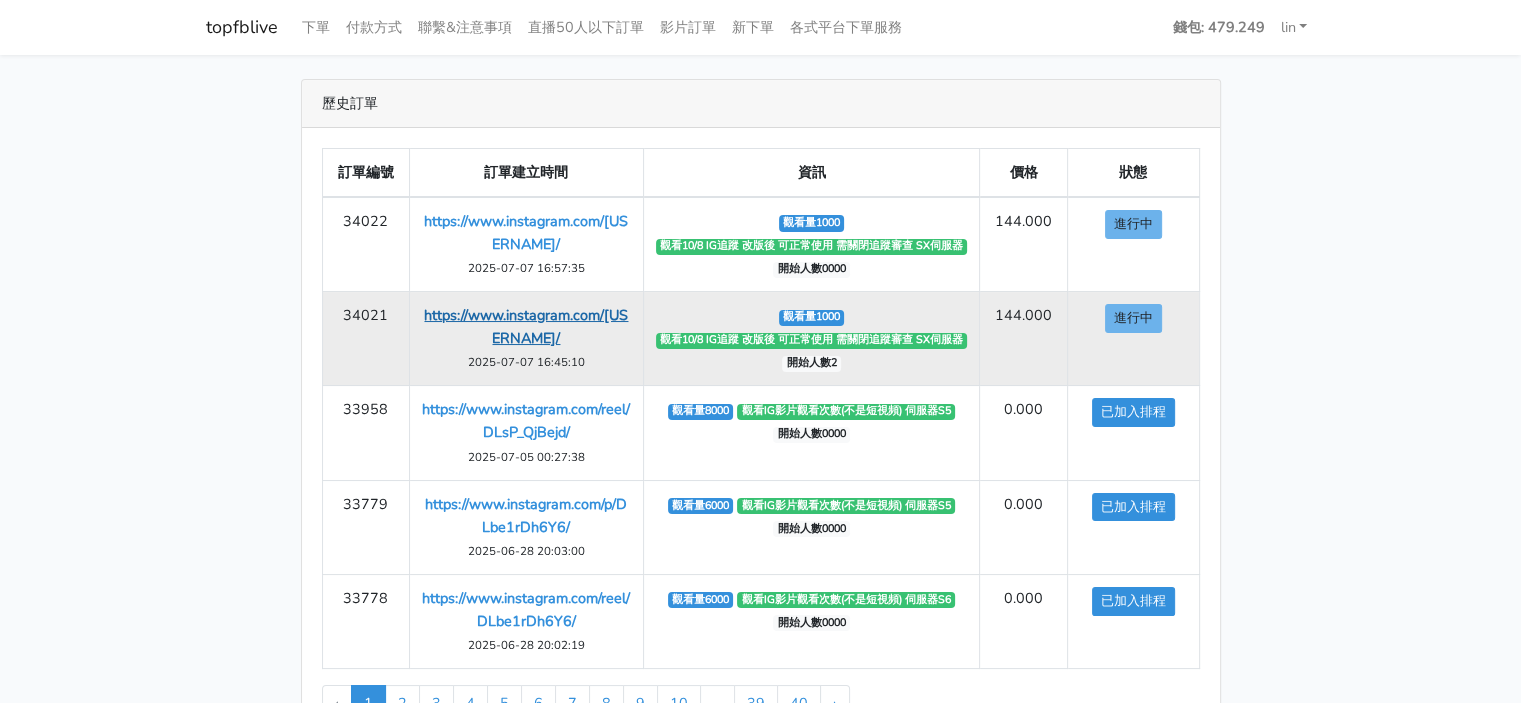 click on "https://www.instagram.com/[USERNAME]/" at bounding box center [526, 326] 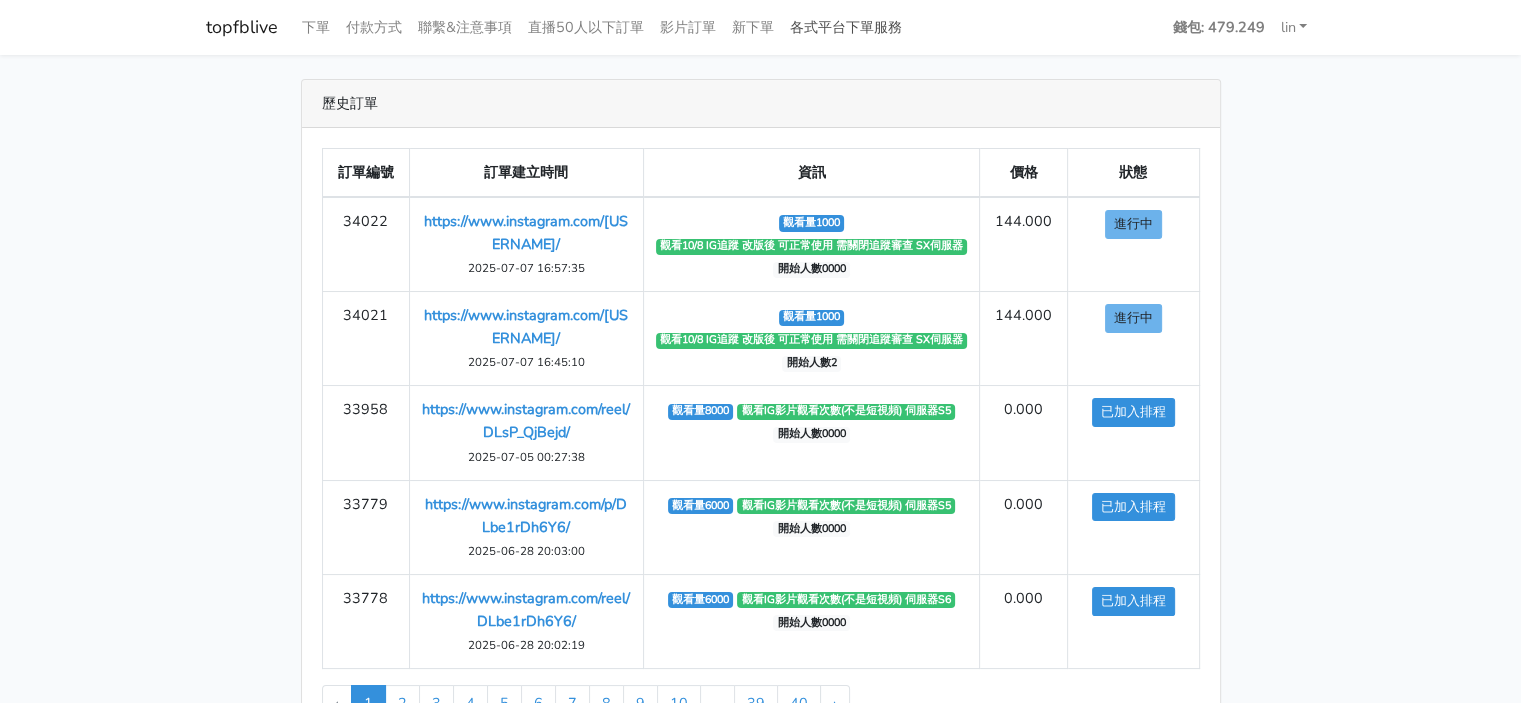 click on "各式平台下單服務" at bounding box center [846, 27] 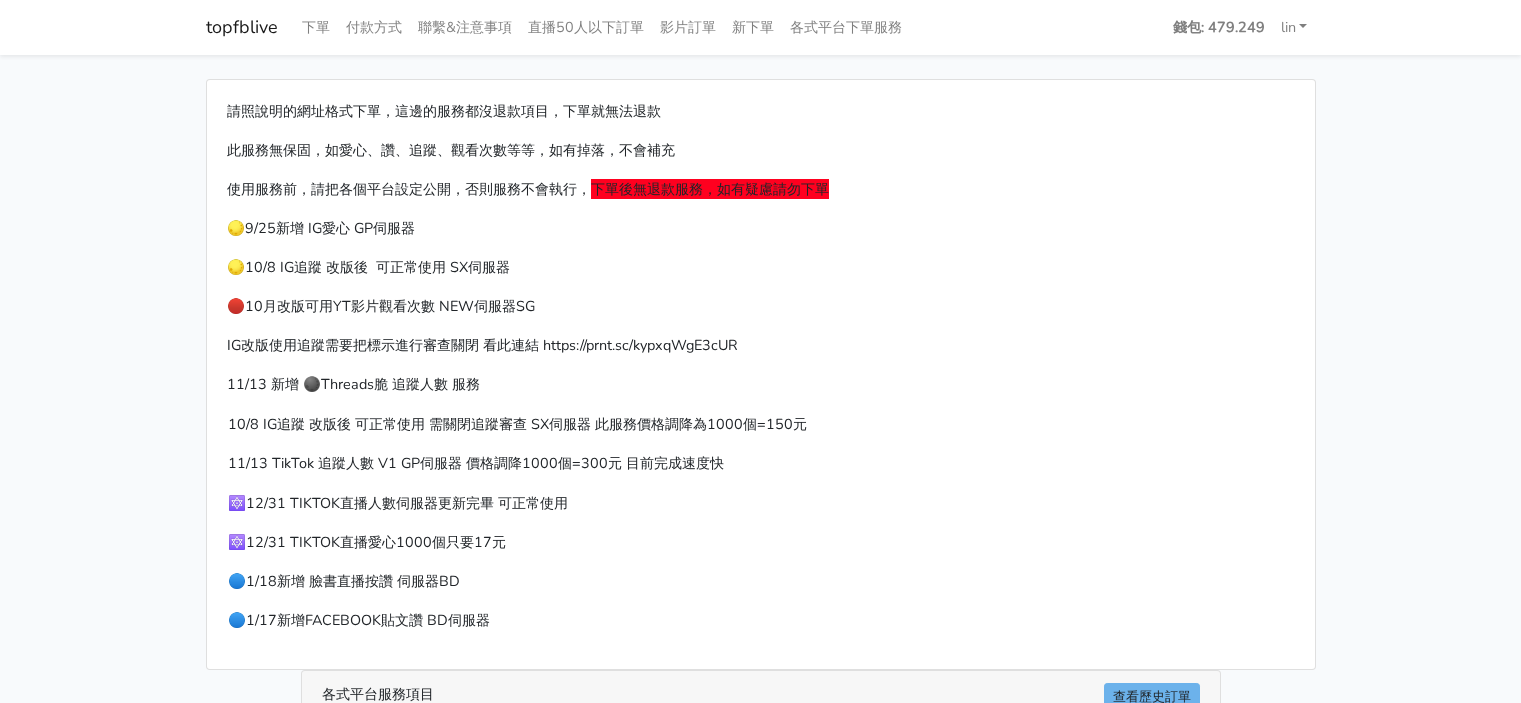 scroll, scrollTop: 400, scrollLeft: 0, axis: vertical 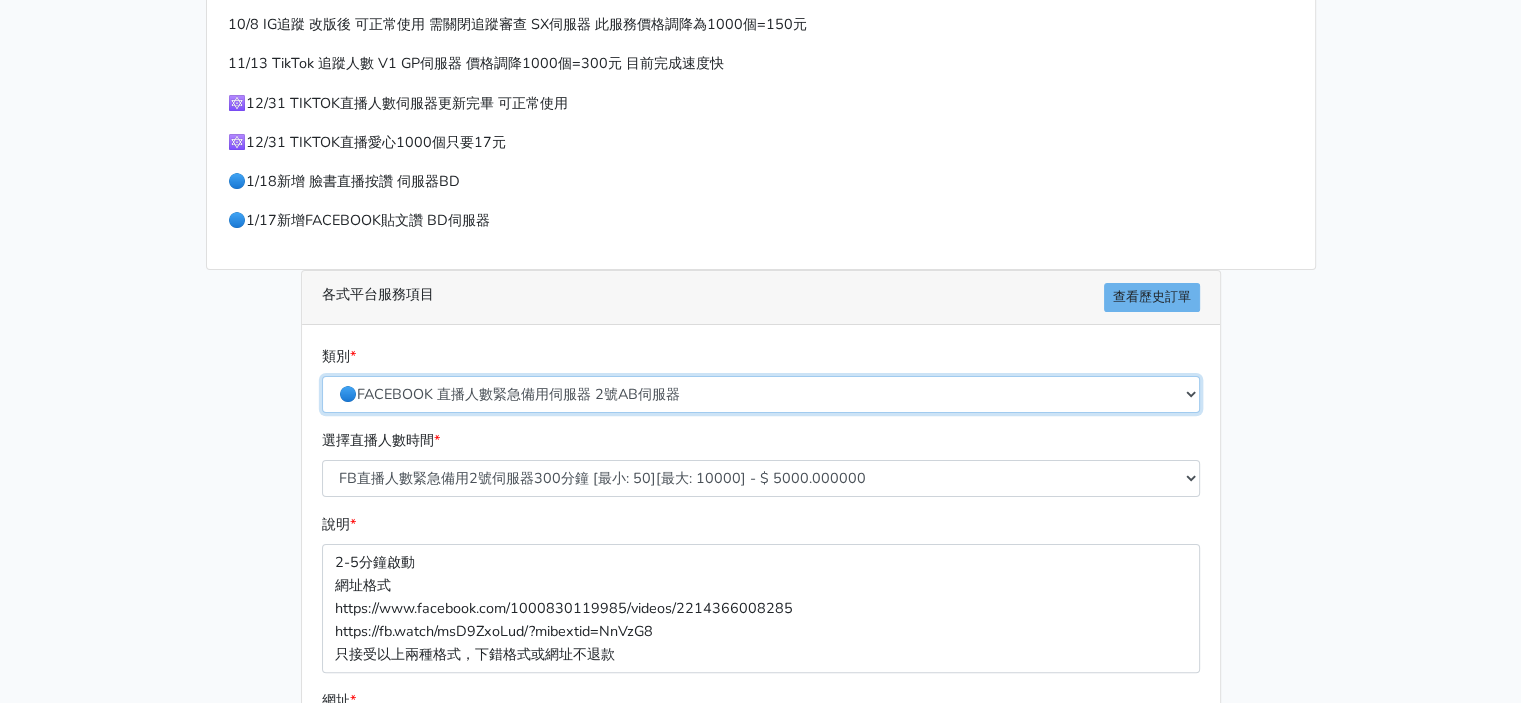 click on "🔵FACEBOOK 直播人數緊急備用伺服器 2號AB伺服器
🔵FACEBOOK 網軍專用貼文留言 安全保密
🔵FACEBOOK 直播人數伺服器 快進
🔵9/30 FACEBOOK 直播人數緩慢進場緩慢退場 台灣獨家
🔵FACEBOOK 直播人數緊急備用伺服器 J1
🔵FACEBOOK按讚-追蹤-評論-社團成員-影片觀看-短影片觀看
🔵台灣帳號FACEBOOK按讚、表情、分享、社團、追蹤服務" at bounding box center (761, 394) 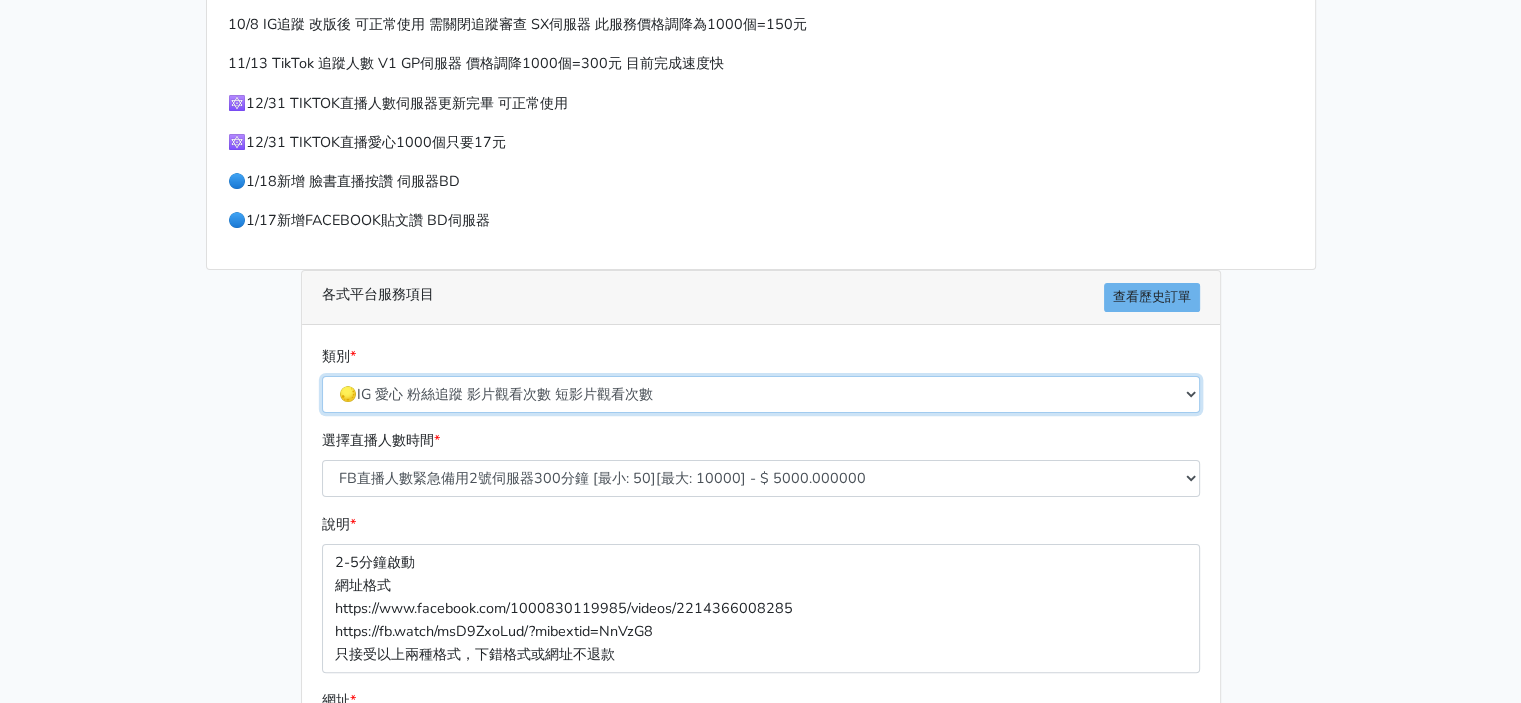 click on "🔵FACEBOOK 直播人數緊急備用伺服器 2號AB伺服器
🔵FACEBOOK 網軍專用貼文留言 安全保密
🔵FACEBOOK 直播人數伺服器 快進
🔵9/30 FACEBOOK 直播人數緩慢進場緩慢退場 台灣獨家
🔵FACEBOOK 直播人數緊急備用伺服器 J1
🔵FACEBOOK按讚-追蹤-評論-社團成員-影片觀看-短影片觀看
🔵台灣帳號FACEBOOK按讚、表情、分享、社團、追蹤服務" at bounding box center (761, 394) 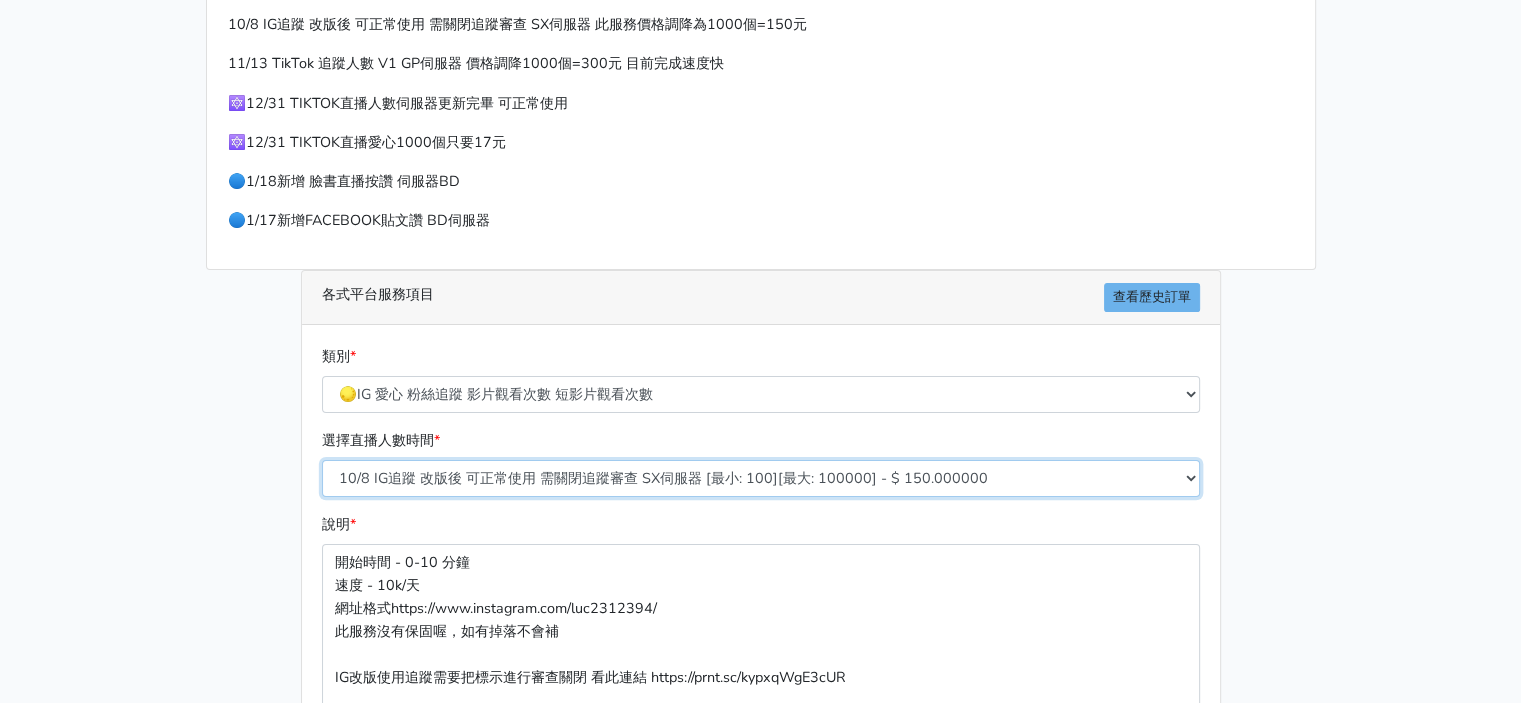 click on "10/8 IG追蹤 改版後  可正常使用 需關閉追蹤審查  SX伺服器 [最小: 100][最大: 100000] - $ 150.000000 IG貼文留言 J1A伺服器 [最小: 10][最大: 50000] - $ 1000.000000 🌕2/18新增 IG愛心 GP伺服器 [最小: 100][最大: 5000] - $ 60.000000 🌕IG影片觀看次數 短影片觀看次數 [最小: 1000][最大: 10000000] - $ 30.000000" at bounding box center (761, 478) 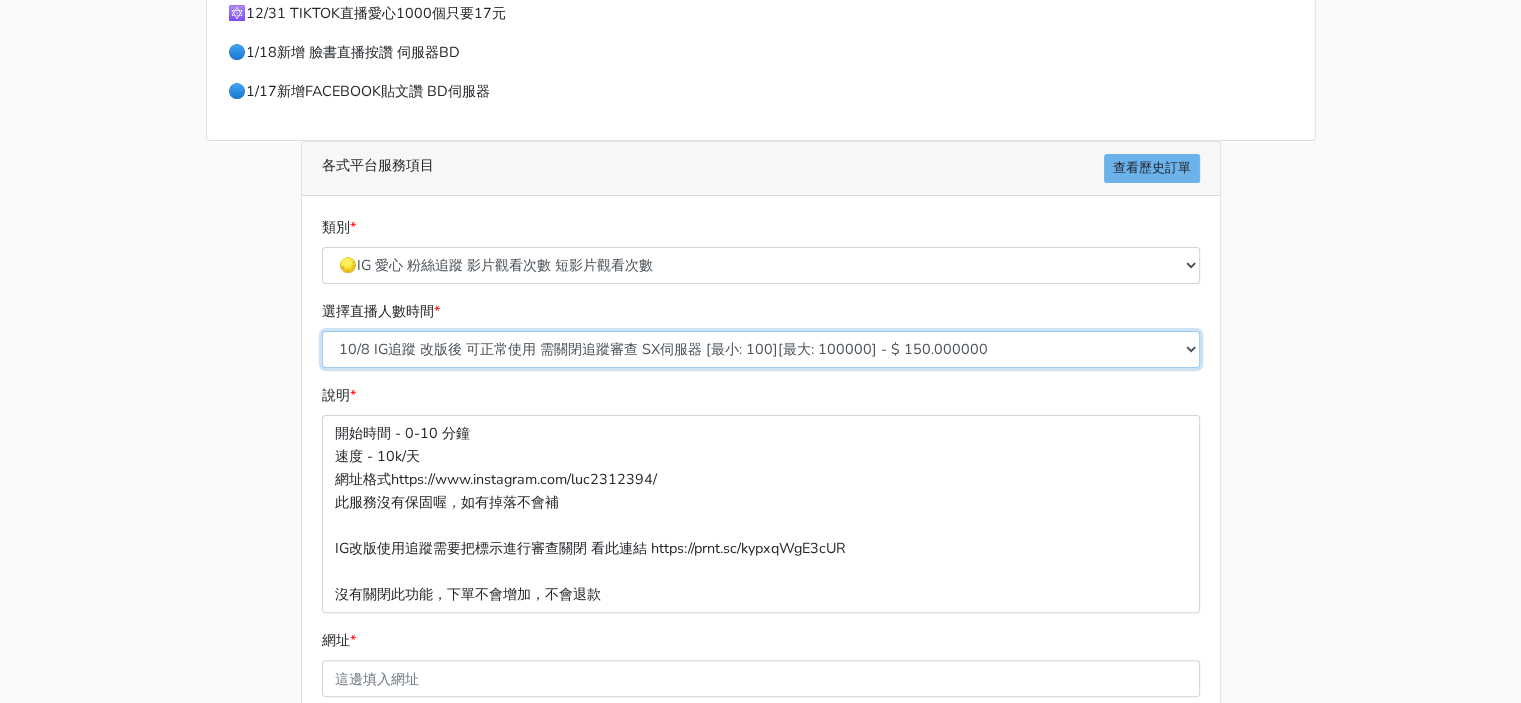 scroll, scrollTop: 600, scrollLeft: 0, axis: vertical 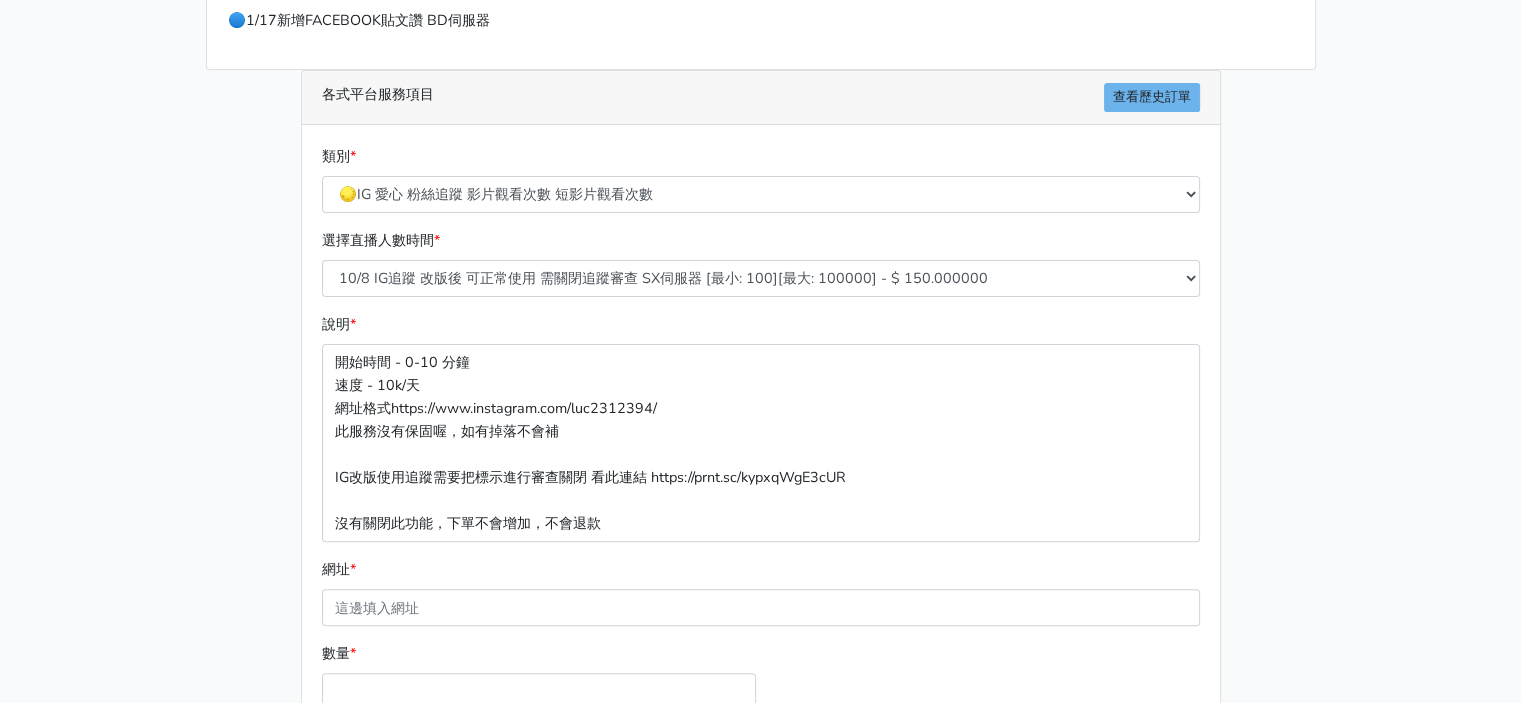 drag, startPoint x: 0, startPoint y: 302, endPoint x: 241, endPoint y: 360, distance: 247.88103 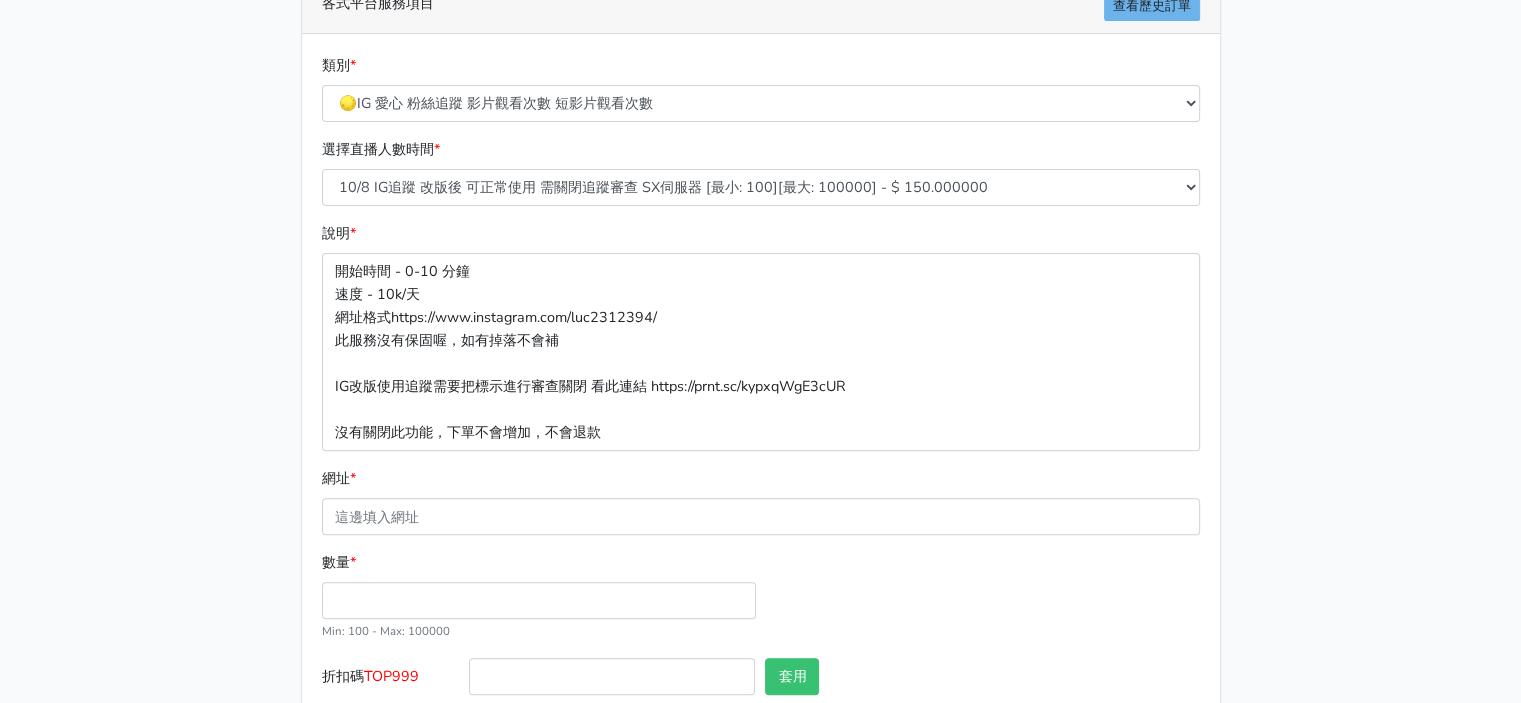 scroll, scrollTop: 800, scrollLeft: 0, axis: vertical 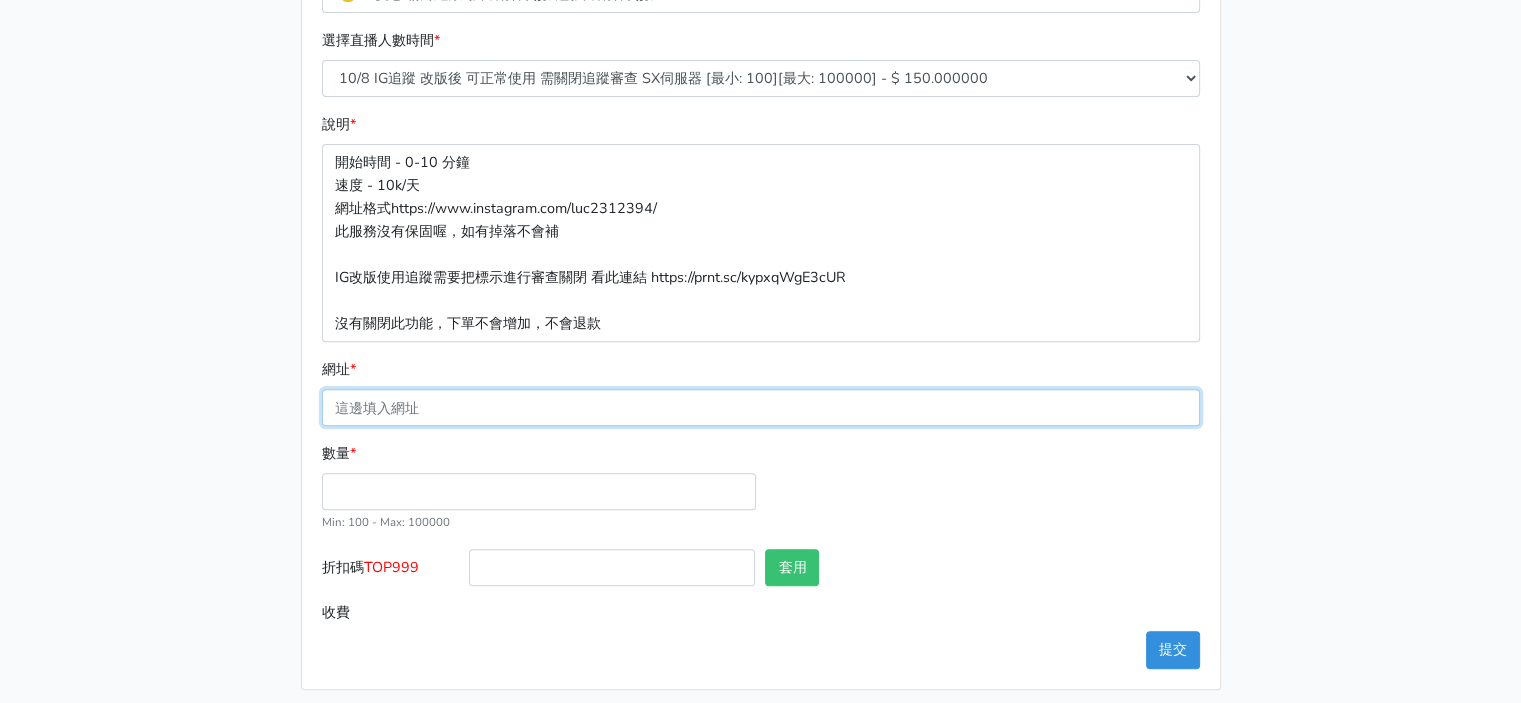 click on "網址 *" at bounding box center [761, 407] 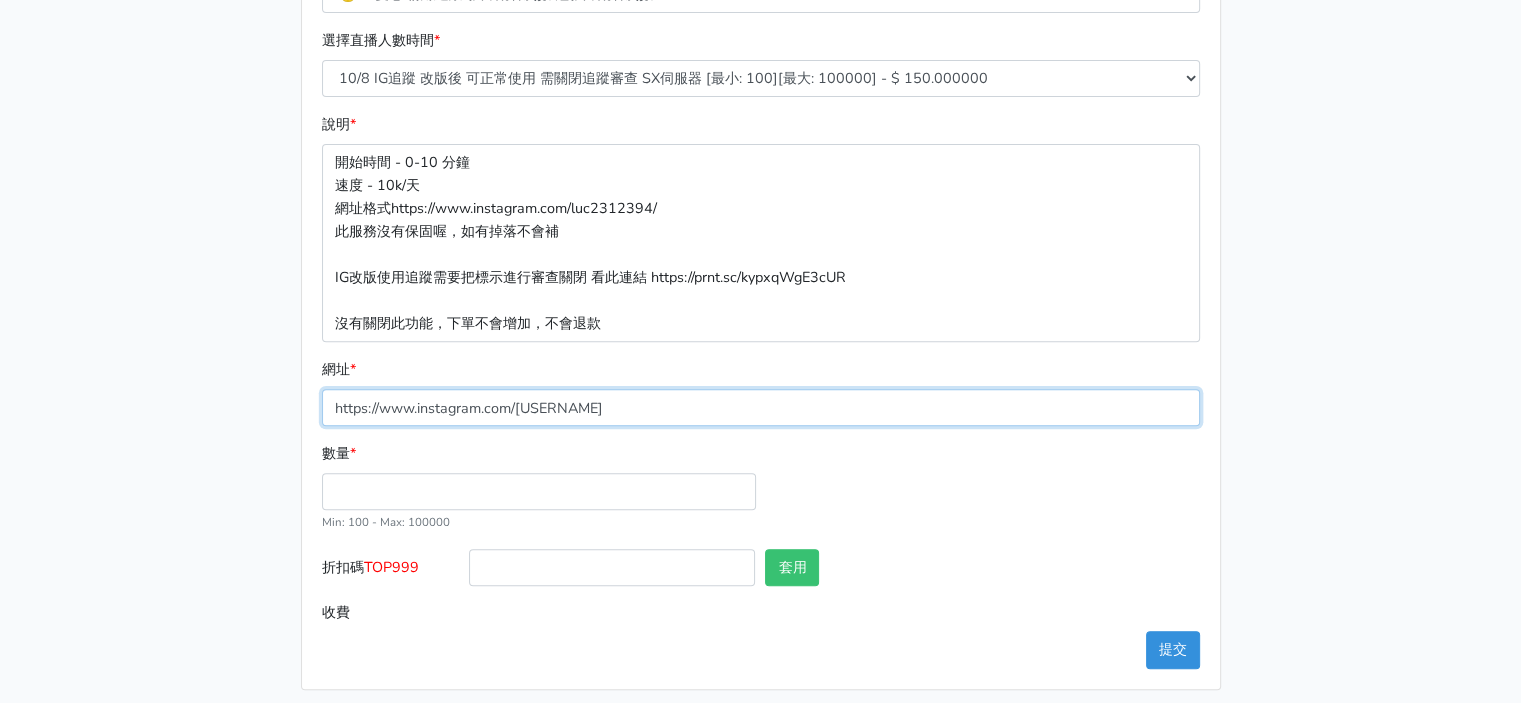type on "https://www.instagram.com/[USERNAME]/" 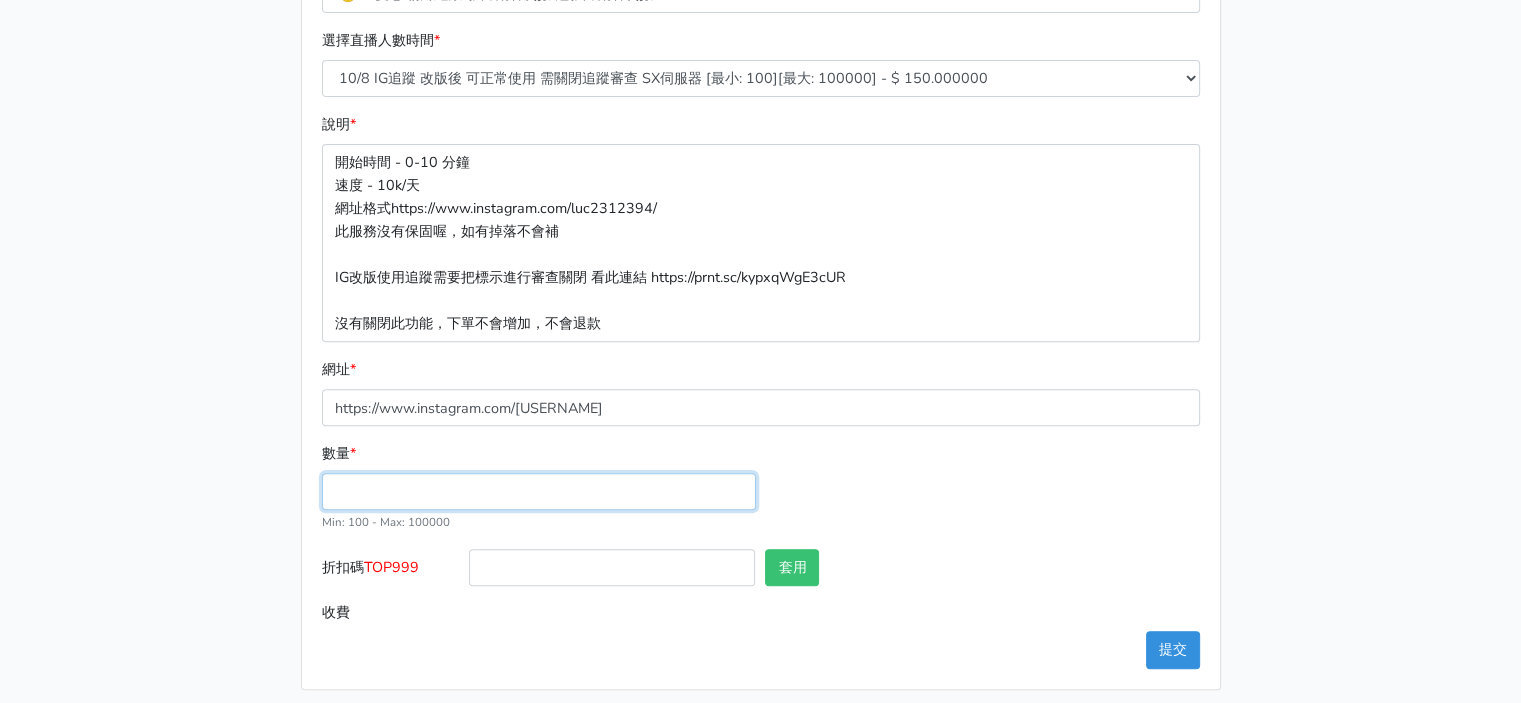 click on "數量 *" at bounding box center (539, 491) 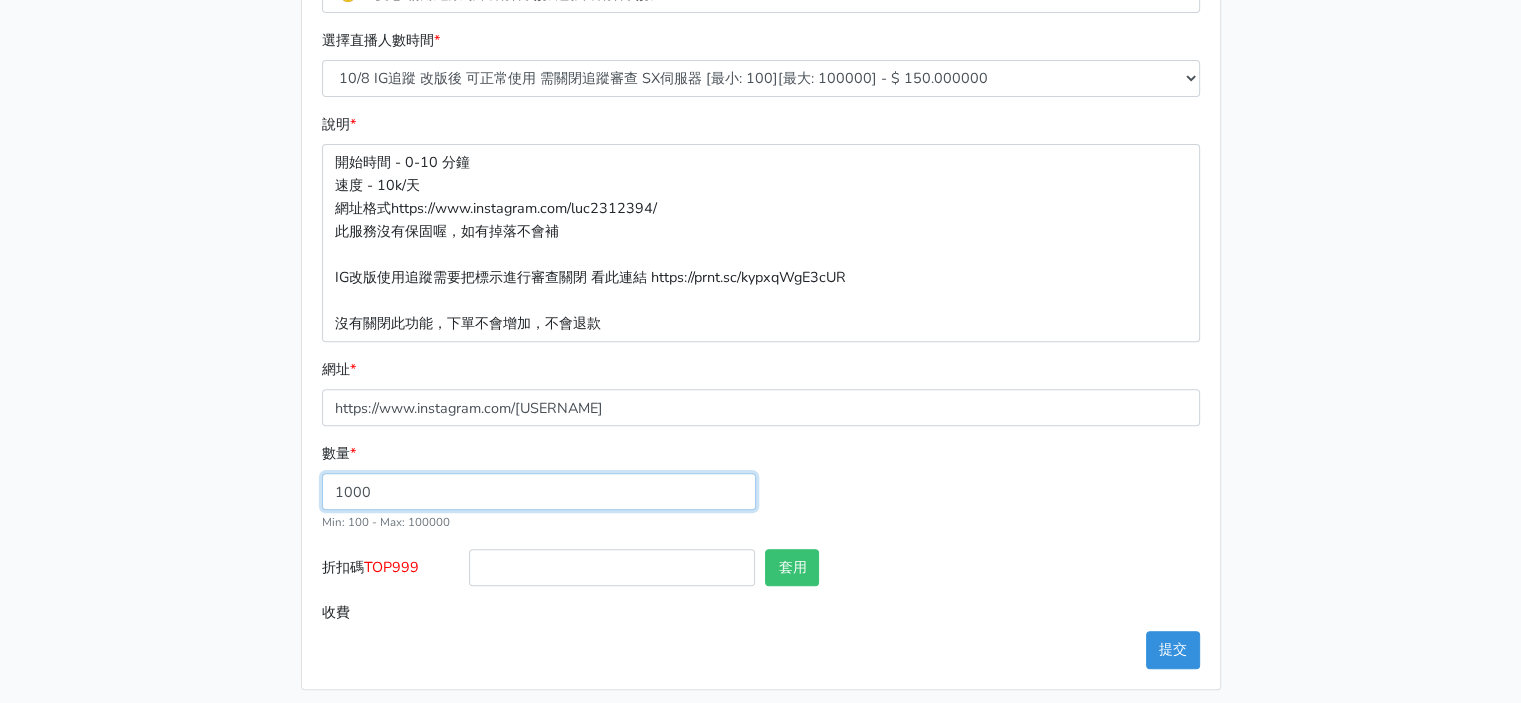 type on "1000" 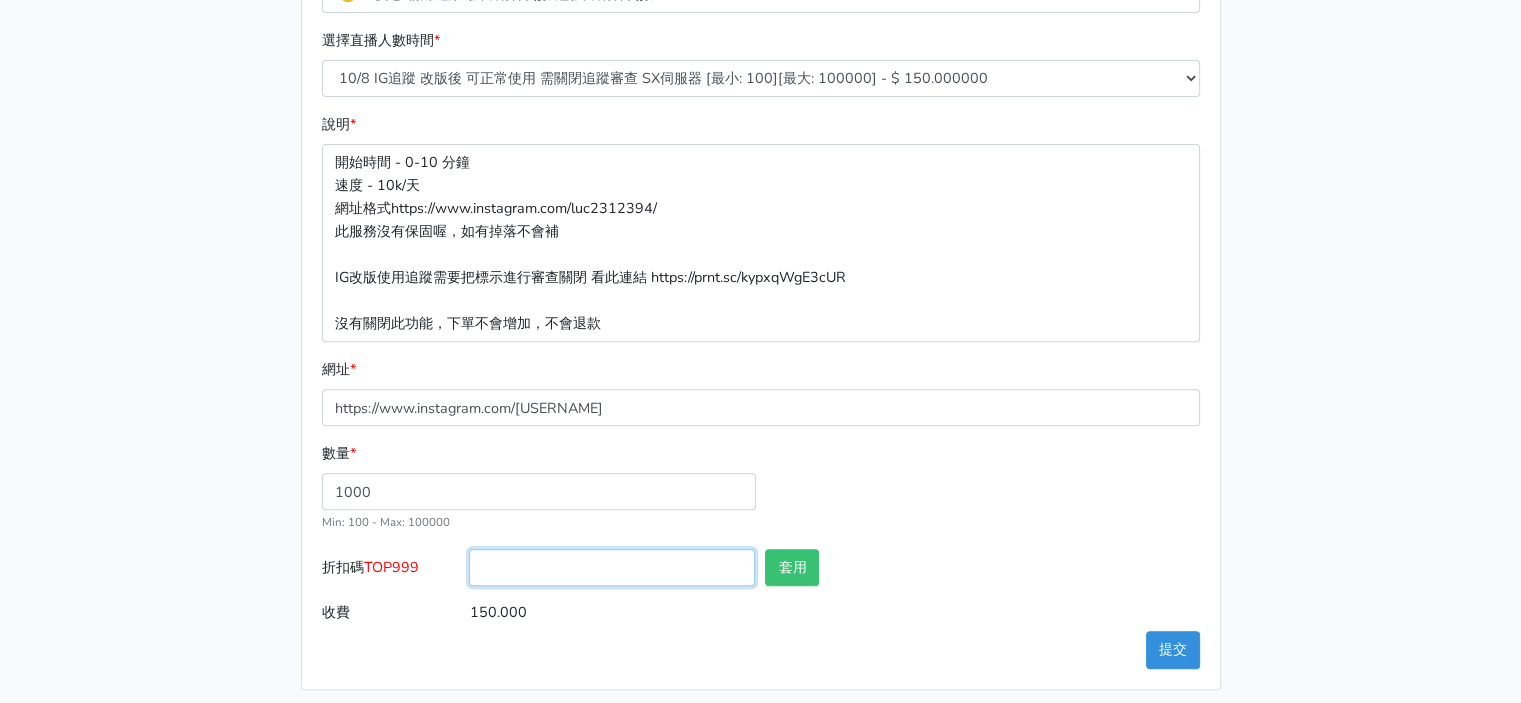 click on "折扣碼  TOP999" at bounding box center [612, 567] 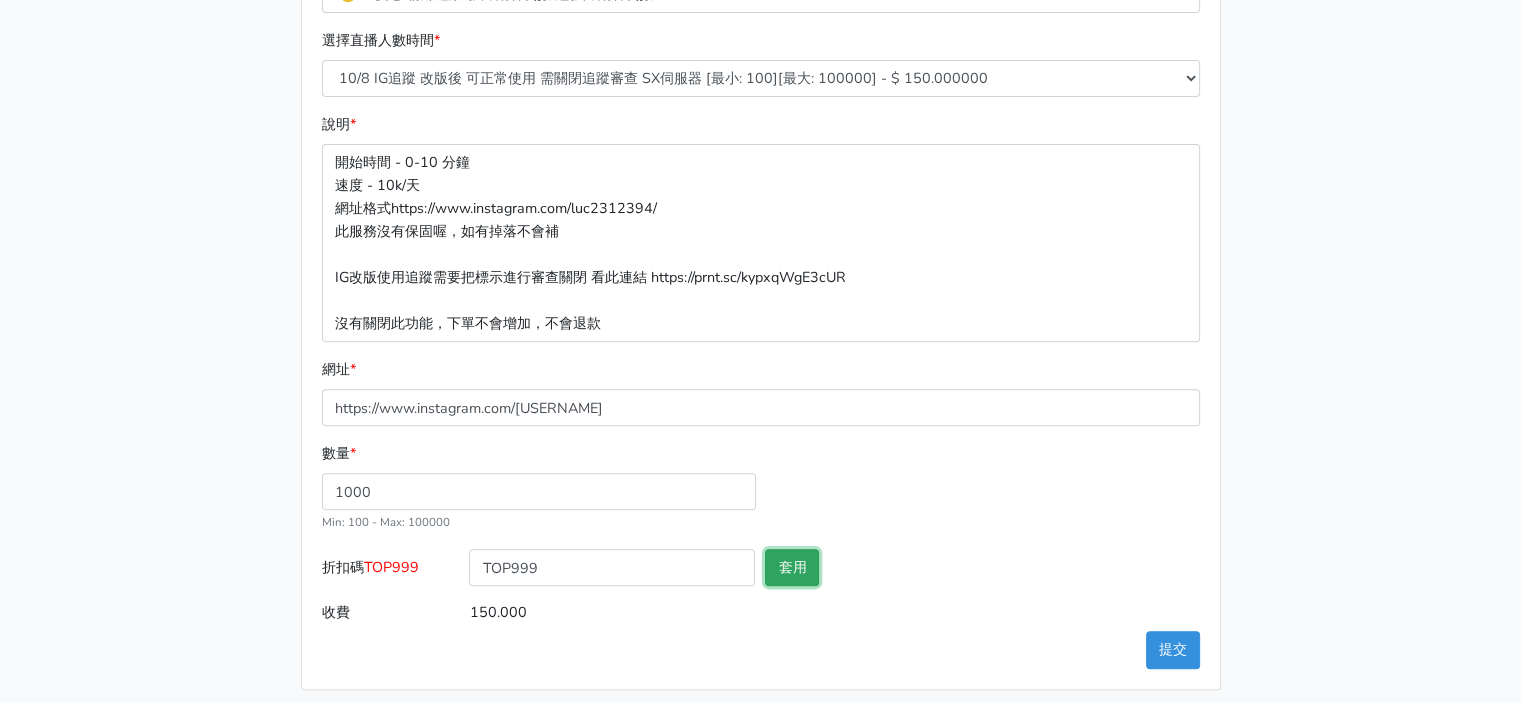 click on "套用" at bounding box center [792, 567] 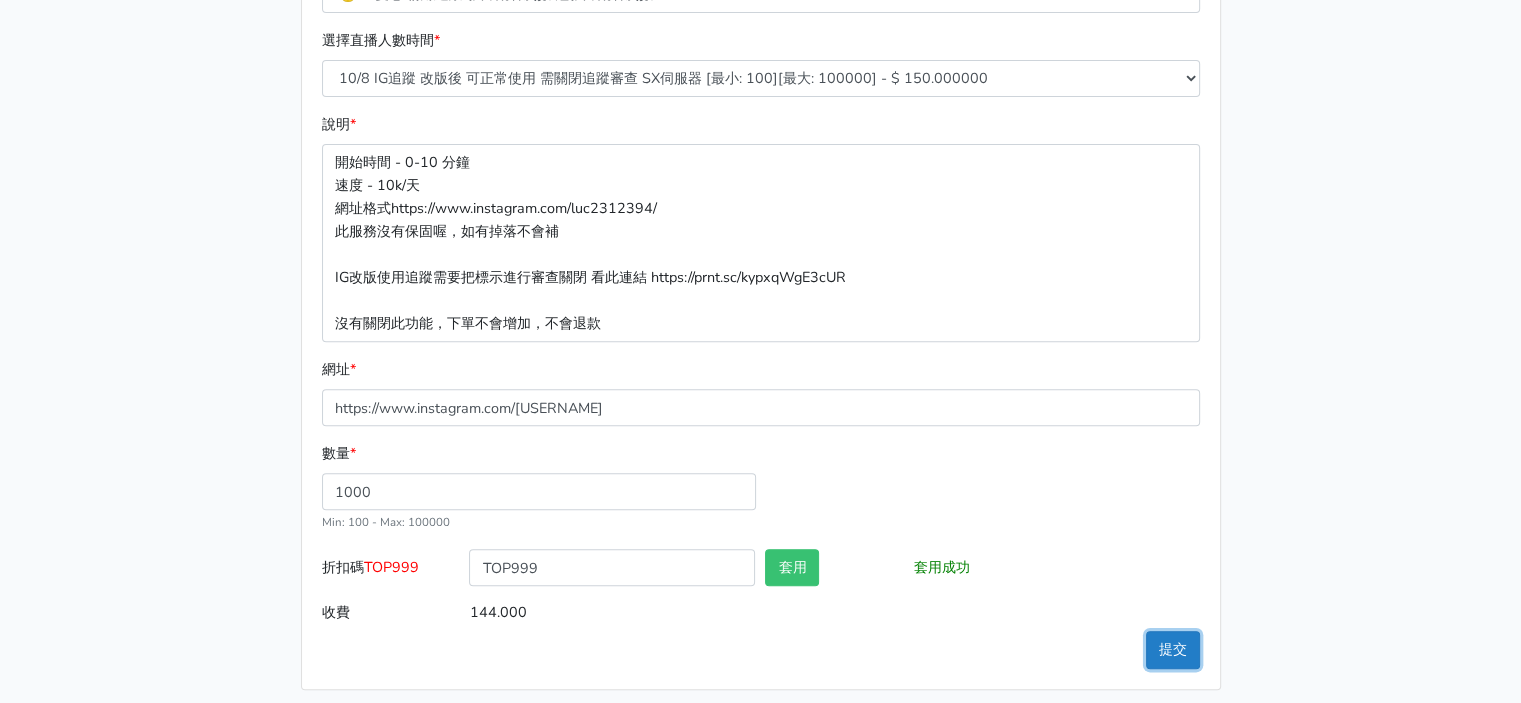 click on "提交" at bounding box center [1173, 649] 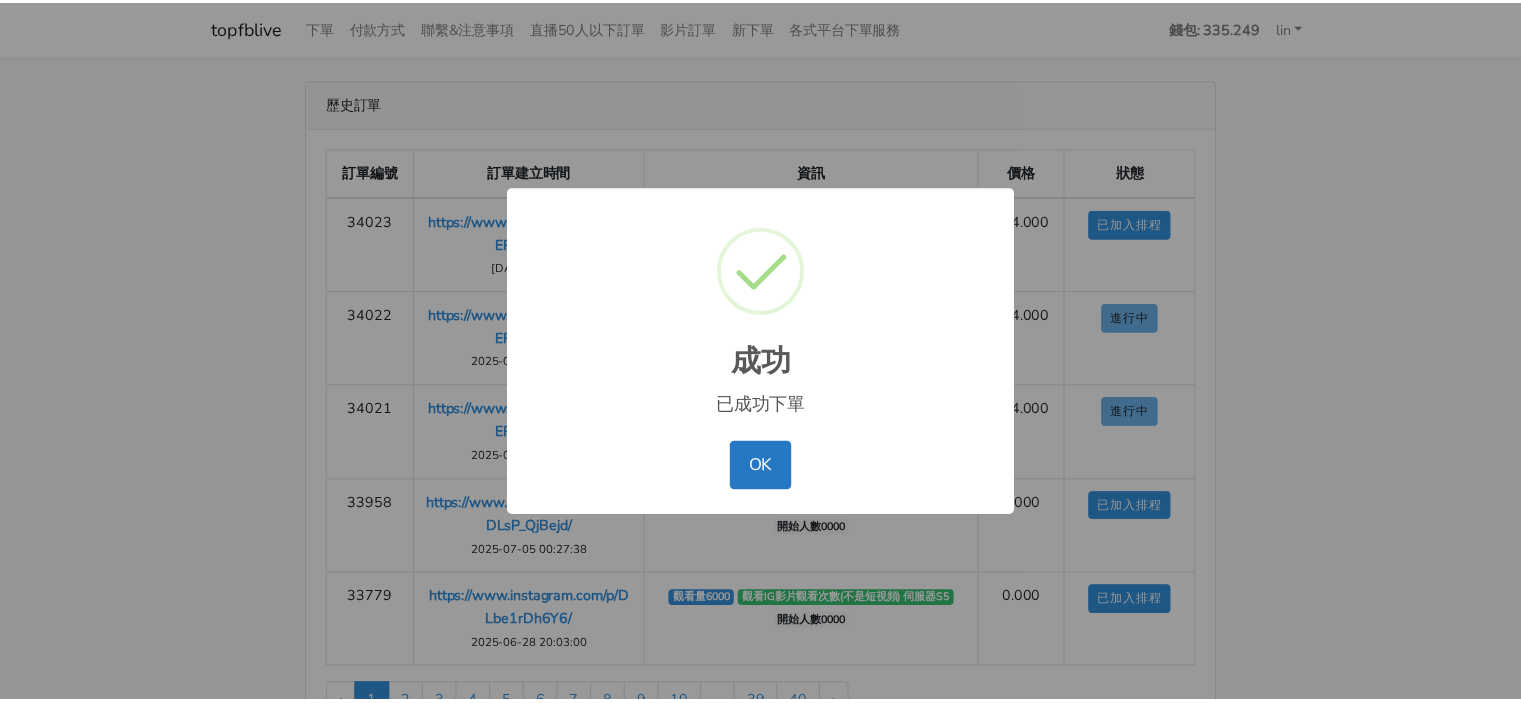 scroll, scrollTop: 0, scrollLeft: 0, axis: both 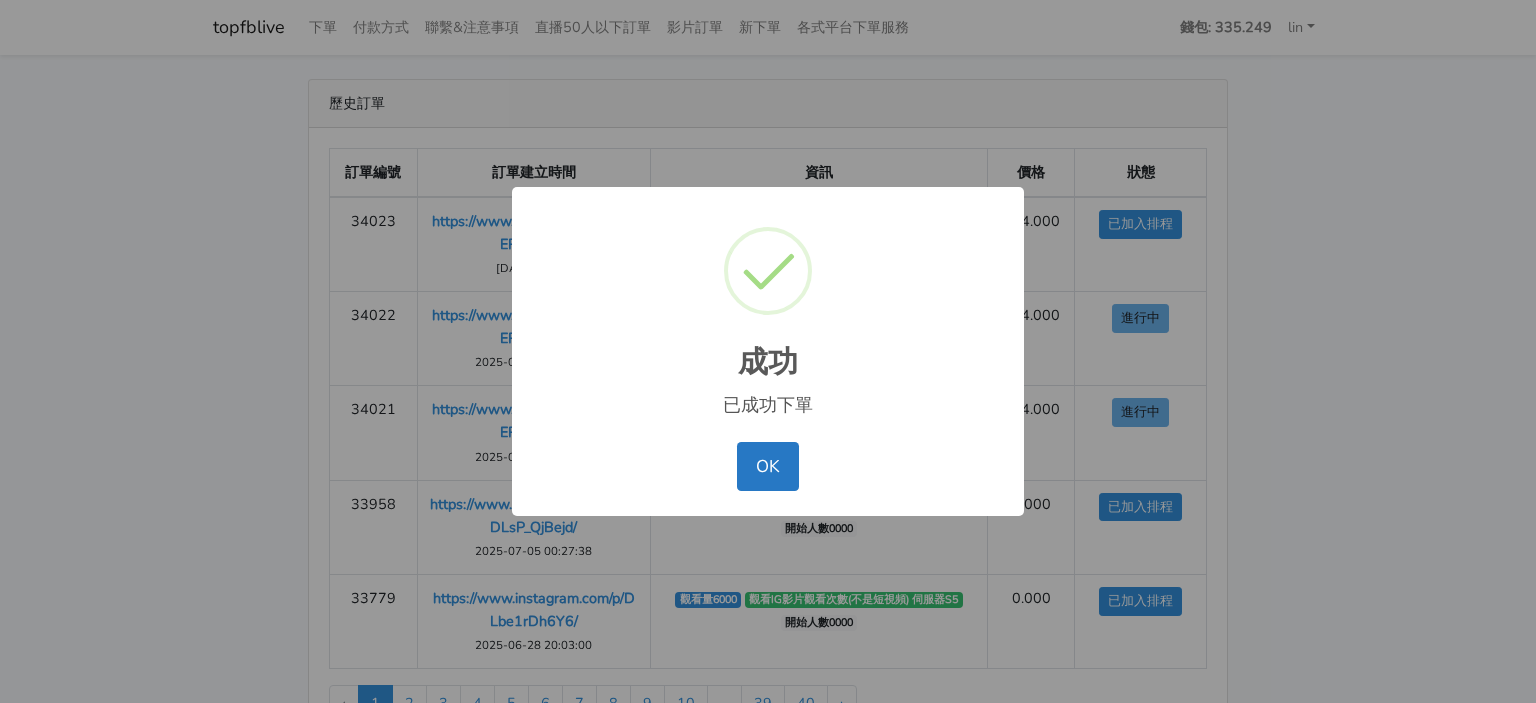 click on "OK" at bounding box center [767, 466] 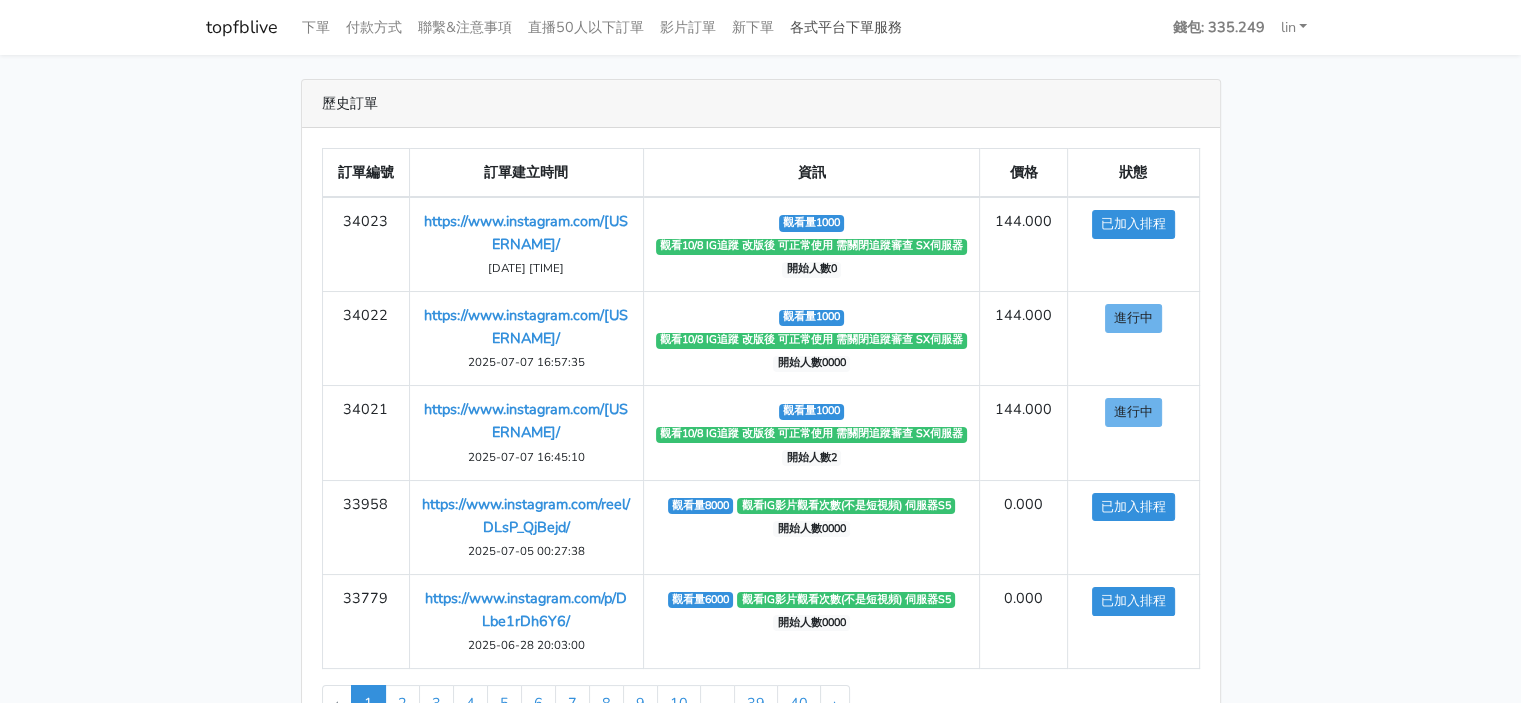 click on "各式平台下單服務" at bounding box center (846, 27) 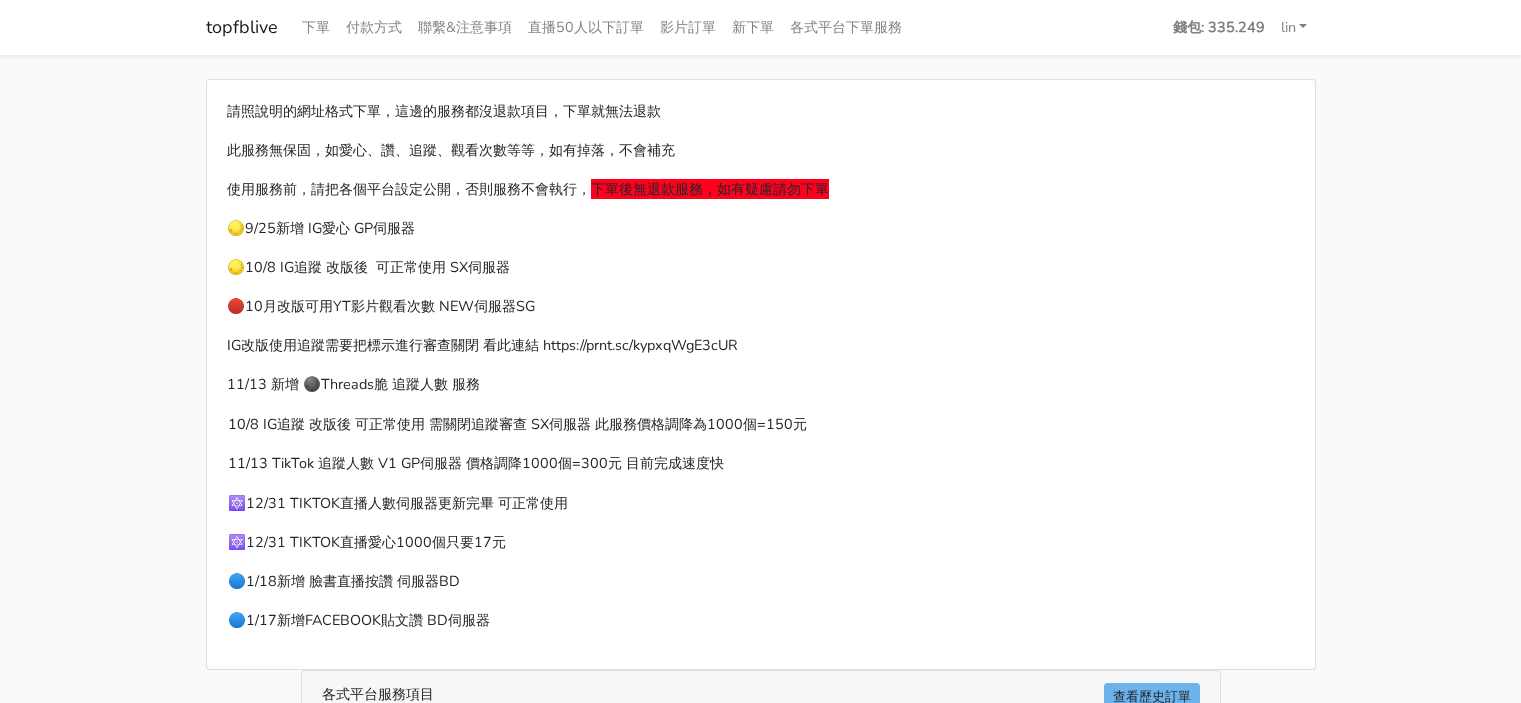 scroll, scrollTop: 500, scrollLeft: 0, axis: vertical 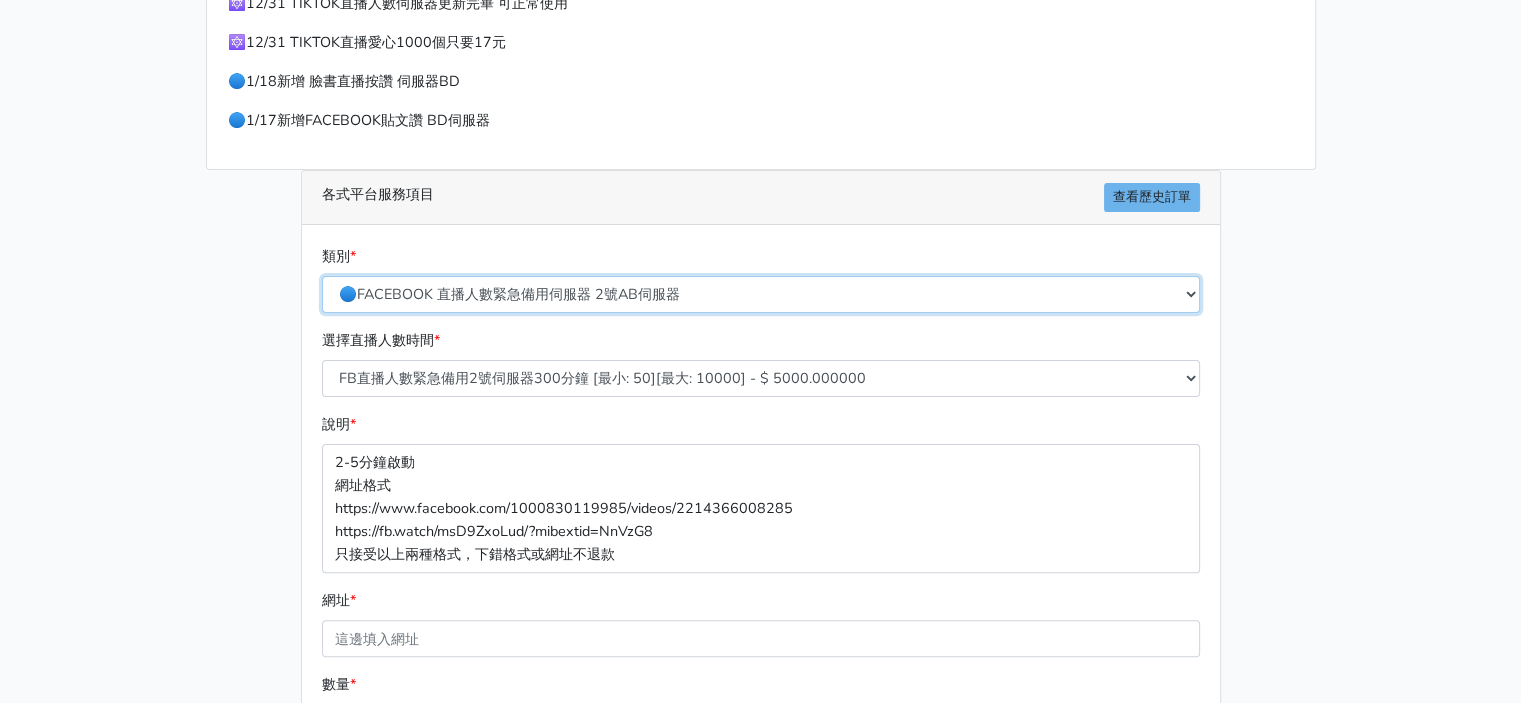 click on "🔵FACEBOOK 直播人數緊急備用伺服器 2號AB伺服器
🔵FACEBOOK 網軍專用貼文留言 安全保密
🔵FACEBOOK 直播人數伺服器 快進
🔵9/30 FACEBOOK 直播人數緩慢進場緩慢退場 台灣獨家
🔵FACEBOOK 直播人數緊急備用伺服器 J1
🔵FACEBOOK按讚-追蹤-評論-社團成員-影片觀看-短影片觀看
🔵台灣帳號FACEBOOK按讚、表情、分享、社團、追蹤服務" at bounding box center (761, 294) 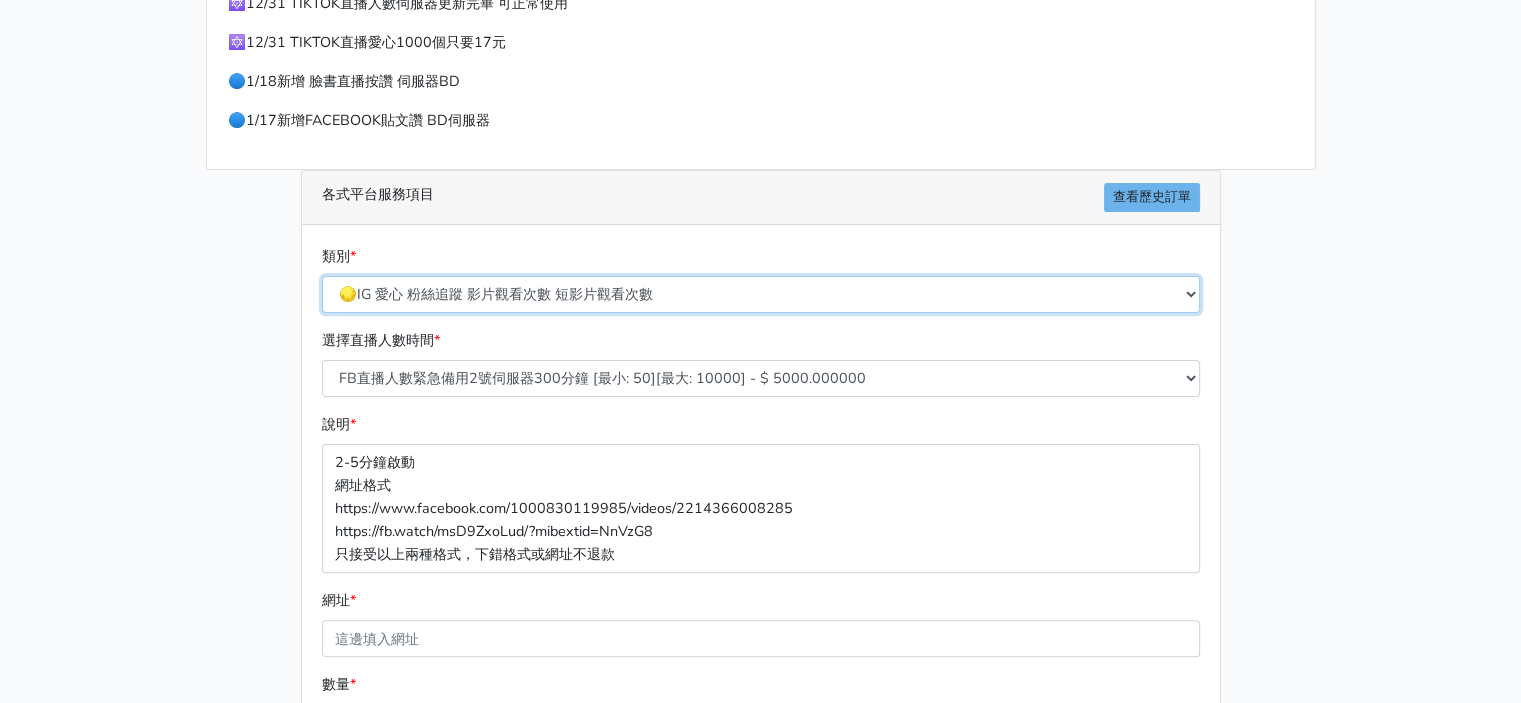 click on "🔵FACEBOOK 直播人數緊急備用伺服器 2號AB伺服器
🔵FACEBOOK 網軍專用貼文留言 安全保密
🔵FACEBOOK 直播人數伺服器 快進
🔵9/30 FACEBOOK 直播人數緩慢進場緩慢退場 台灣獨家
🔵FACEBOOK 直播人數緊急備用伺服器 J1
🔵FACEBOOK按讚-追蹤-評論-社團成員-影片觀看-短影片觀看
🔵台灣帳號FACEBOOK按讚、表情、分享、社團、追蹤服務" at bounding box center [761, 294] 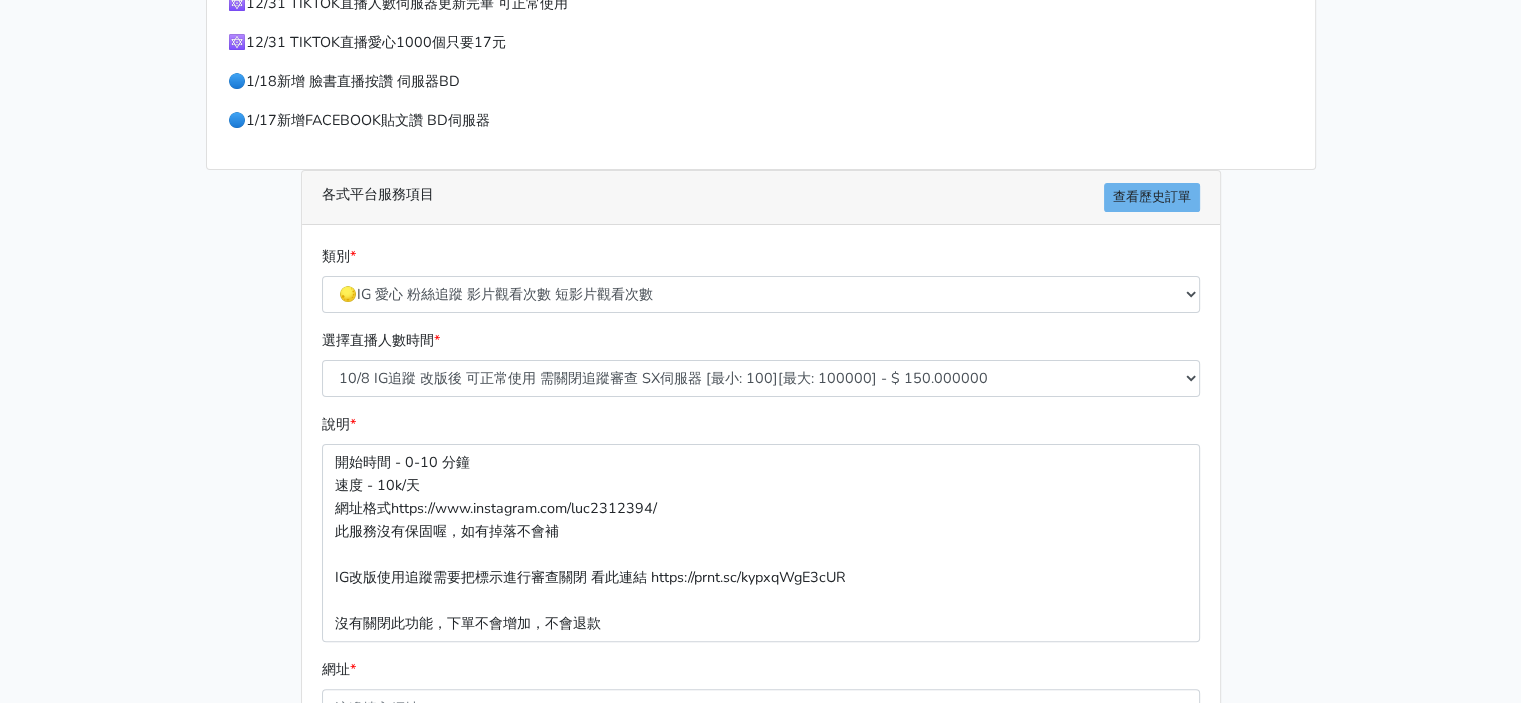 click on "選擇直播人數時間 *
10/8 IG追蹤 改版後  可正常使用 需關閉追蹤審查  SX伺服器 [最小: 100][最大: 100000] - $ 150.000000 IG貼文留言 J1A伺服器 [最小: 10][最大: 50000] - $ 1000.000000 🌕2/18新增 IG愛心 GP伺服器 [最小: 100][最大: 5000] - $ 60.000000 🌕IG影片觀看次數 短影片觀看次數 [最小: 1000][最大: 10000000] - $ 30.000000" at bounding box center (761, 279) 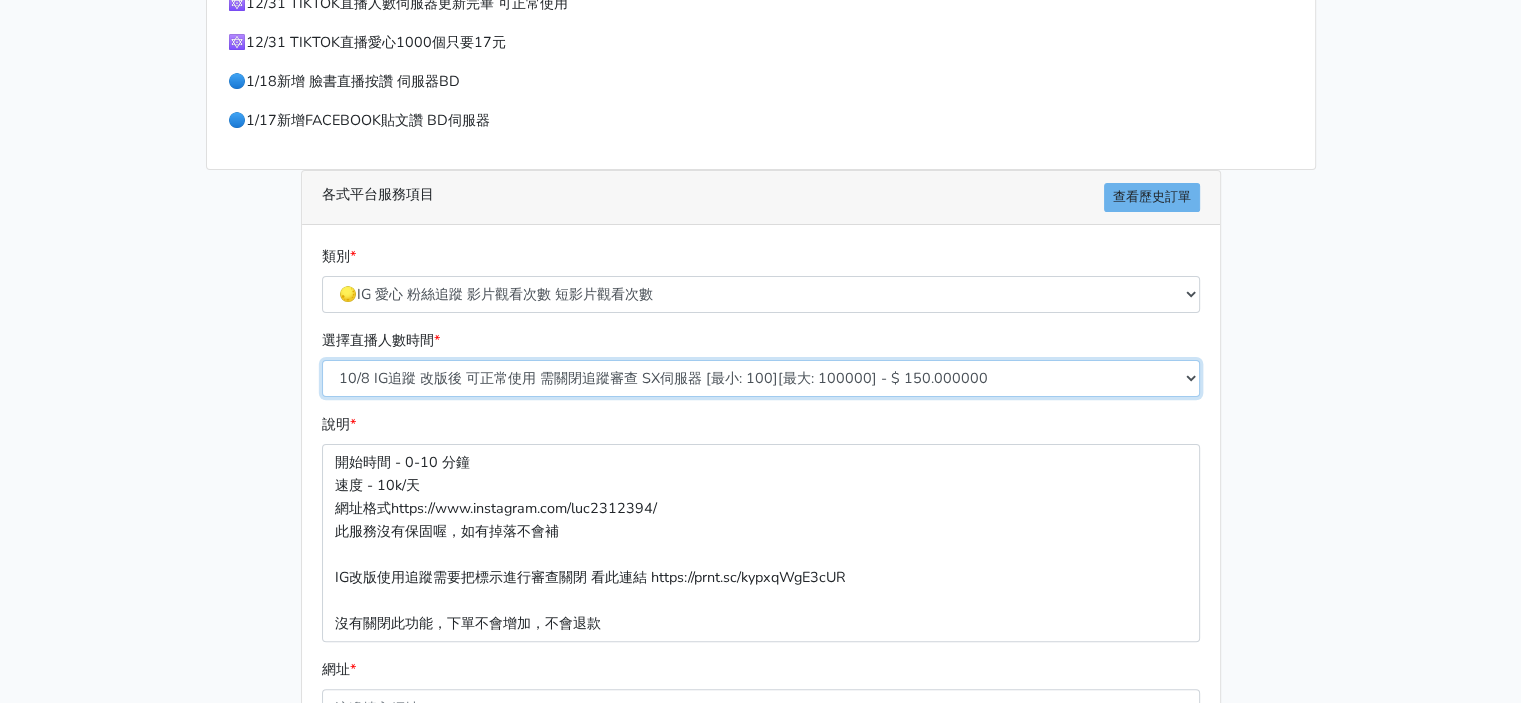 click on "10/8 IG追蹤 改版後  可正常使用 需關閉追蹤審查  SX伺服器 [最小: 100][最大: 100000] - $ 150.000000 IG貼文留言 J1A伺服器 [最小: 10][最大: 50000] - $ 1000.000000 🌕2/18新增 IG愛心 GP伺服器 [最小: 100][最大: 5000] - $ 60.000000 🌕IG影片觀看次數 短影片觀看次數 [最小: 1000][最大: 10000000] - $ 30.000000" at bounding box center (761, 378) 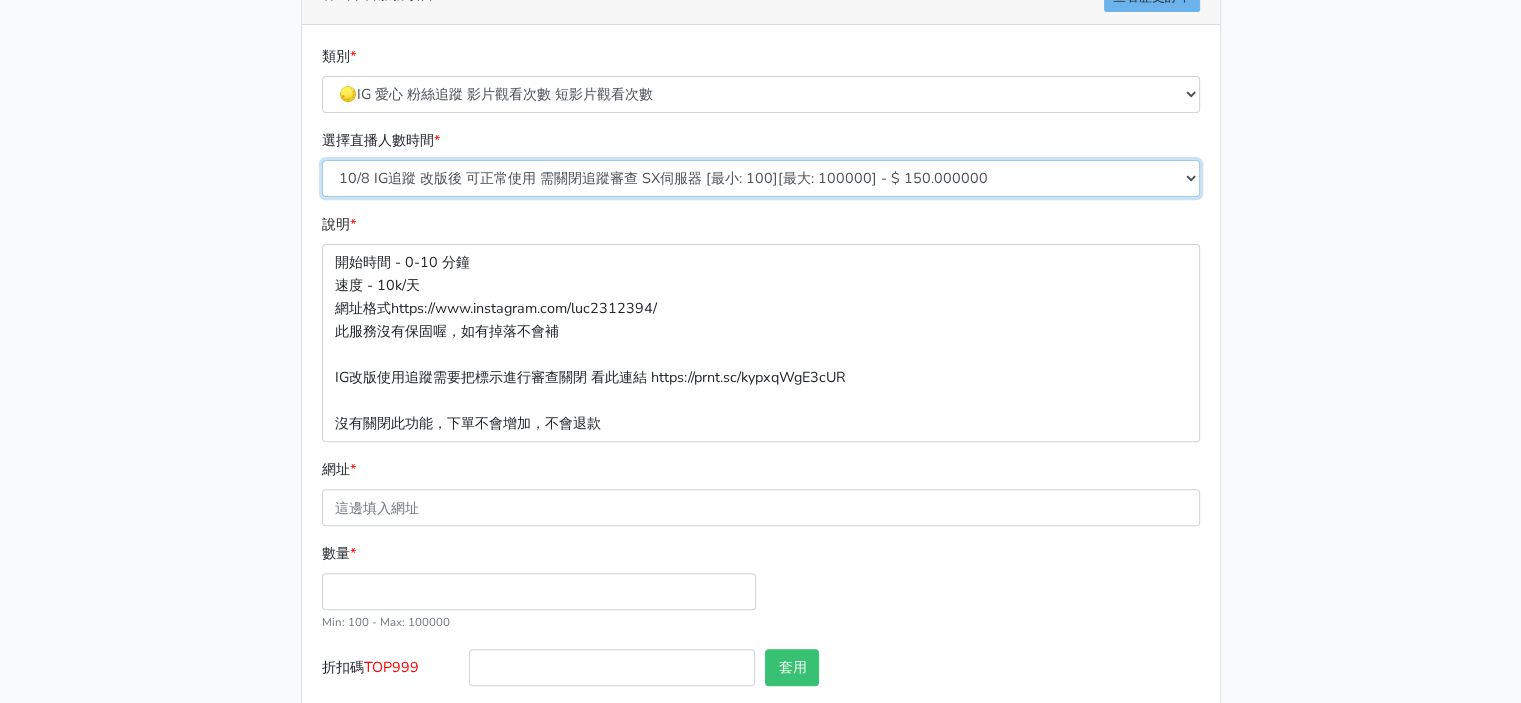 select on "23" 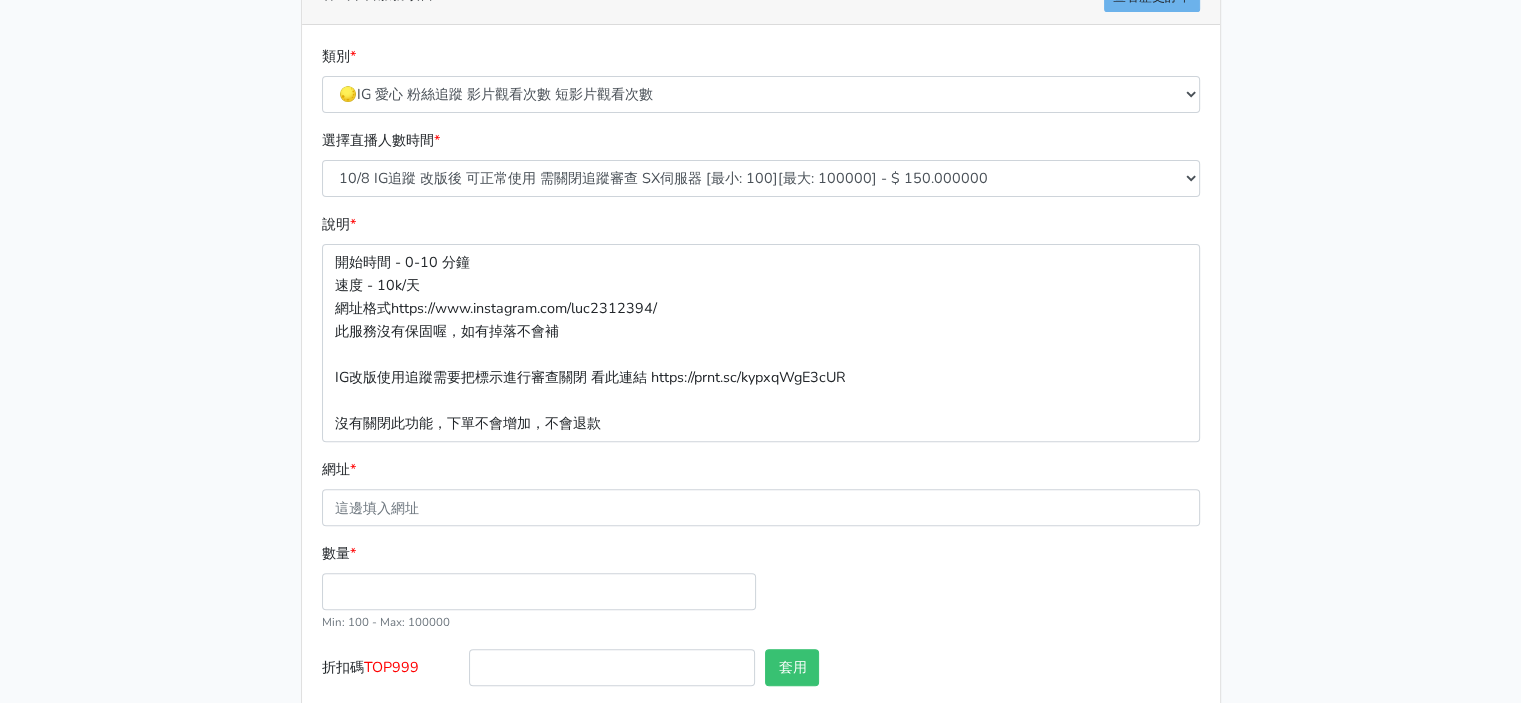 click on "請照說明的網址格式下單，這邊的服務都沒退款項目，下單就無法退款
此服務無保固，如愛心、讚、追蹤、觀看次數等等，如有掉落，不會補充
使用服務前，請把各個平台設定公開，否則服務不會執行， 下單後無退款服務，如有疑慮請勿下單
🌕9/25新增 IG愛心 GP伺服器
🌕10/8 IG追蹤 改版後  可正常使用 SX伺服器
🔴10月改版可用YT影片觀看次數 NEW伺服器SG
IG改版使用追蹤需要把標示進行審查關閉 看此連結 https://prnt.sc/kypxqWgE3cUR
11/13 新增 🌑Threads脆 追蹤人數 服務
10/8 IG追蹤 改版後 可正常使用 需關閉追蹤審查 SX伺服器 此服務價格調降為1000個=150元
11/13 TikTok 追蹤人數 V1 GP伺服器 價格調降1000個=300元 目前完成速度快
類別 * * * *" at bounding box center (760, 84) 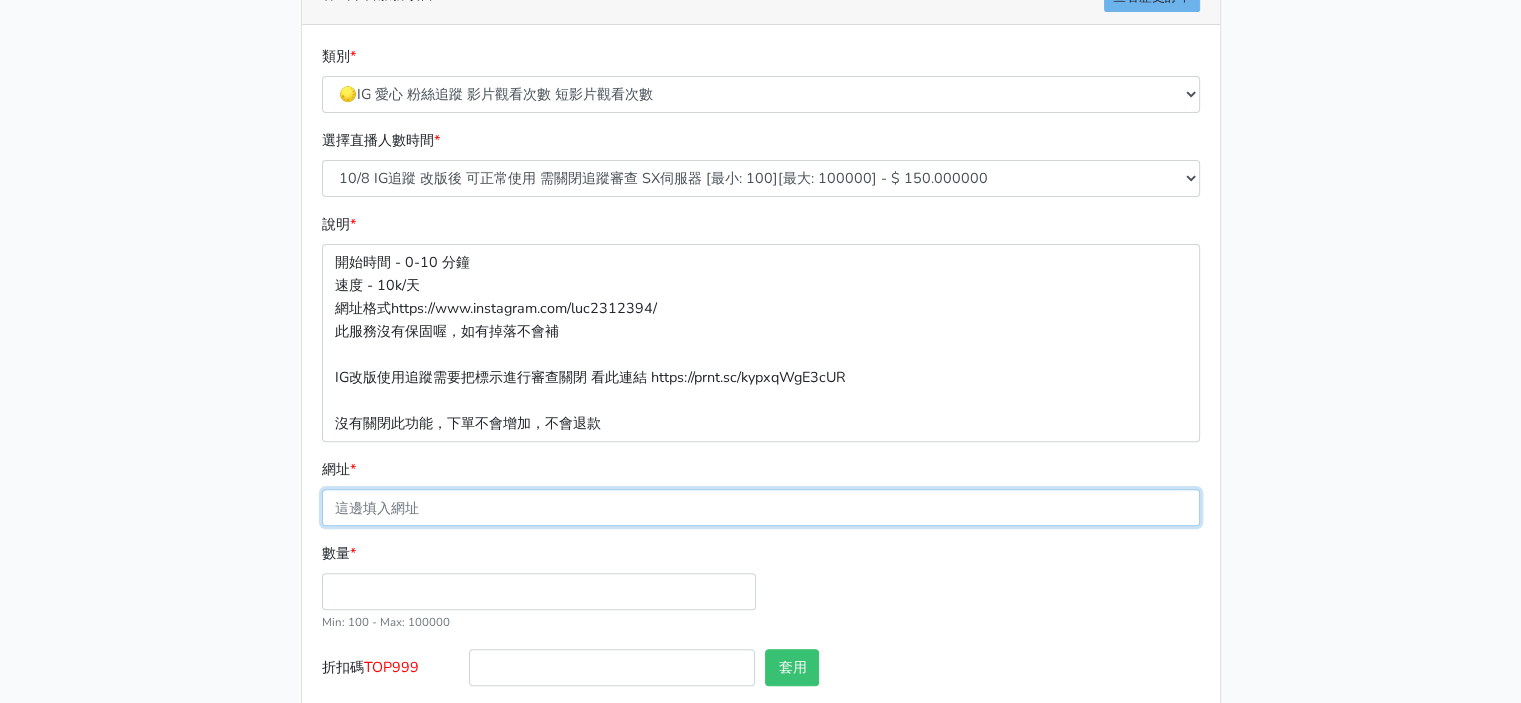 click on "網址 *" at bounding box center [761, 507] 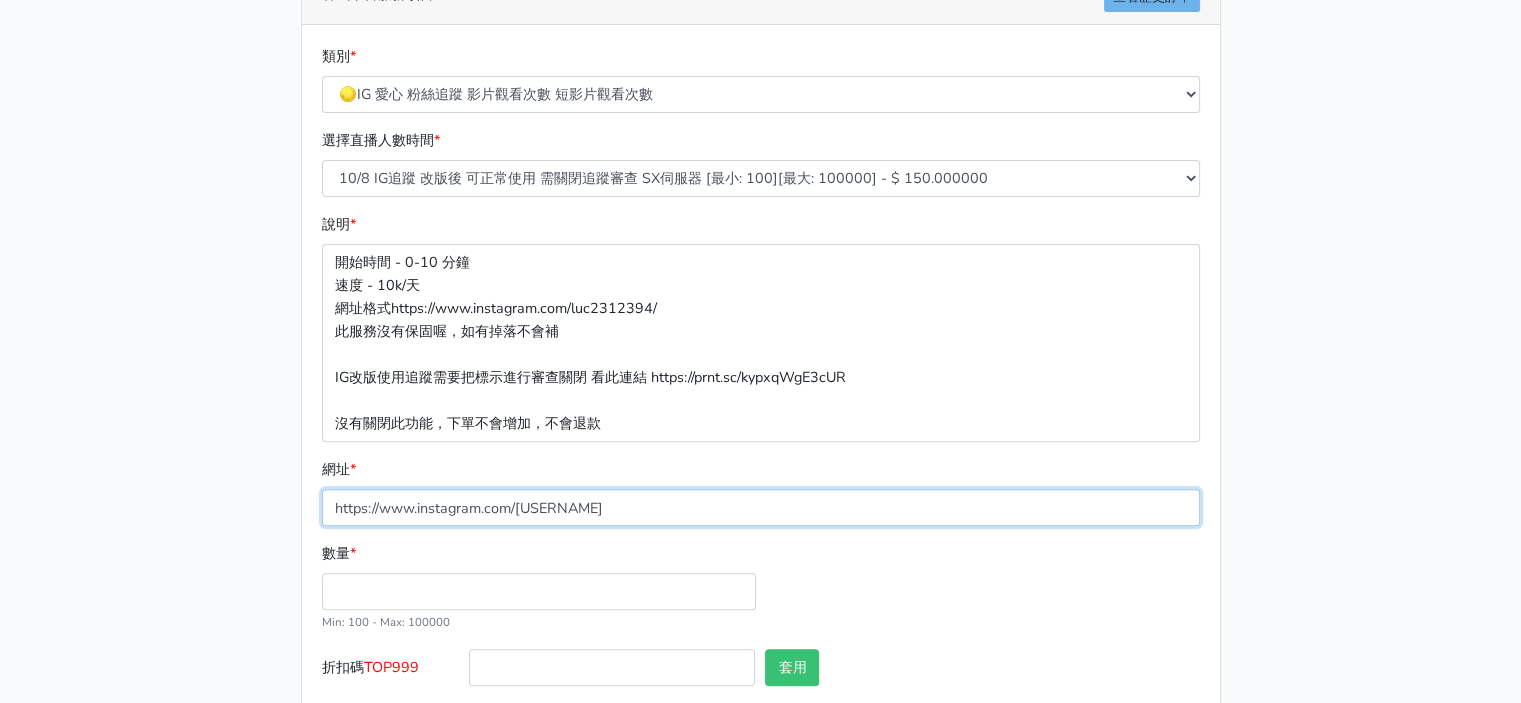 type on "https://www.instagram.com/[USERNAME]/" 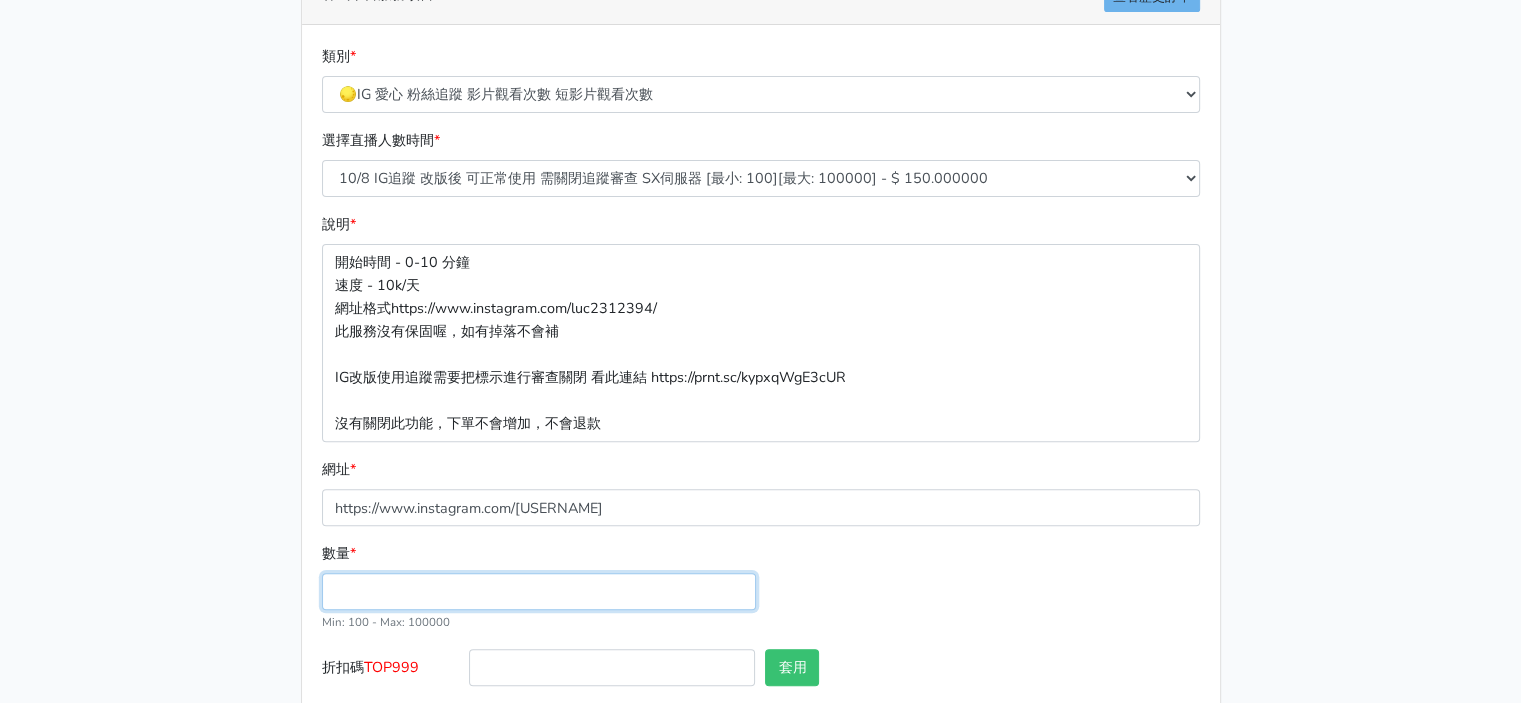 click on "數量 *" at bounding box center (539, 591) 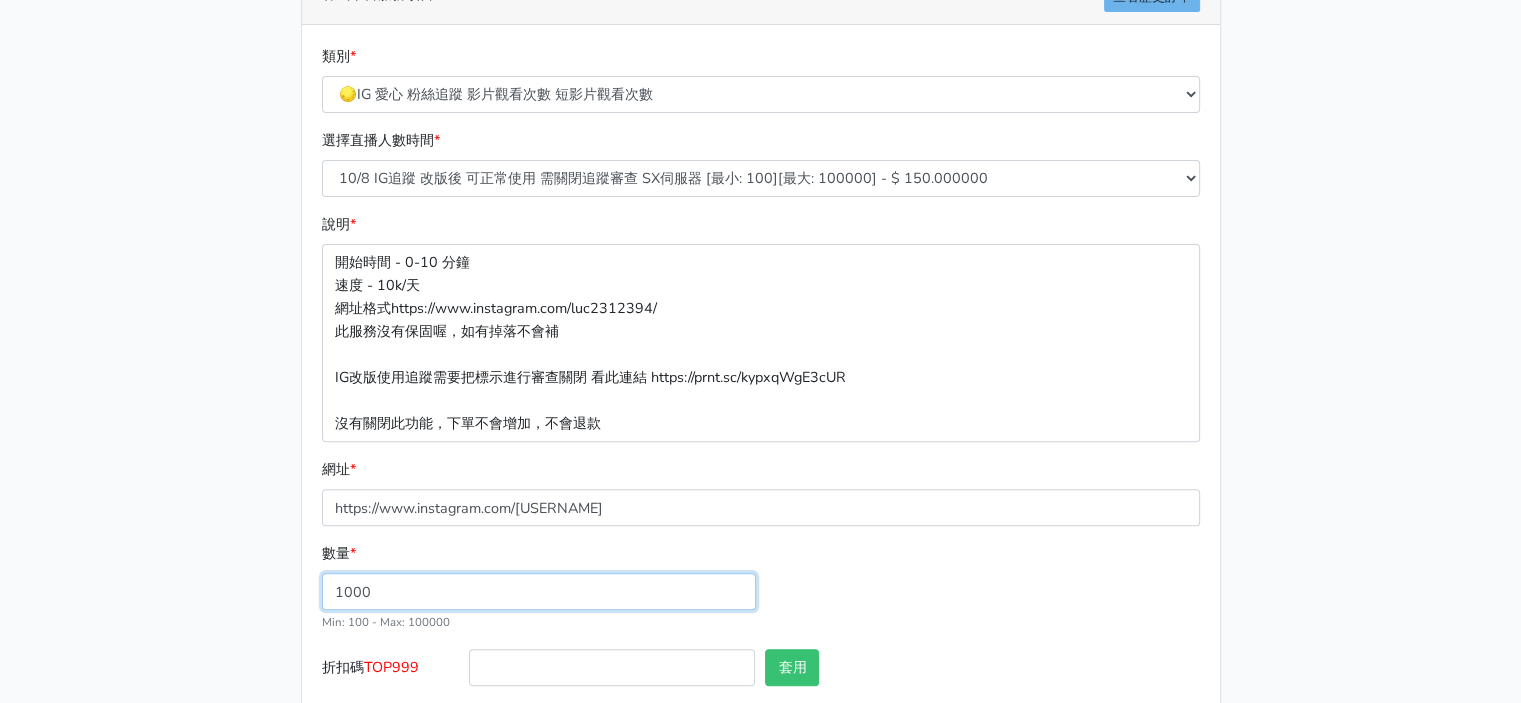 type on "1000" 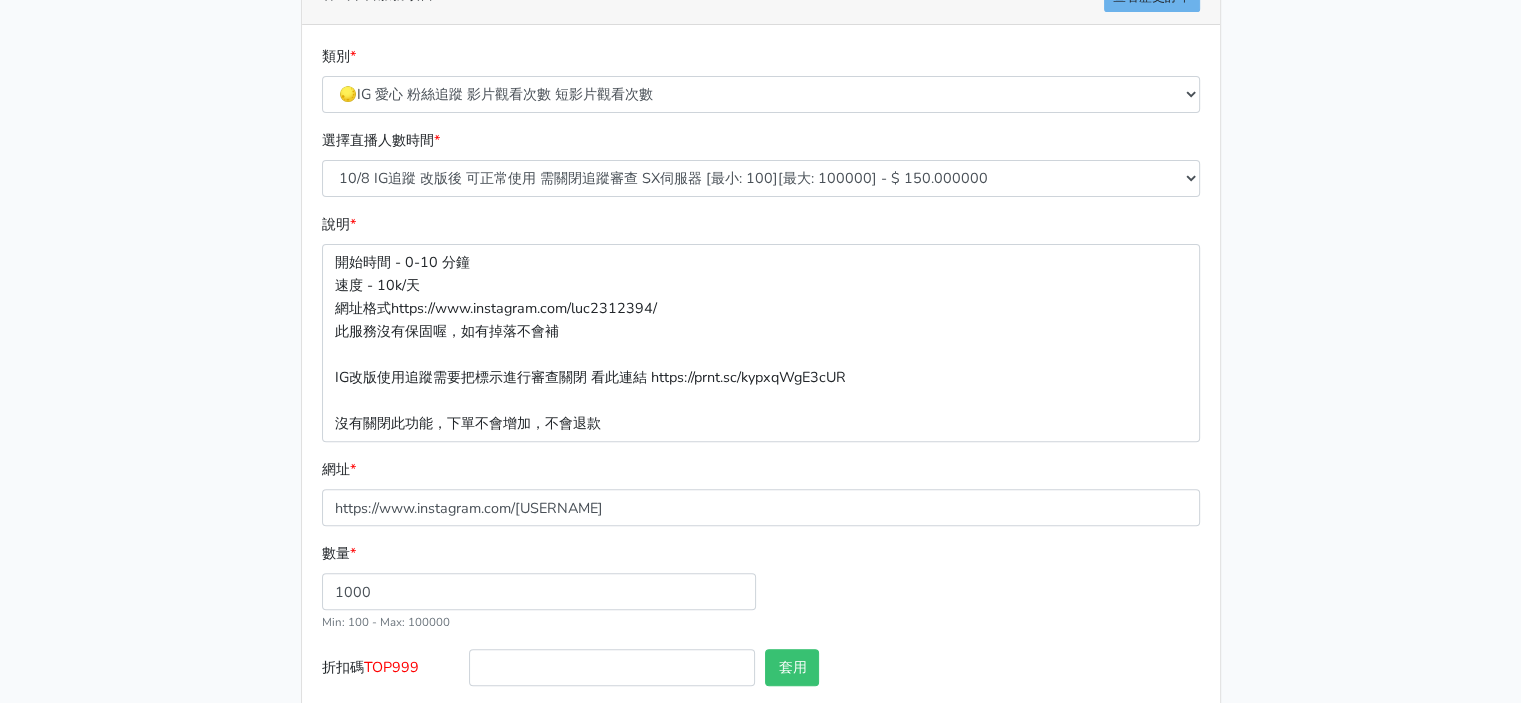 click on "請照說明的網址格式下單，這邊的服務都沒退款項目，下單就無法退款
此服務無保固，如愛心、讚、追蹤、觀看次數等等，如有掉落，不會補充
使用服務前，請把各個平台設定公開，否則服務不會執行， 下單後無退款服務，如有疑慮請勿下單
🌕9/25新增 IG愛心 GP伺服器
🌕10/8 IG追蹤 改版後  可正常使用 SX伺服器
🔴10月改版可用YT影片觀看次數 NEW伺服器SG
IG改版使用追蹤需要把標示進行審查關閉 看此連結 https://prnt.sc/kypxqWgE3cUR
11/13 新增 🌑Threads脆 追蹤人數 服務
10/8 IG追蹤 改版後 可正常使用 需關閉追蹤審查 SX伺服器 此服務價格調降為1000個=150元
11/13 TikTok 追蹤人數 V1 GP伺服器 價格調降1000個=300元 目前完成速度快
類別 * * * *" at bounding box center (760, 84) 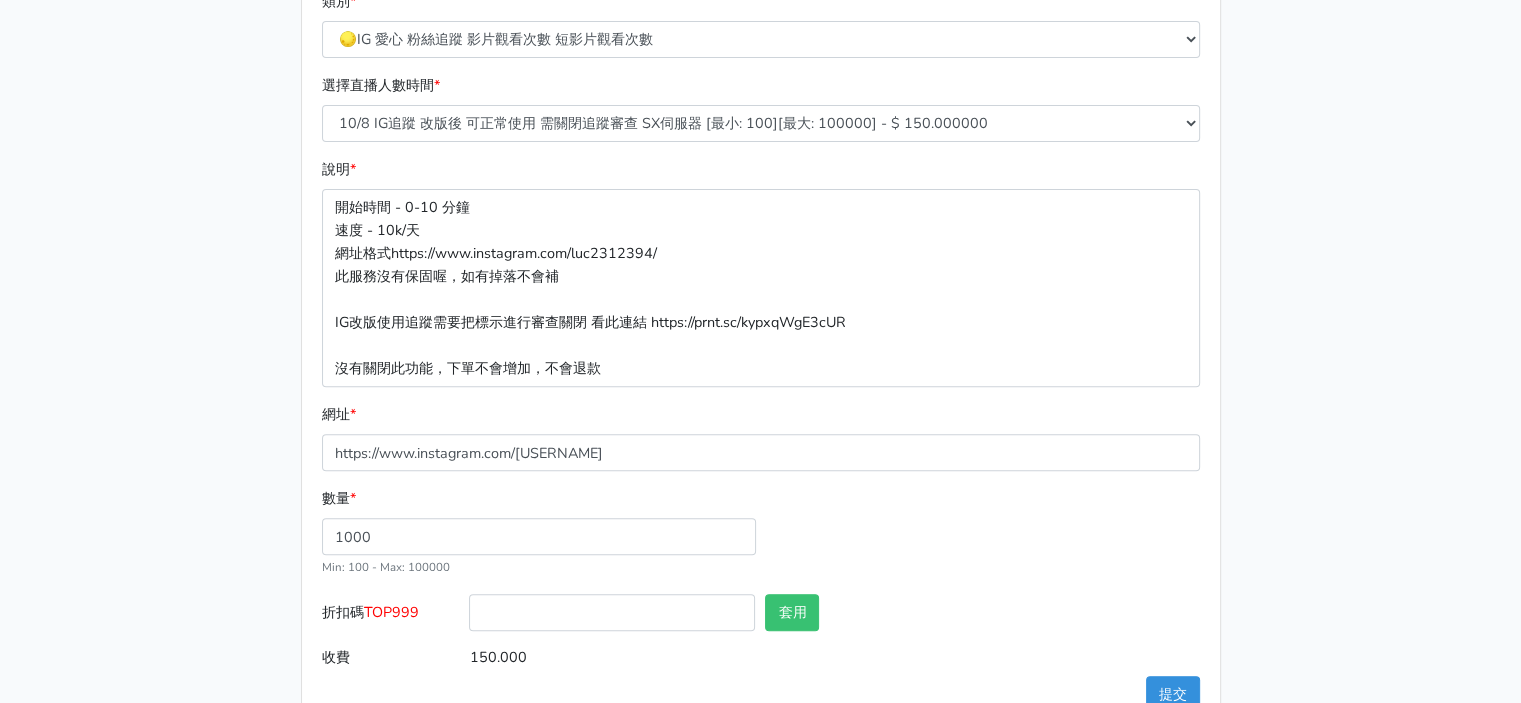 scroll, scrollTop: 807, scrollLeft: 0, axis: vertical 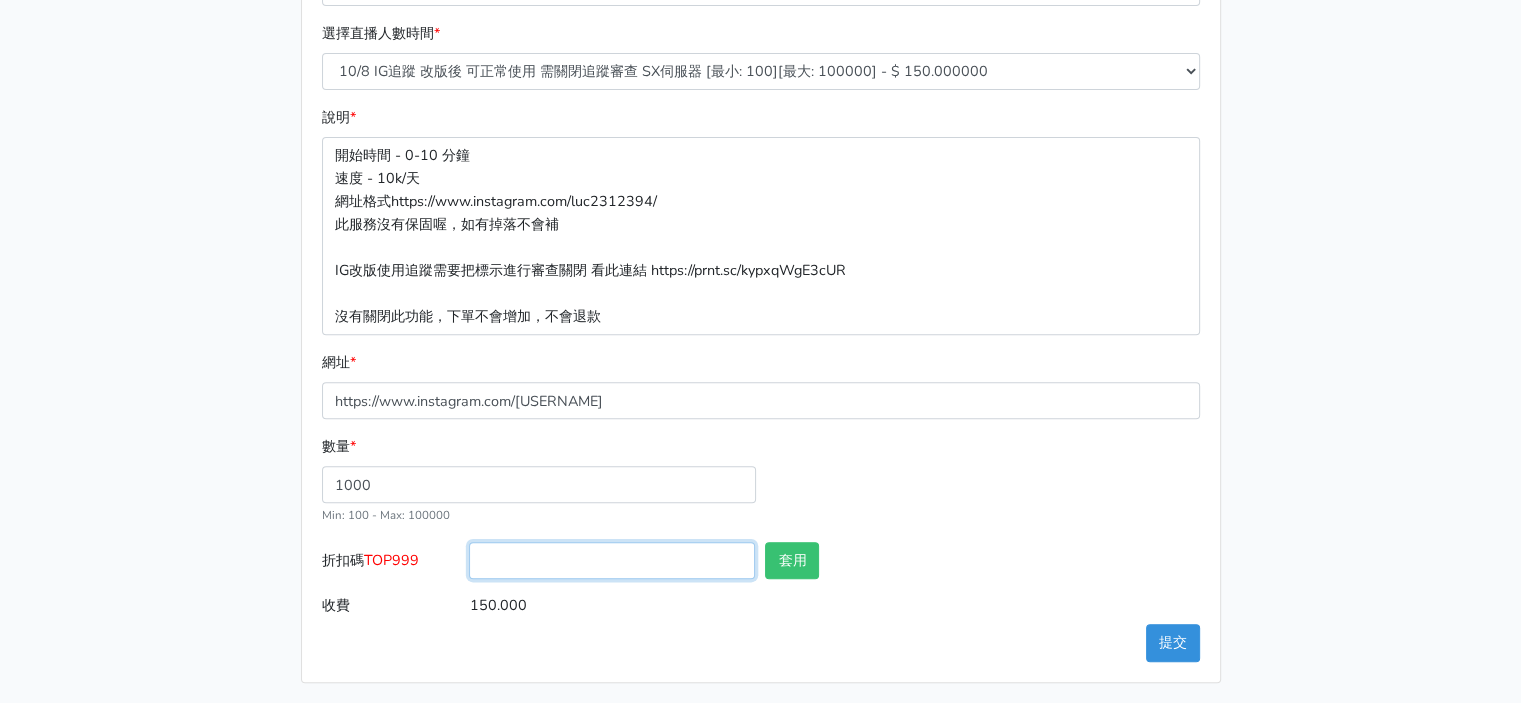 click on "折扣碼  TOP999" at bounding box center [612, 560] 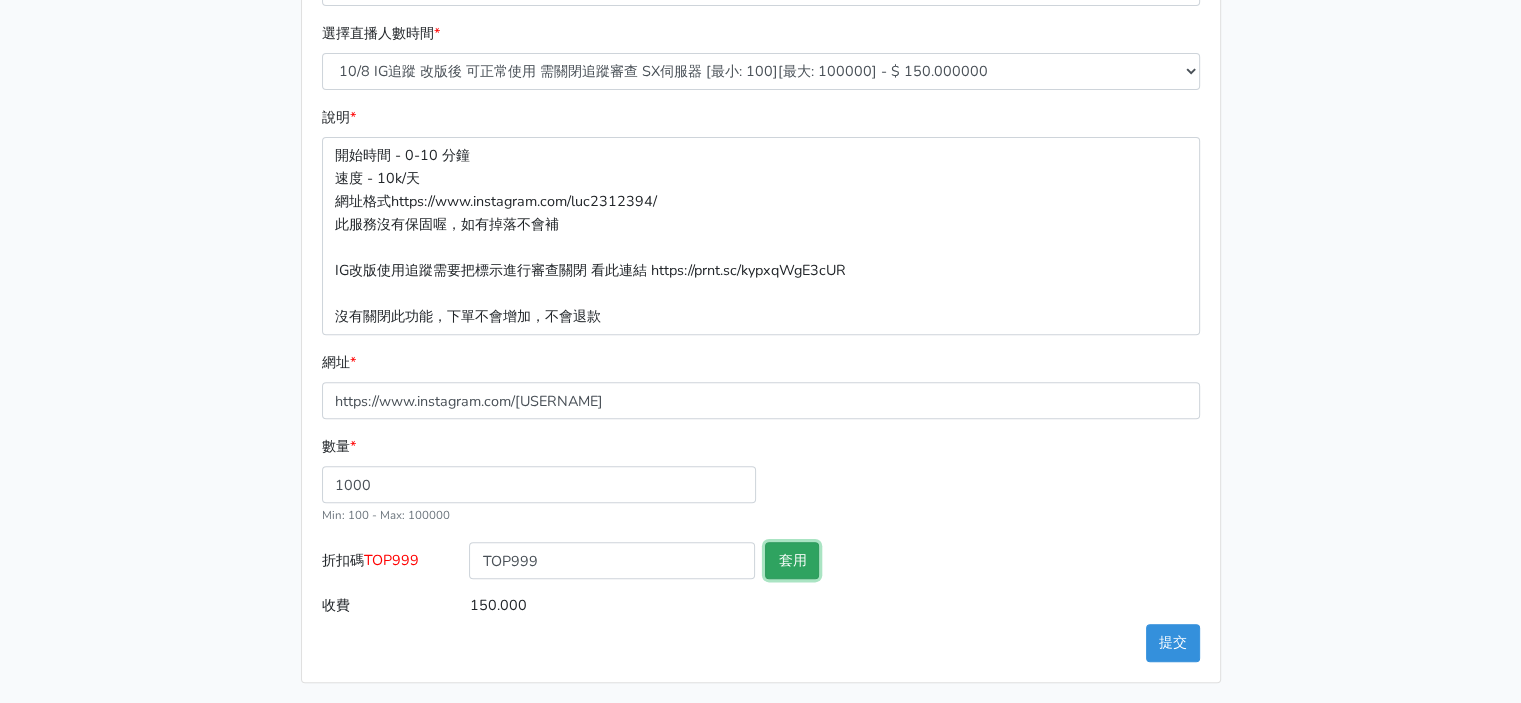 click on "套用" at bounding box center (792, 560) 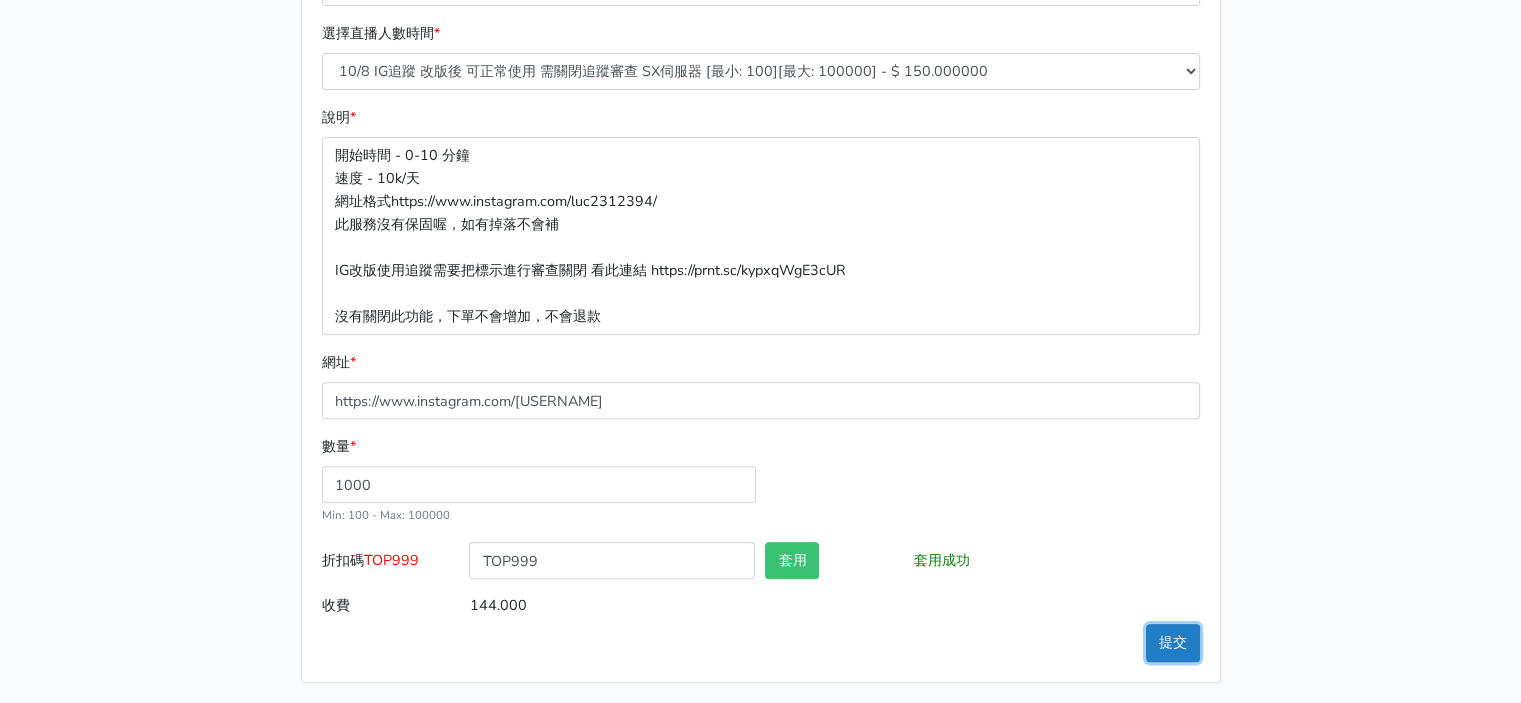 click on "提交" at bounding box center [1173, 642] 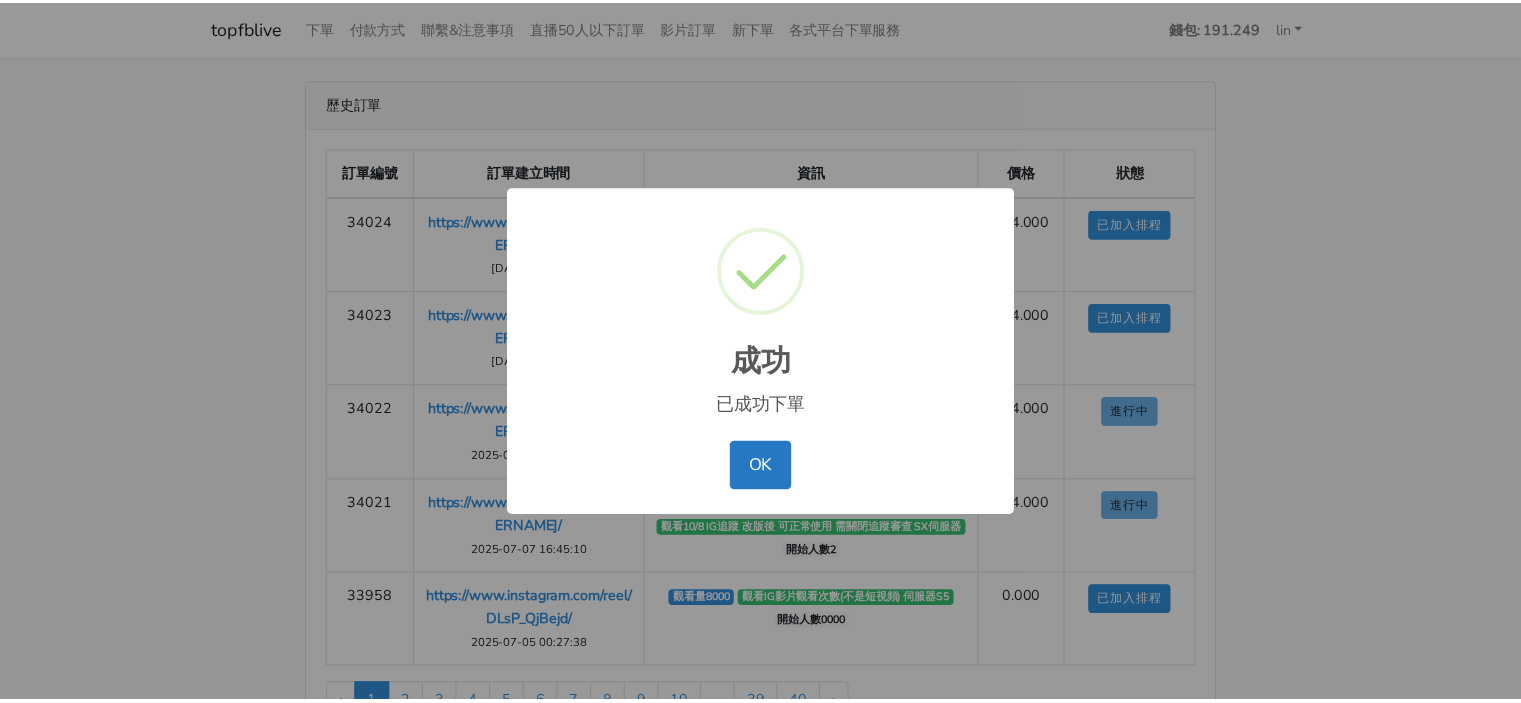 scroll, scrollTop: 0, scrollLeft: 0, axis: both 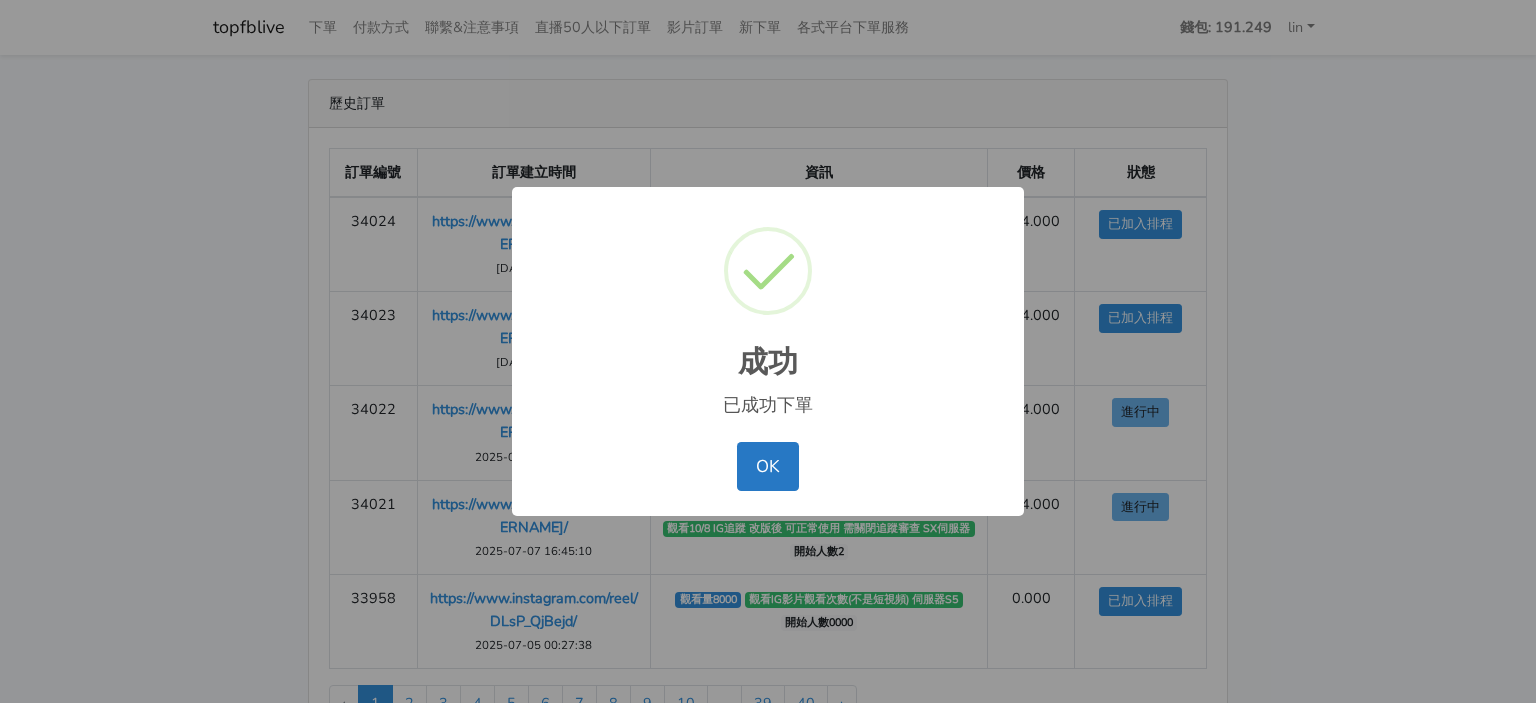 click on "成功 × 已成功下單 OK No Cancel" at bounding box center [768, 351] 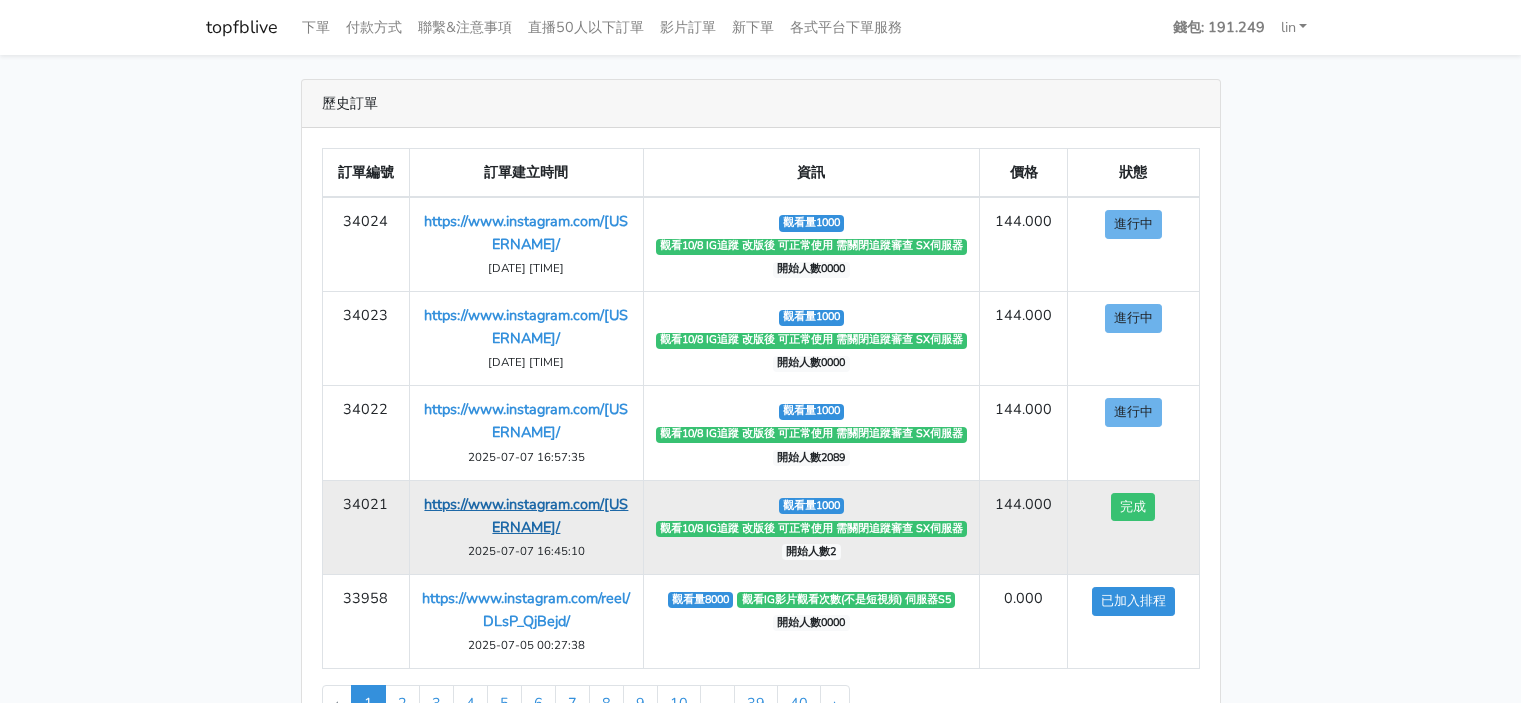 scroll, scrollTop: 0, scrollLeft: 0, axis: both 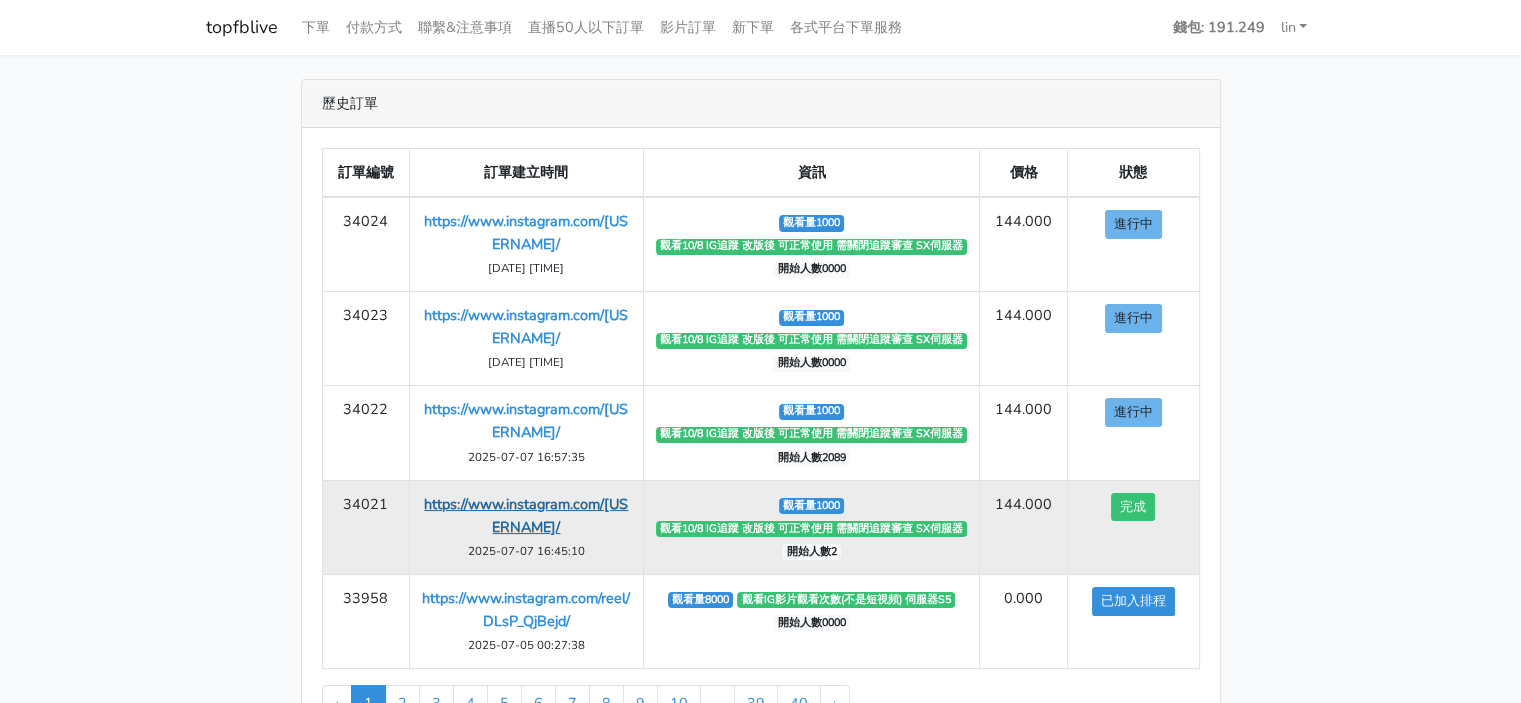 click on "https://www.instagram.com/[USERNAME]/" at bounding box center (526, 515) 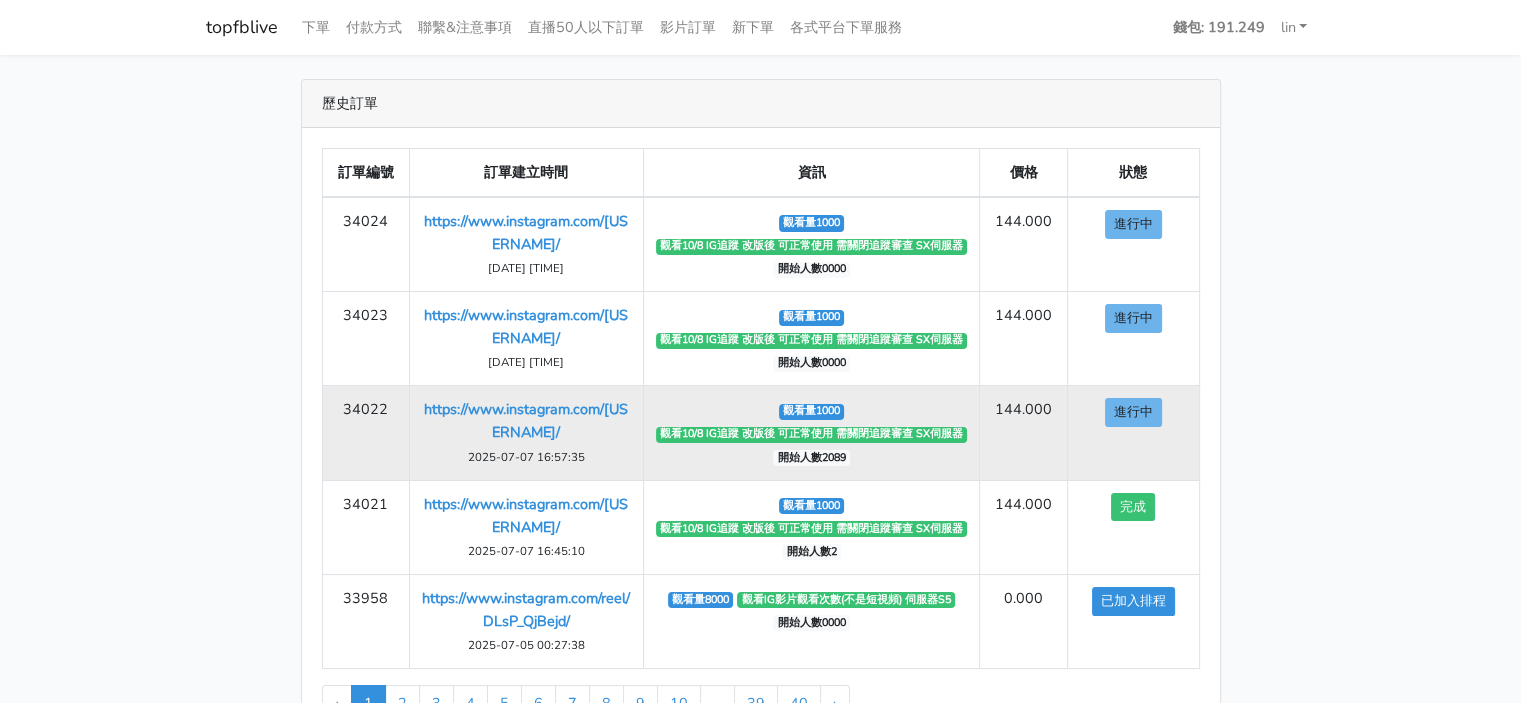 click on "https://www.instagram.com/zhuge108/
2025-07-07 16:57:35" at bounding box center (526, 244) 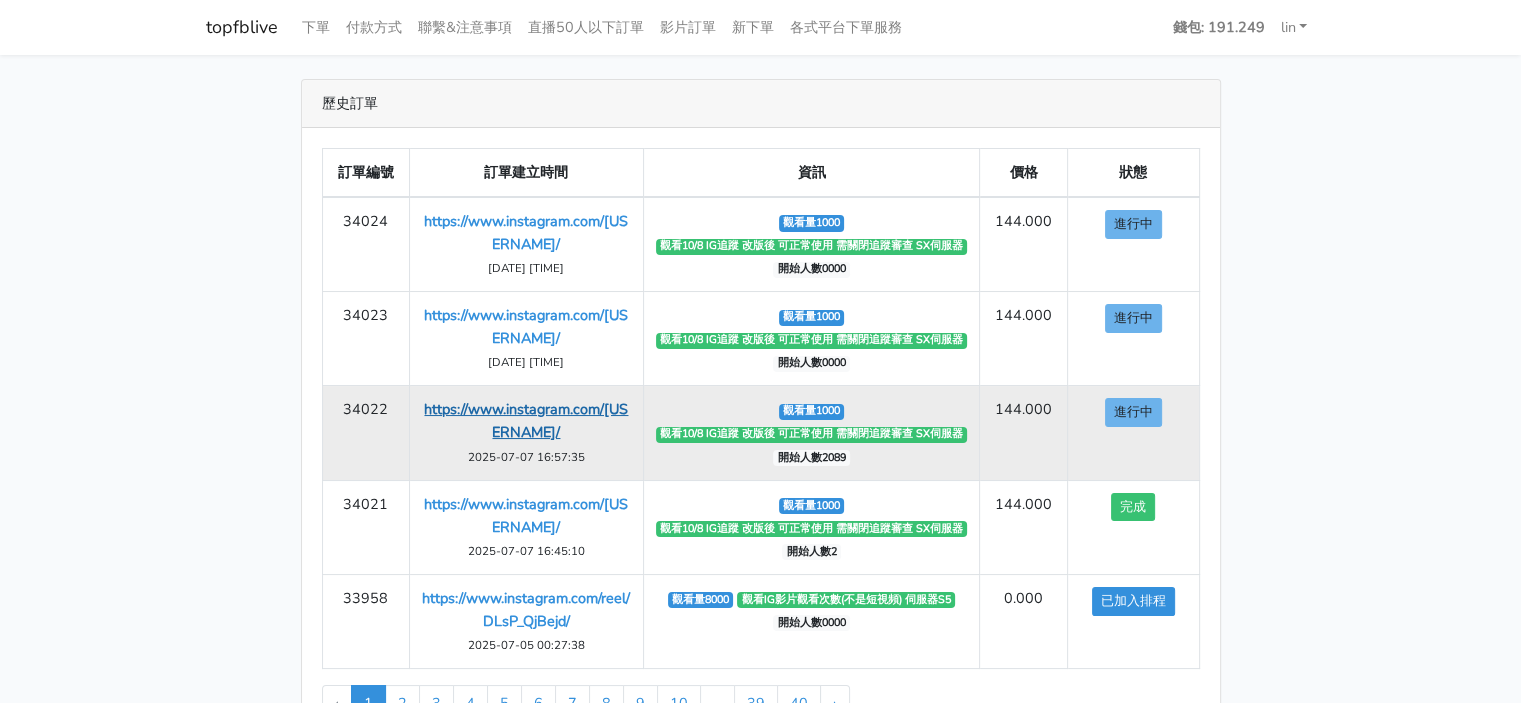 click on "https://www.instagram.com/[USERNAME]/" at bounding box center (526, 420) 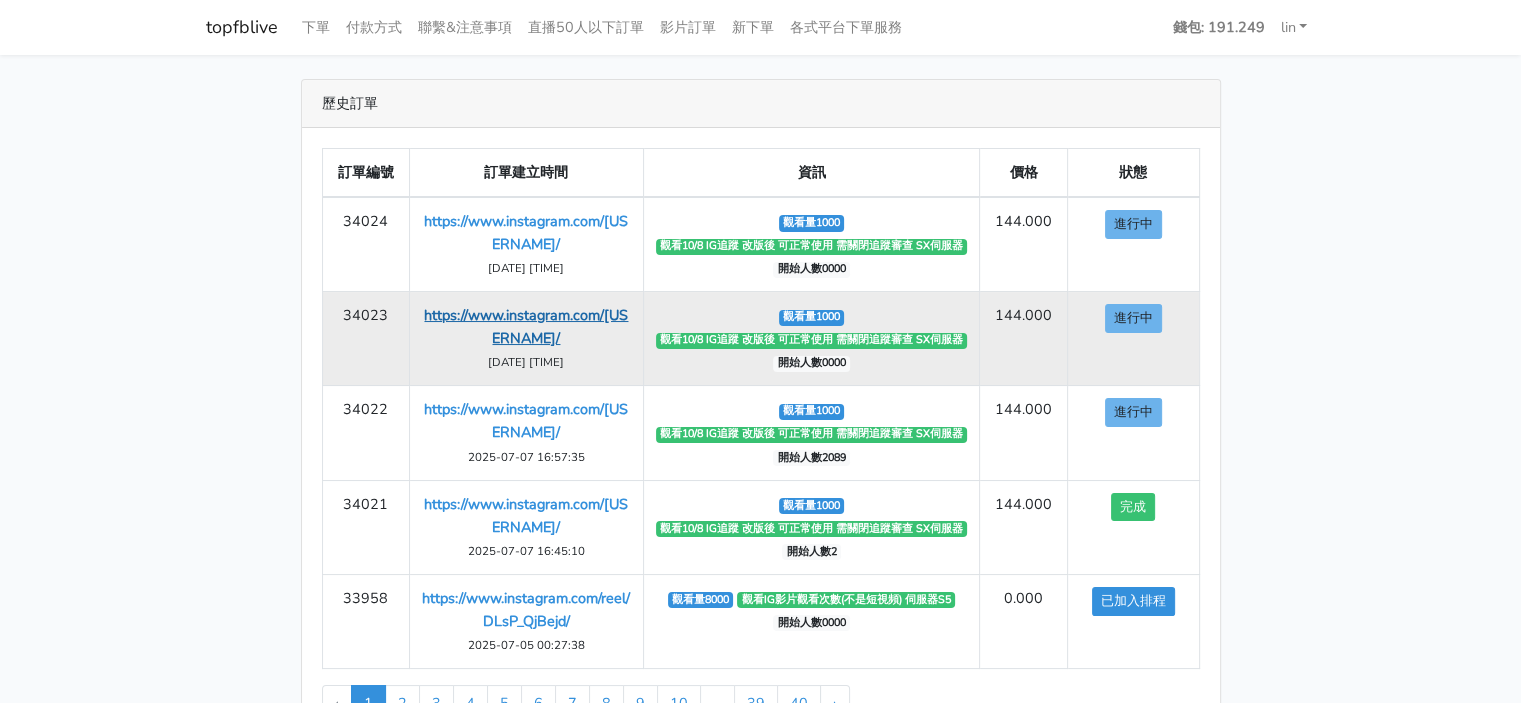 click on "https://www.instagram.com/[USERNAME]/" at bounding box center [526, 326] 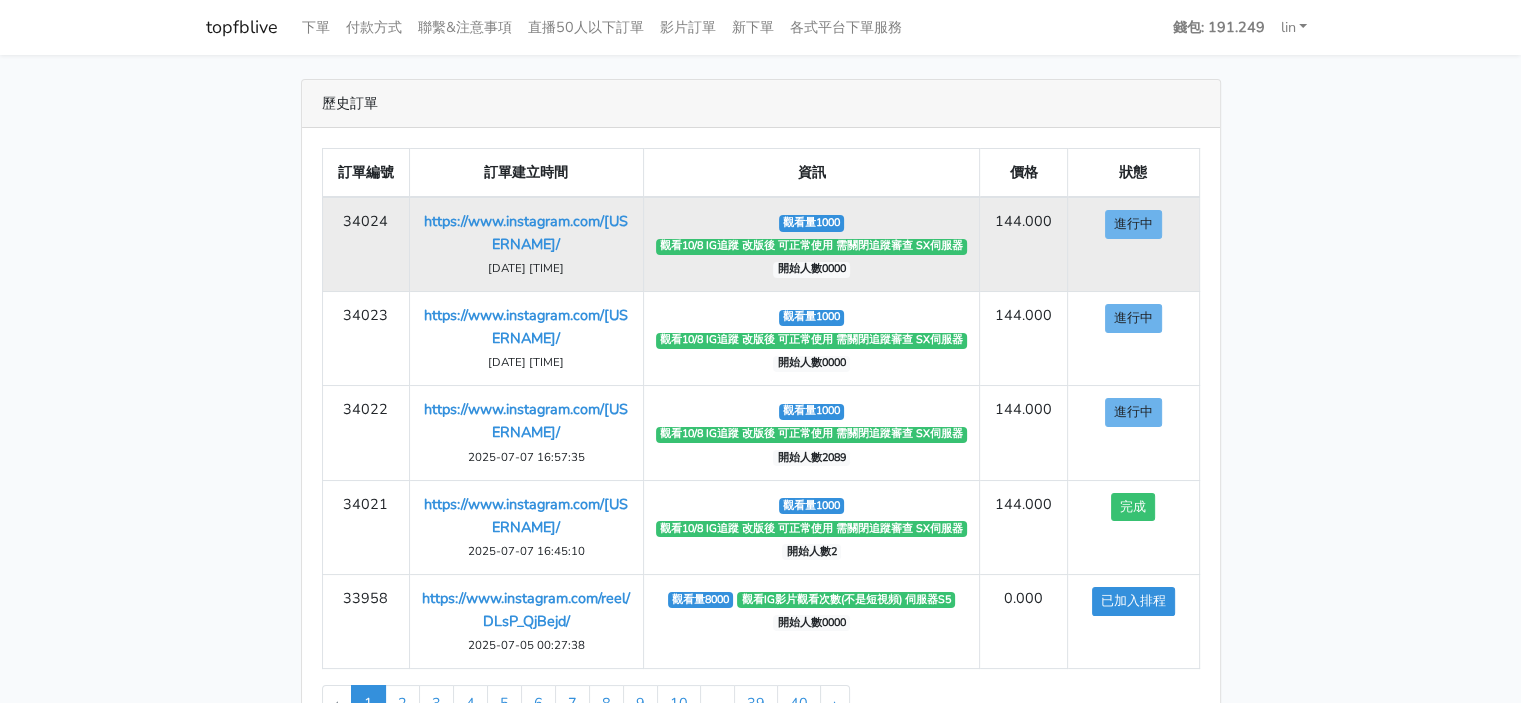 click on "https://www.instagram.com/ruru84322/
2025-07-07 17:10:16" at bounding box center (526, 244) 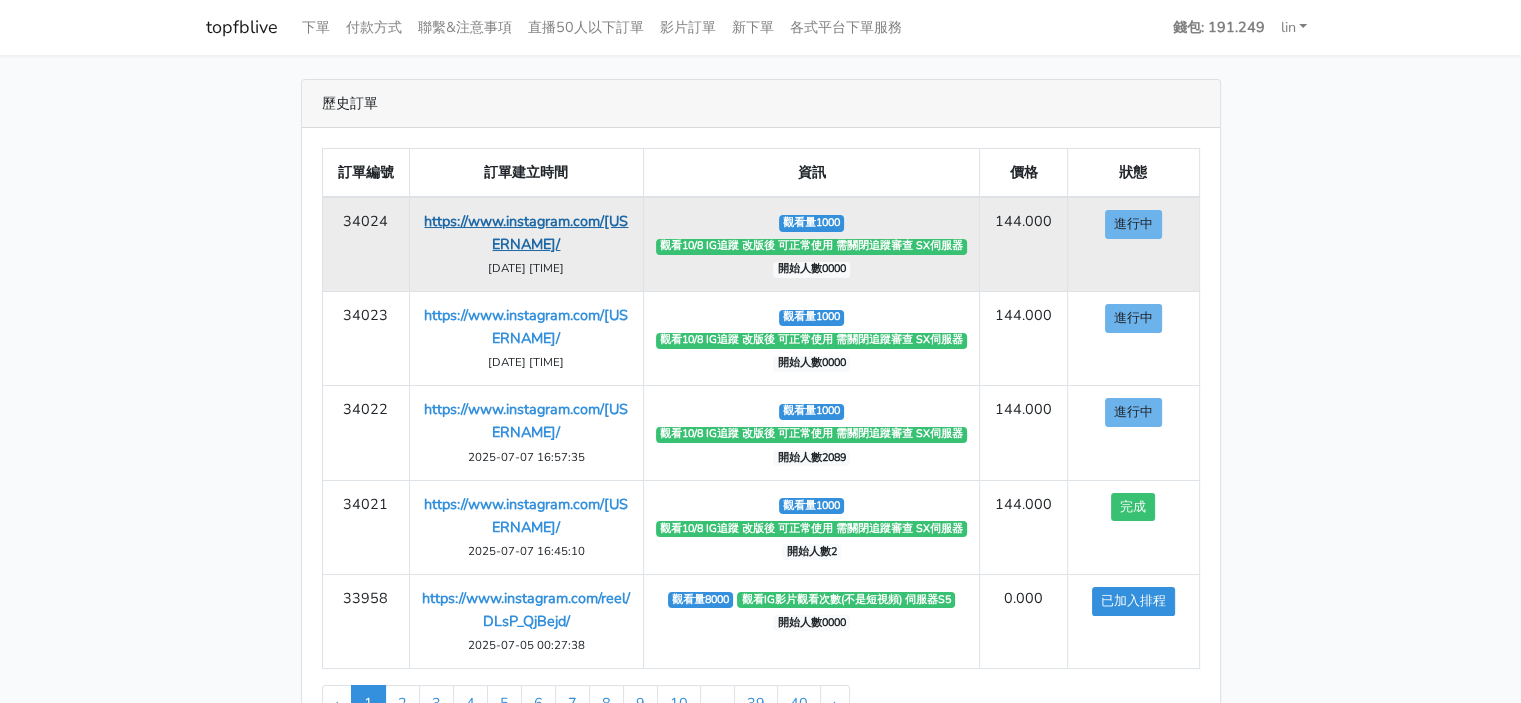 click on "https://www.instagram.com/[USERNAME]/" at bounding box center (526, 232) 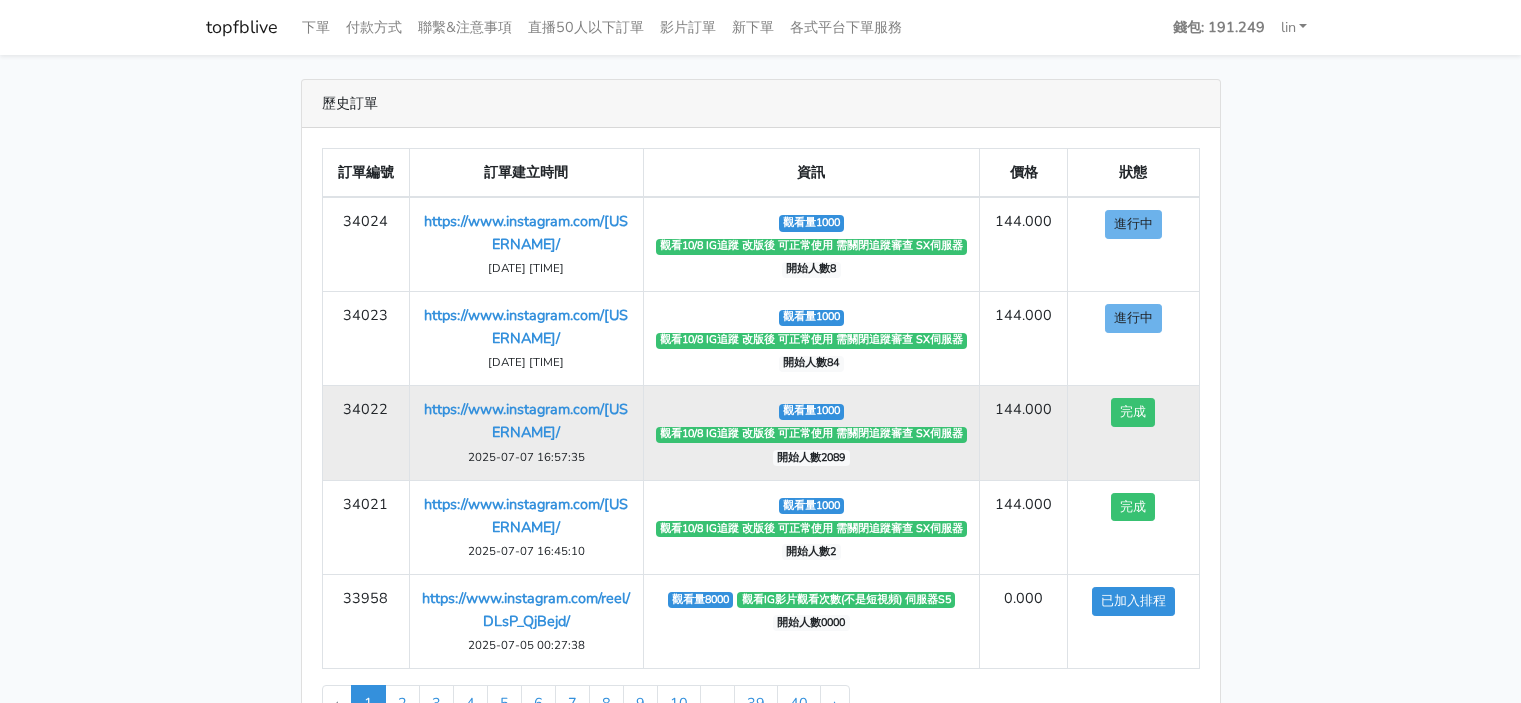scroll, scrollTop: 0, scrollLeft: 0, axis: both 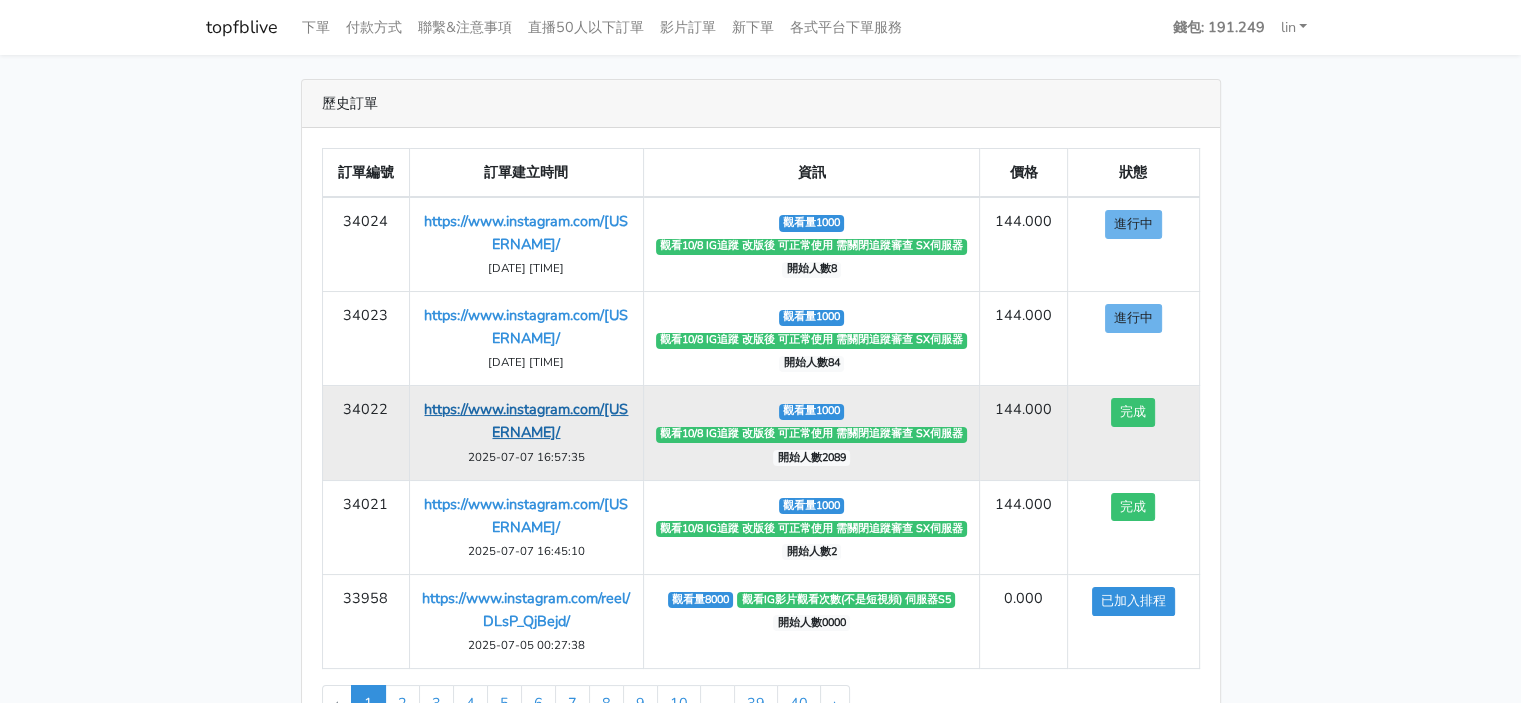 click on "https://www.instagram.com/[USERNAME]/" at bounding box center (526, 420) 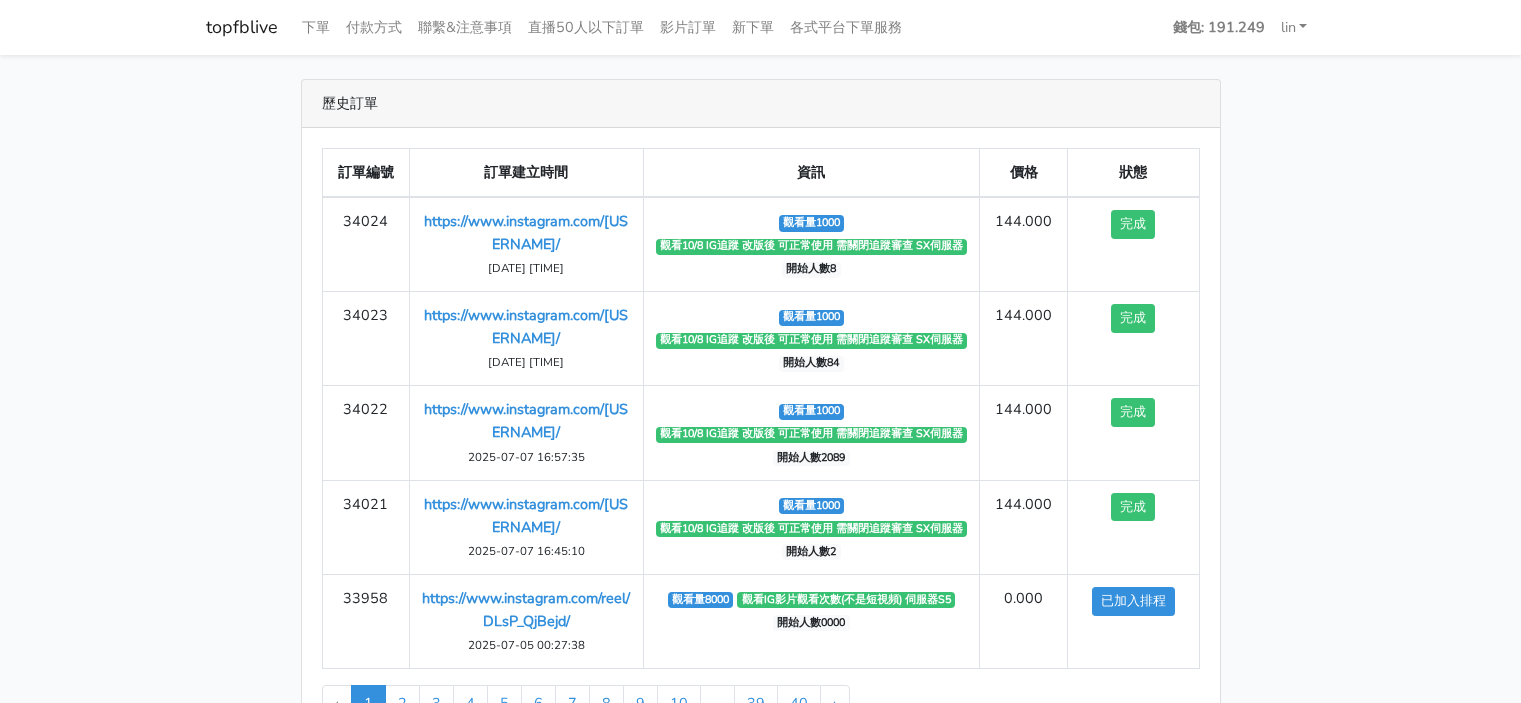 scroll, scrollTop: 0, scrollLeft: 0, axis: both 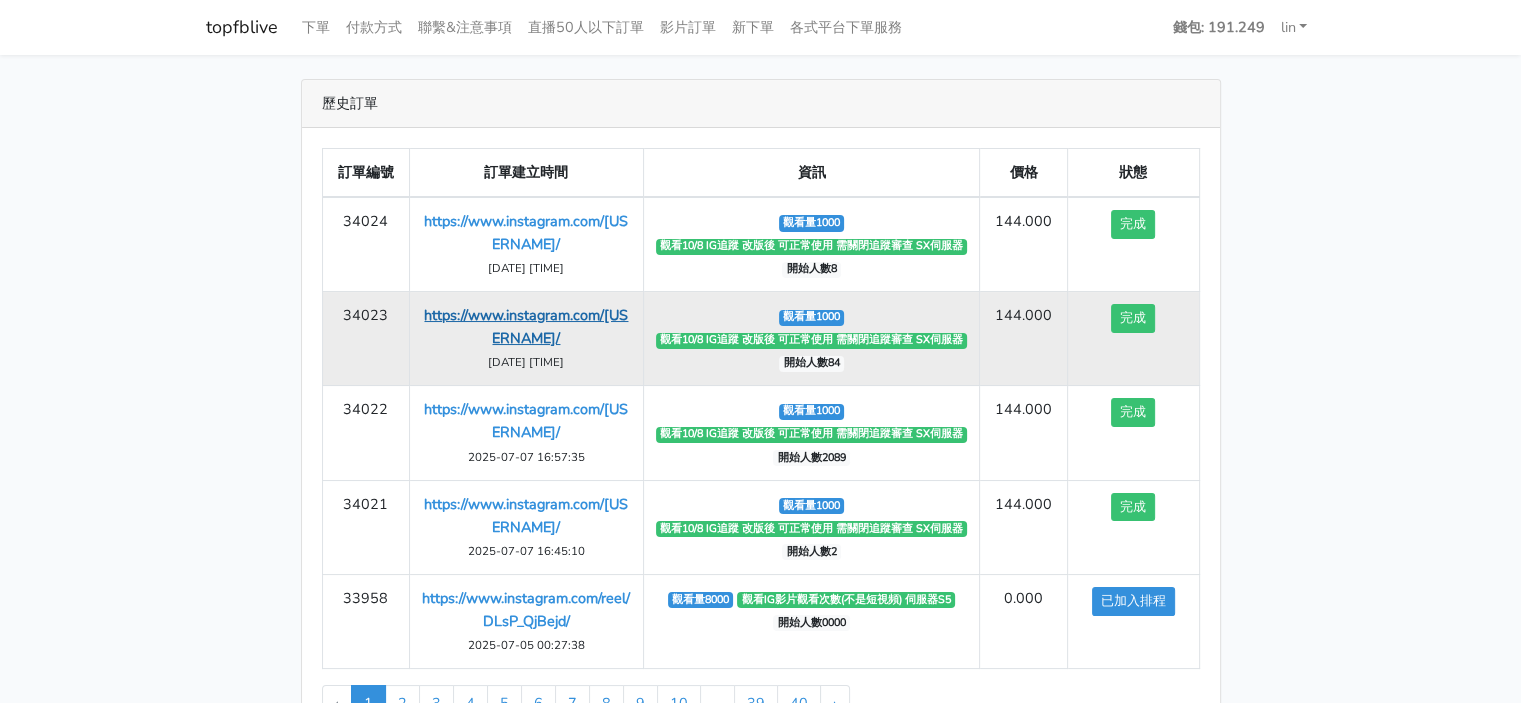 click on "https://www.instagram.com/[USERNAME]/" at bounding box center (526, 326) 